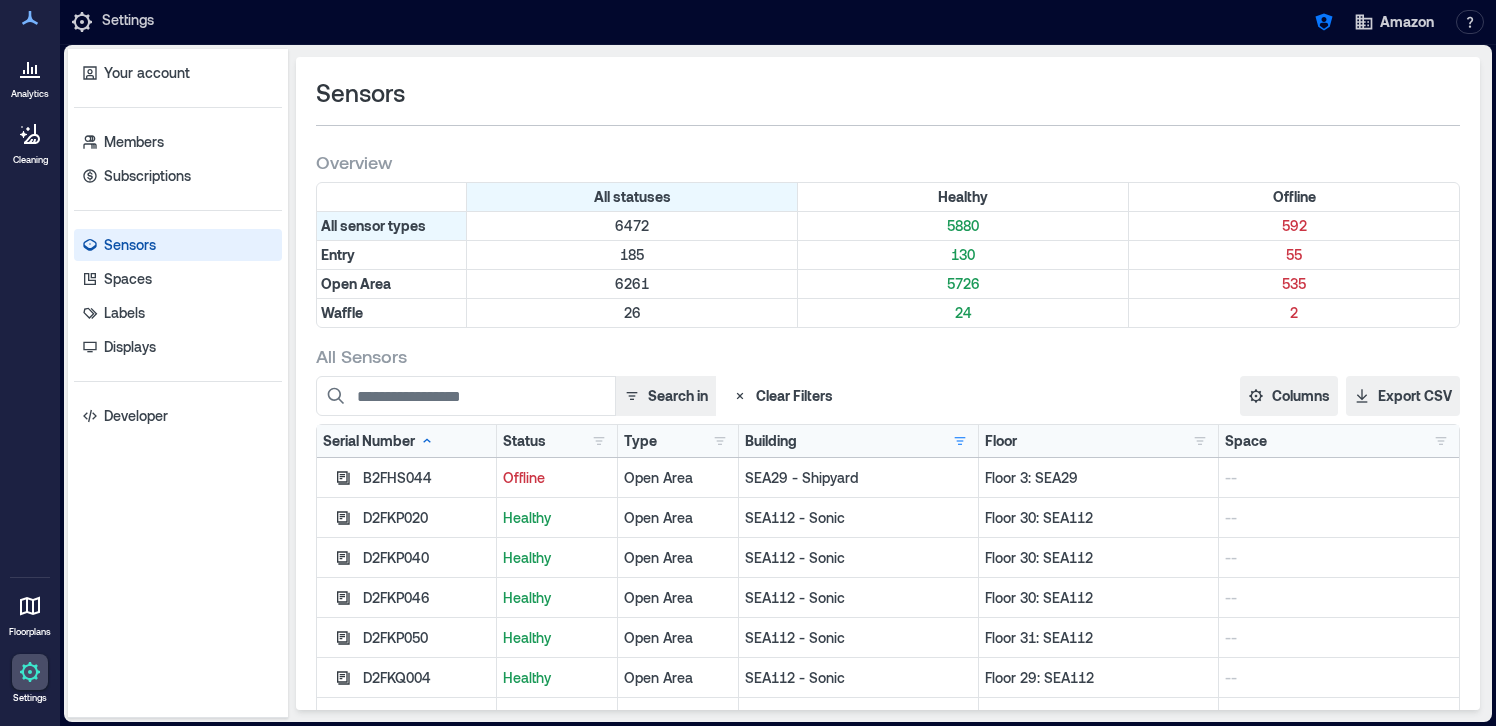 scroll, scrollTop: 0, scrollLeft: 0, axis: both 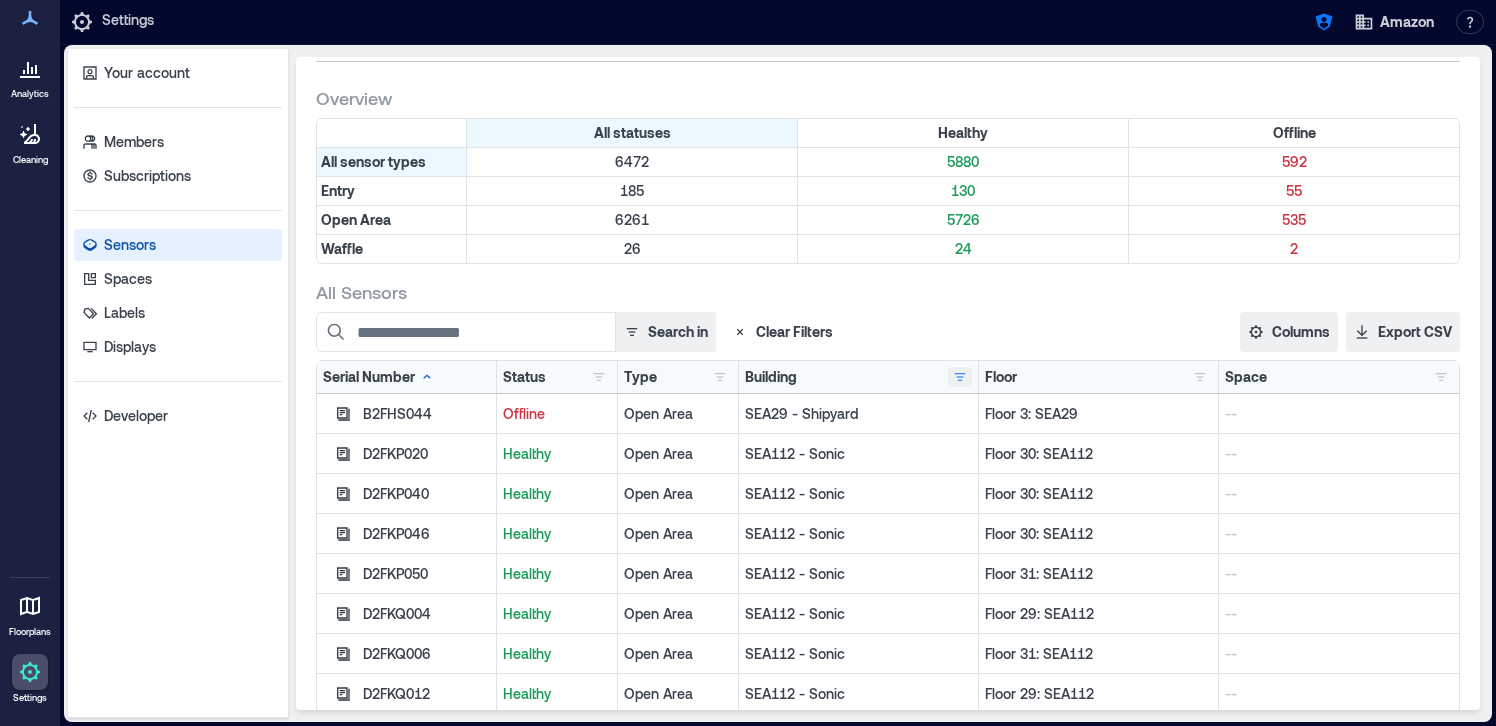 click at bounding box center [960, 377] 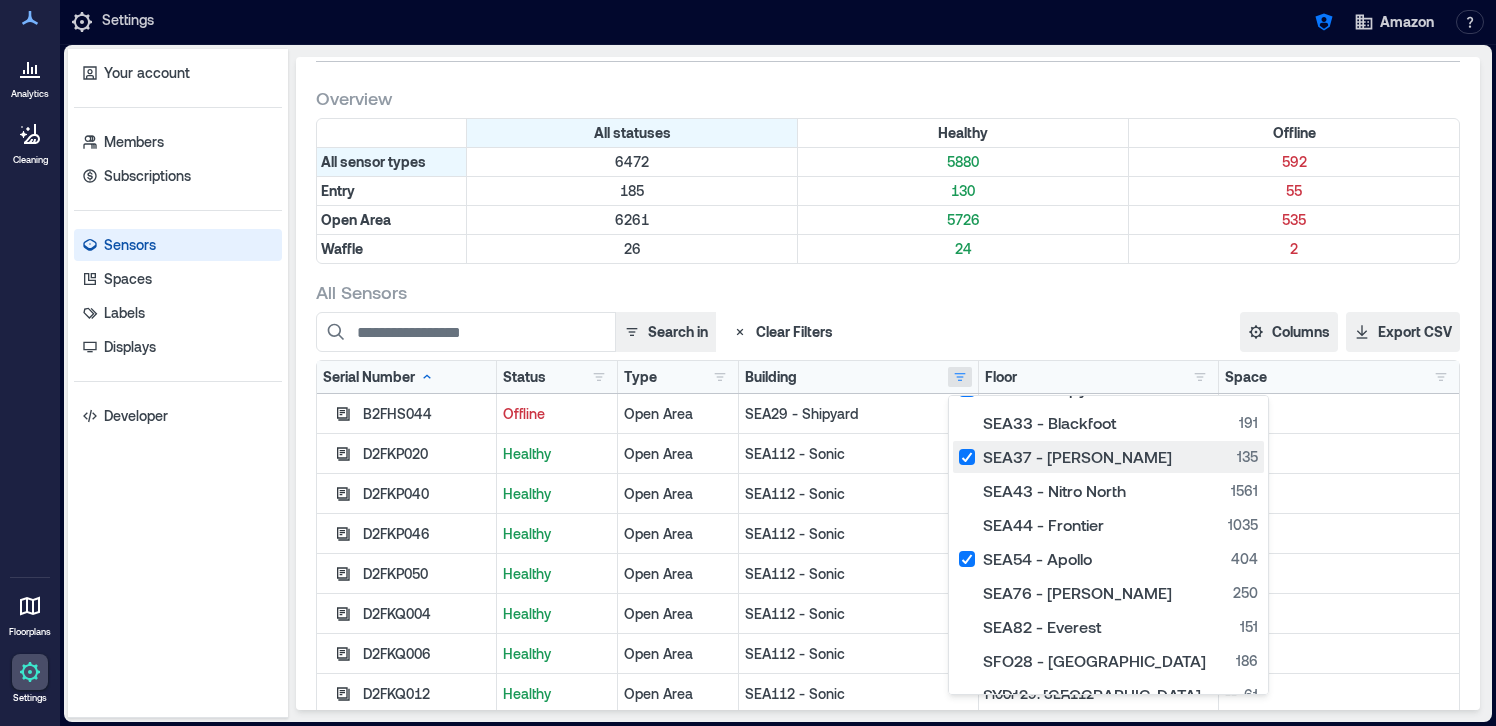 scroll, scrollTop: 445, scrollLeft: 0, axis: vertical 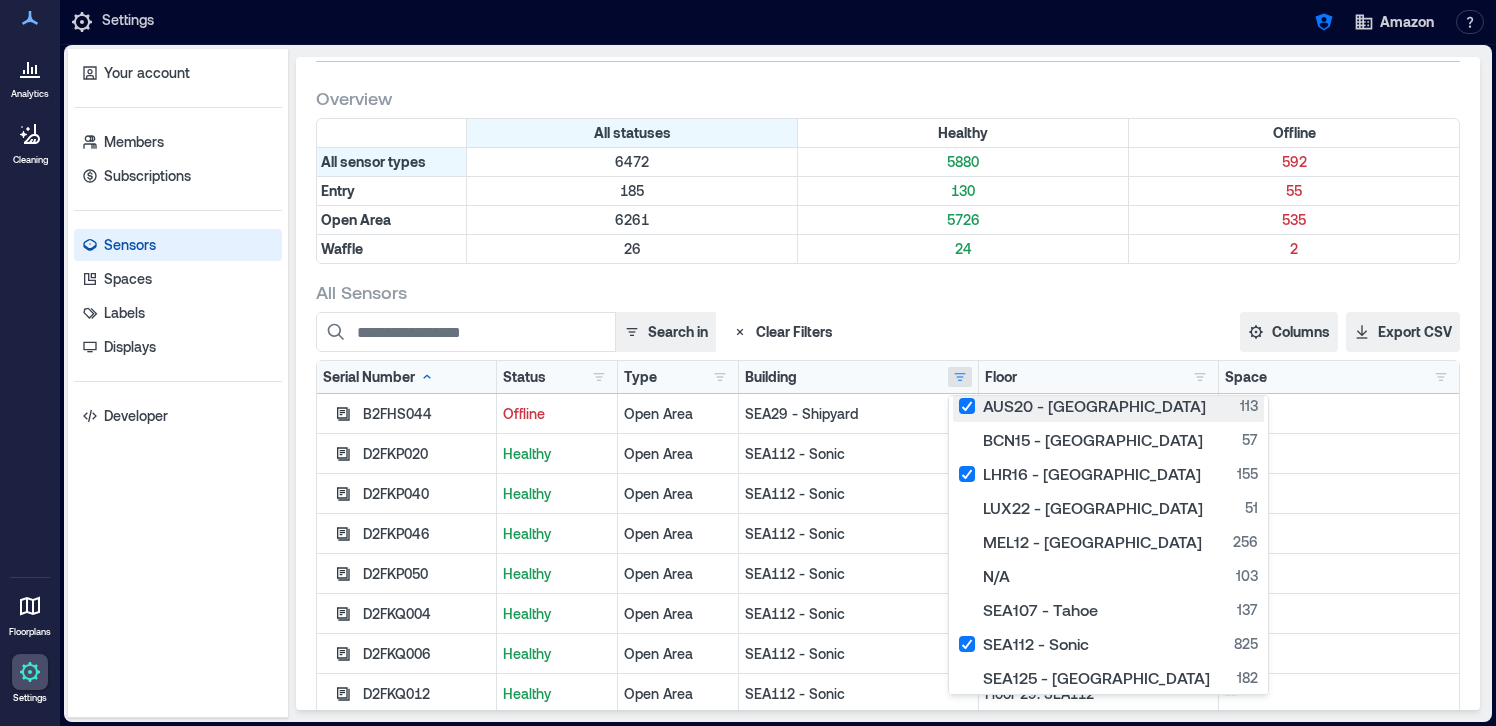 click on "AUS20 - Austin 113" at bounding box center [1108, 406] 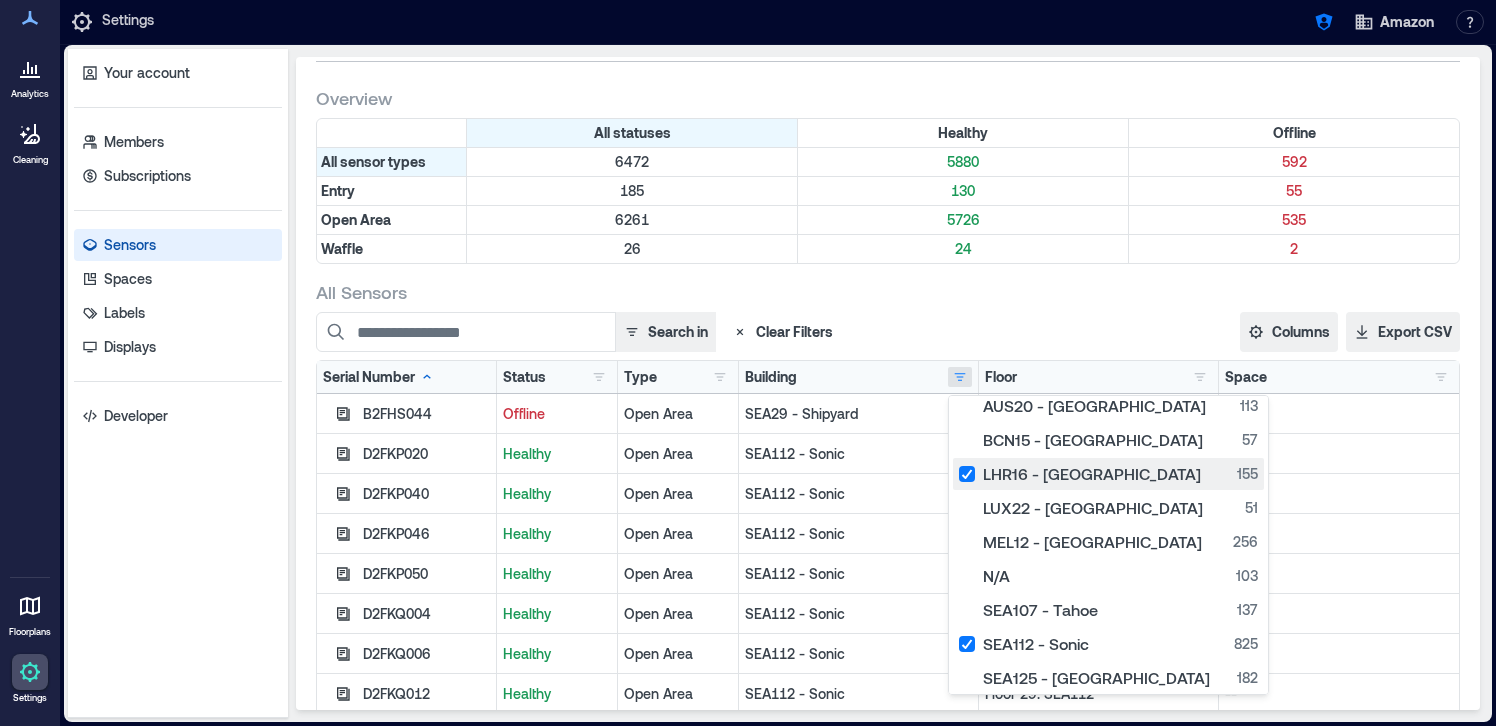 click on "LHR16 - London 155" at bounding box center [1108, 474] 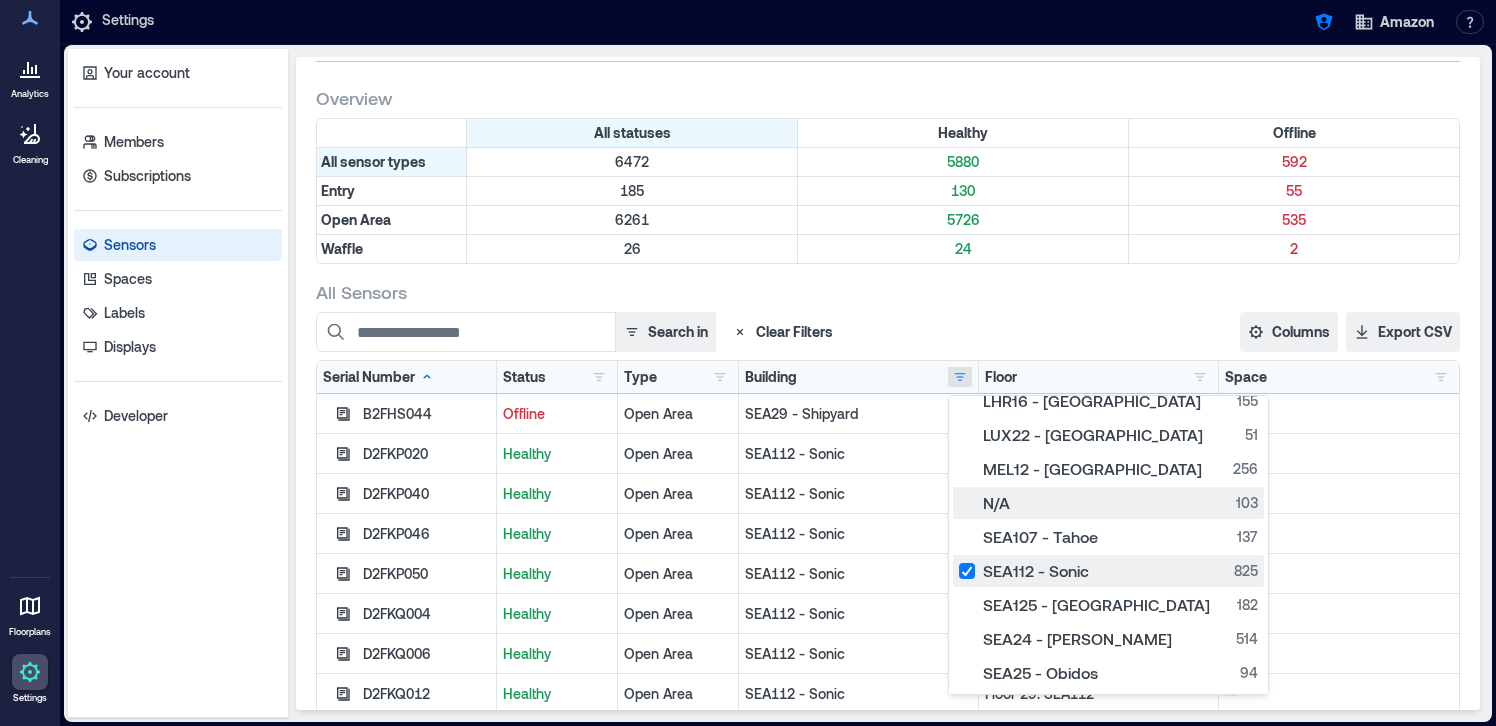 click on "SEA112 - Sonic 825" at bounding box center [1108, 571] 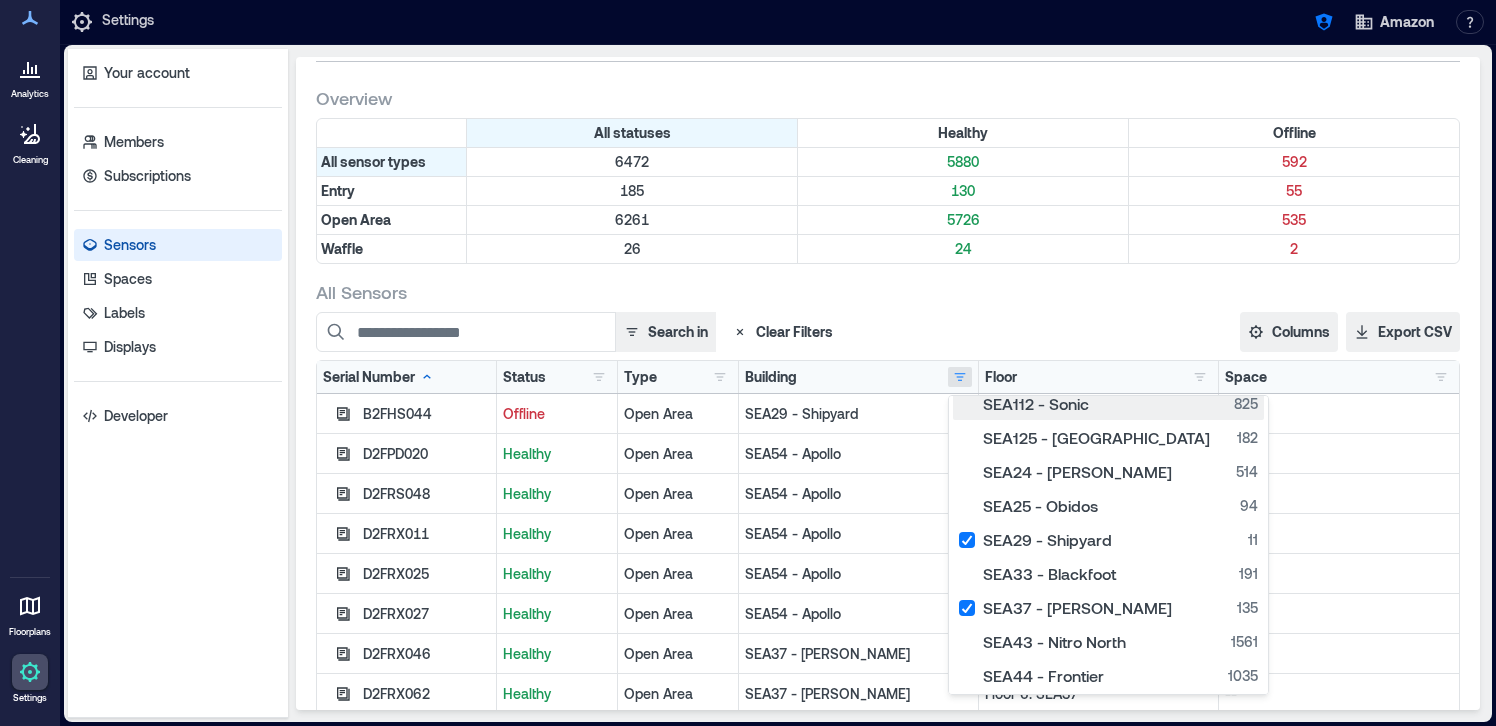 scroll, scrollTop: 310, scrollLeft: 0, axis: vertical 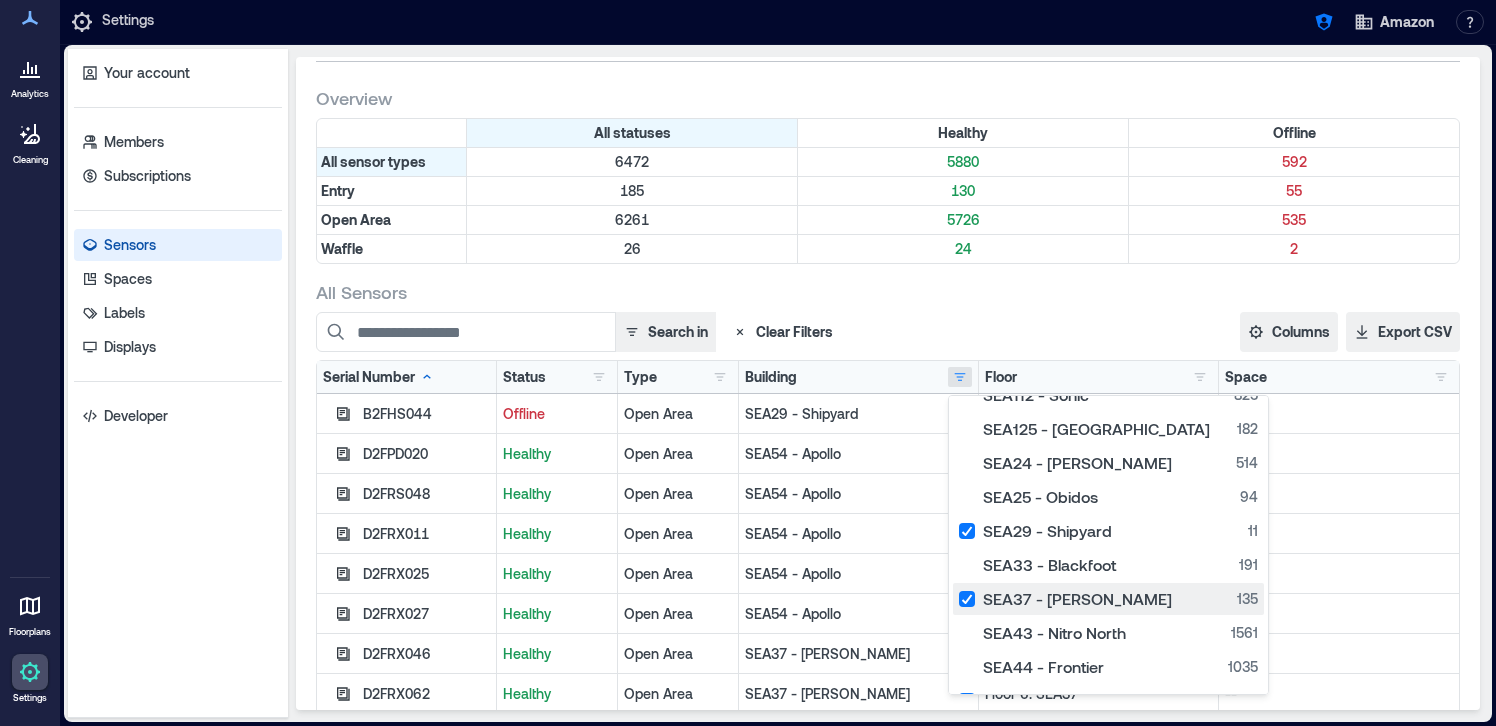 click on "SEA37 - Roxanne 135" at bounding box center (1108, 599) 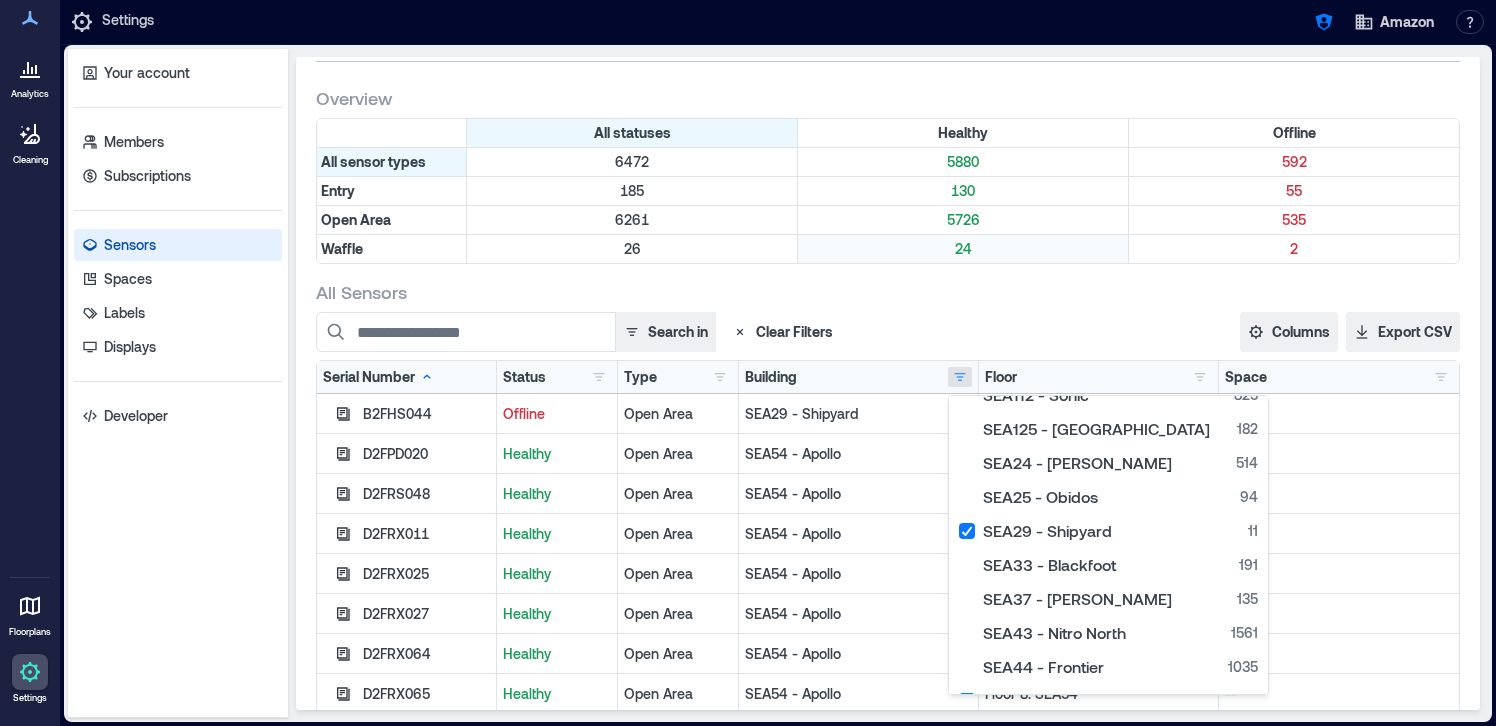 click on "24" at bounding box center (963, 249) 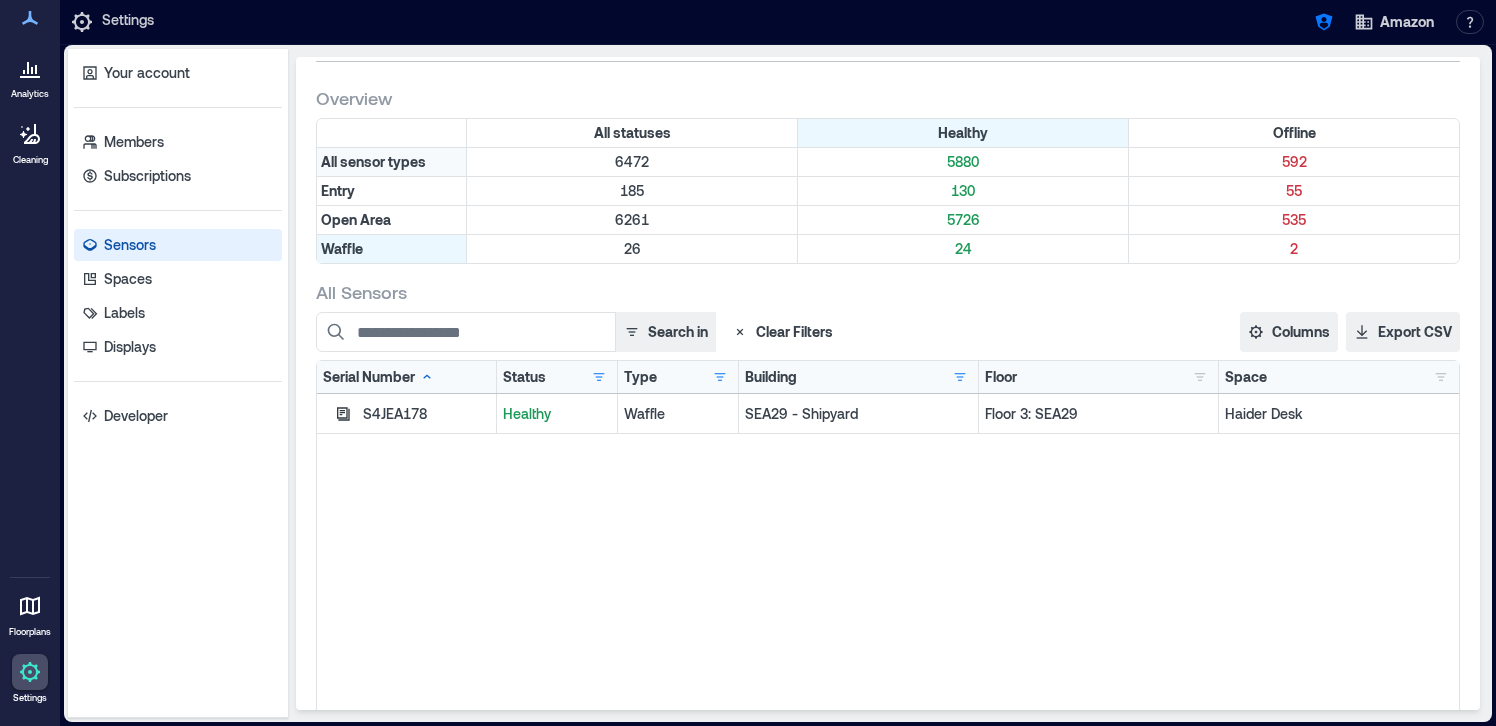click on "All sensor types" at bounding box center (392, 162) 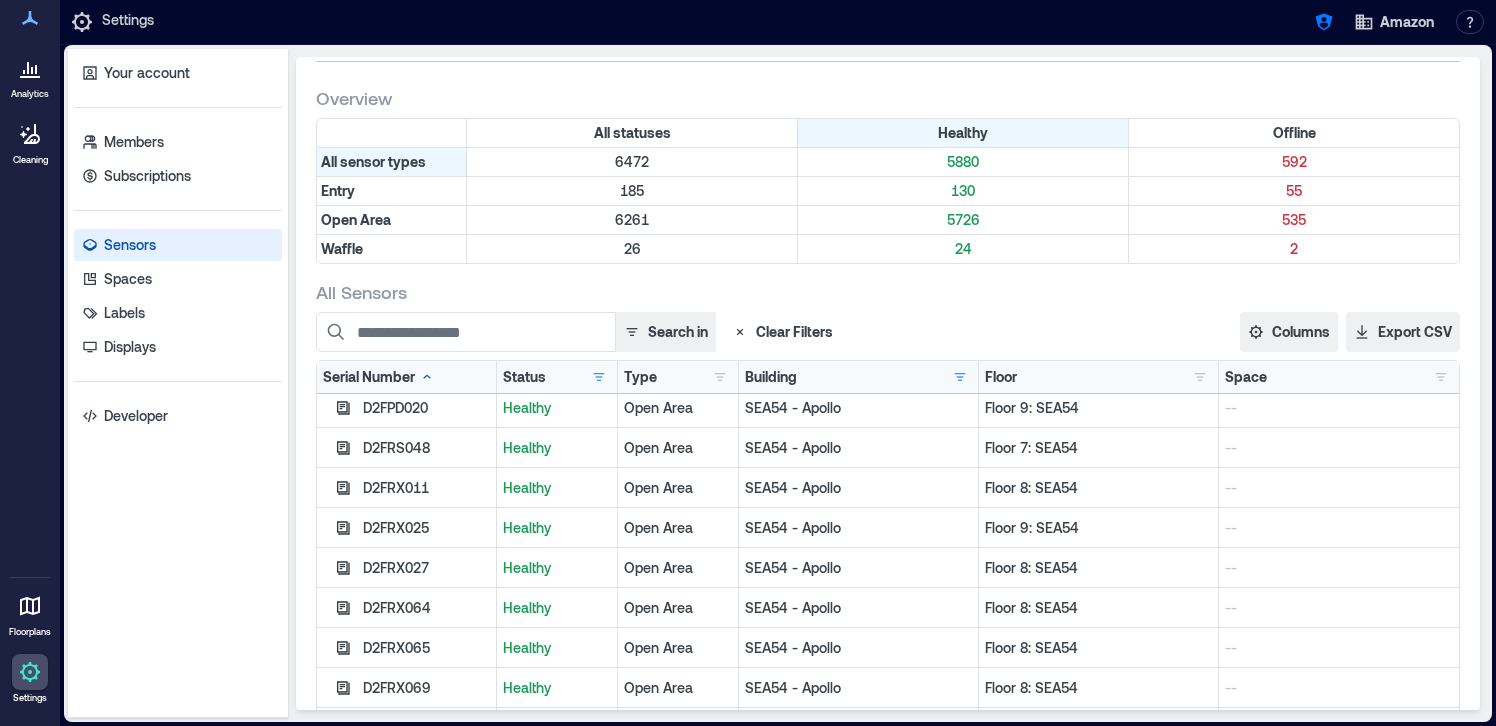 scroll, scrollTop: 0, scrollLeft: 0, axis: both 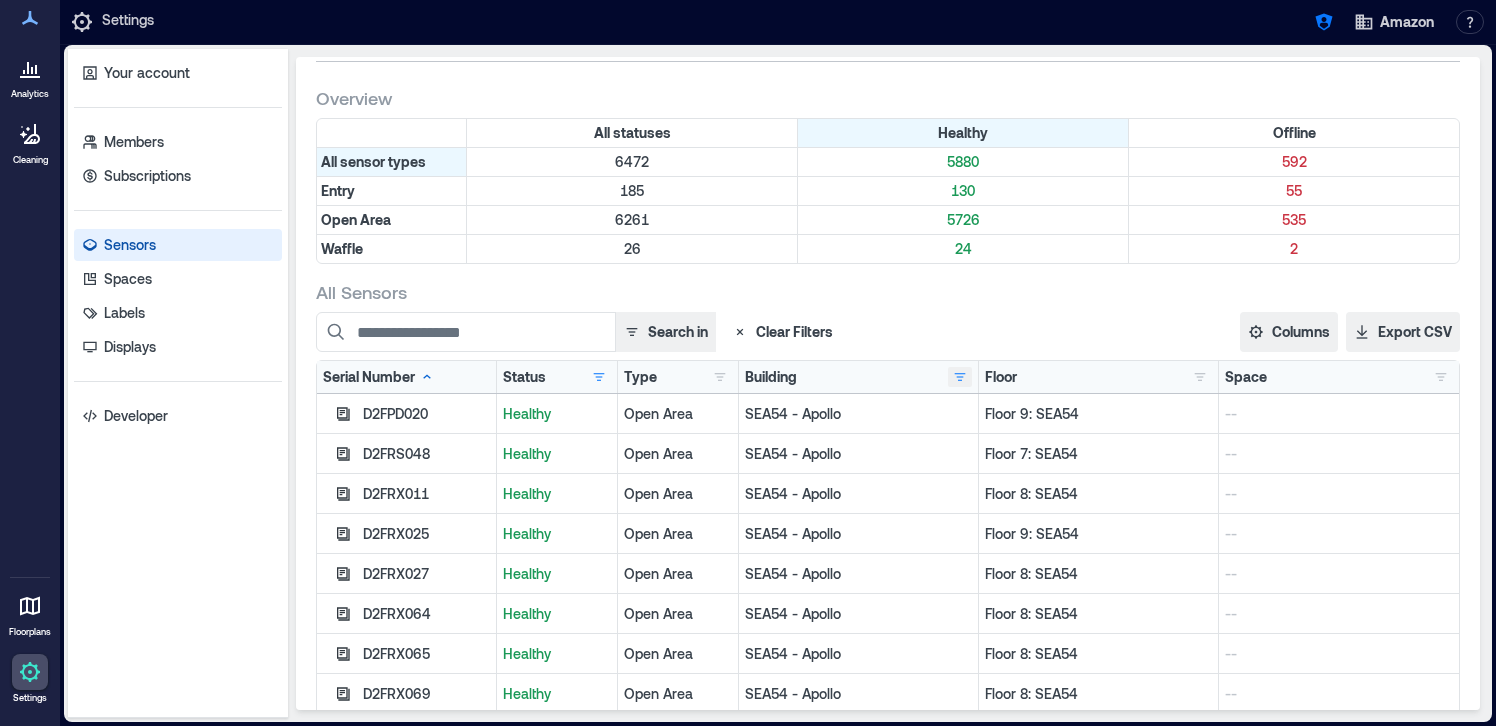 click at bounding box center [960, 377] 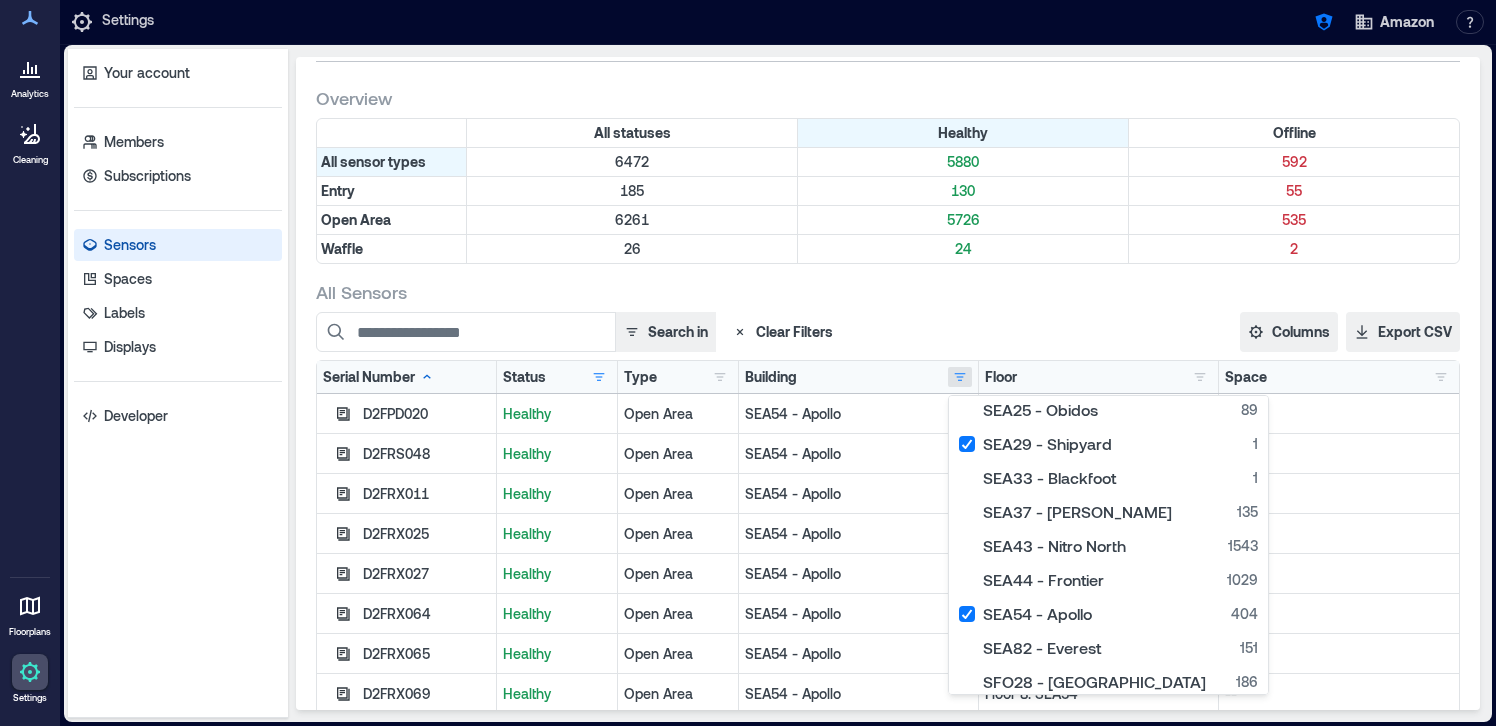 scroll, scrollTop: 407, scrollLeft: 0, axis: vertical 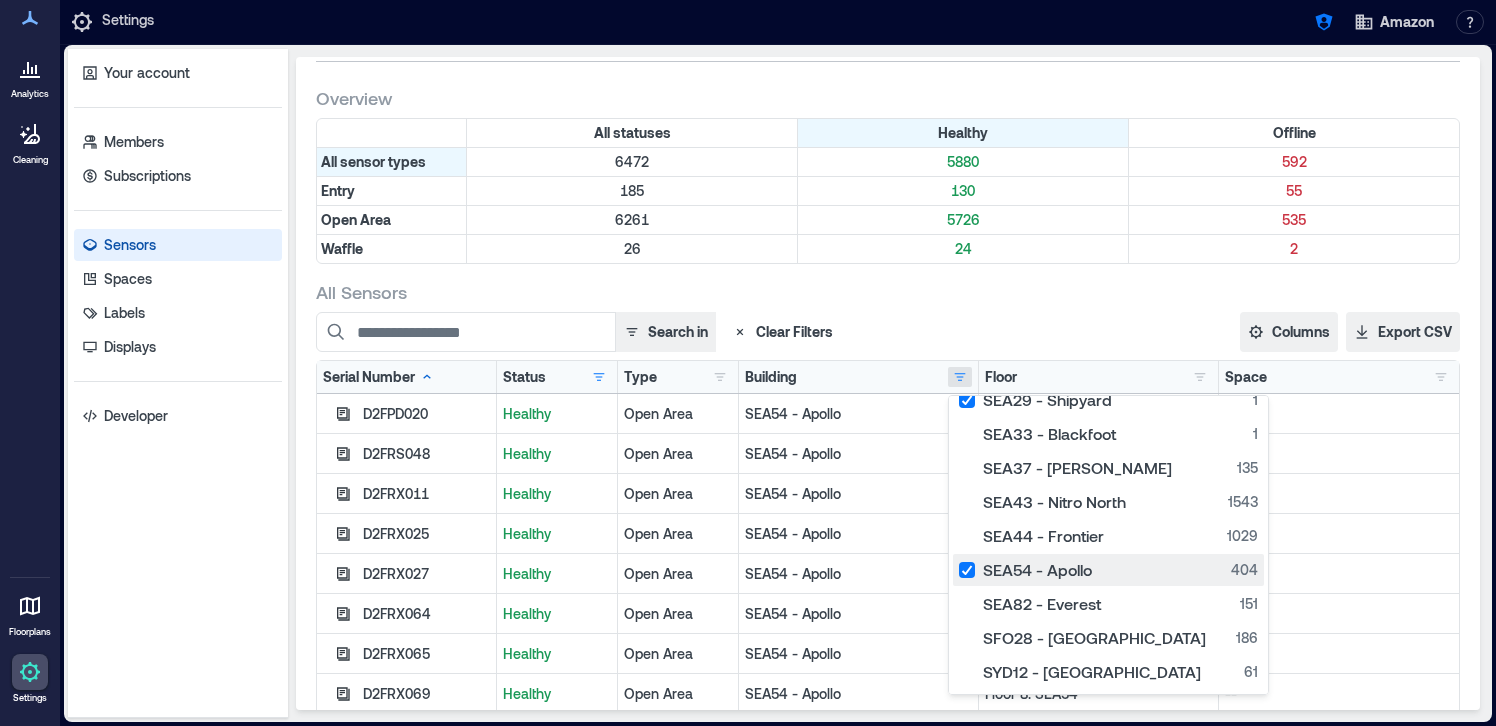 click on "SEA54 - Apollo 404" at bounding box center (1108, 570) 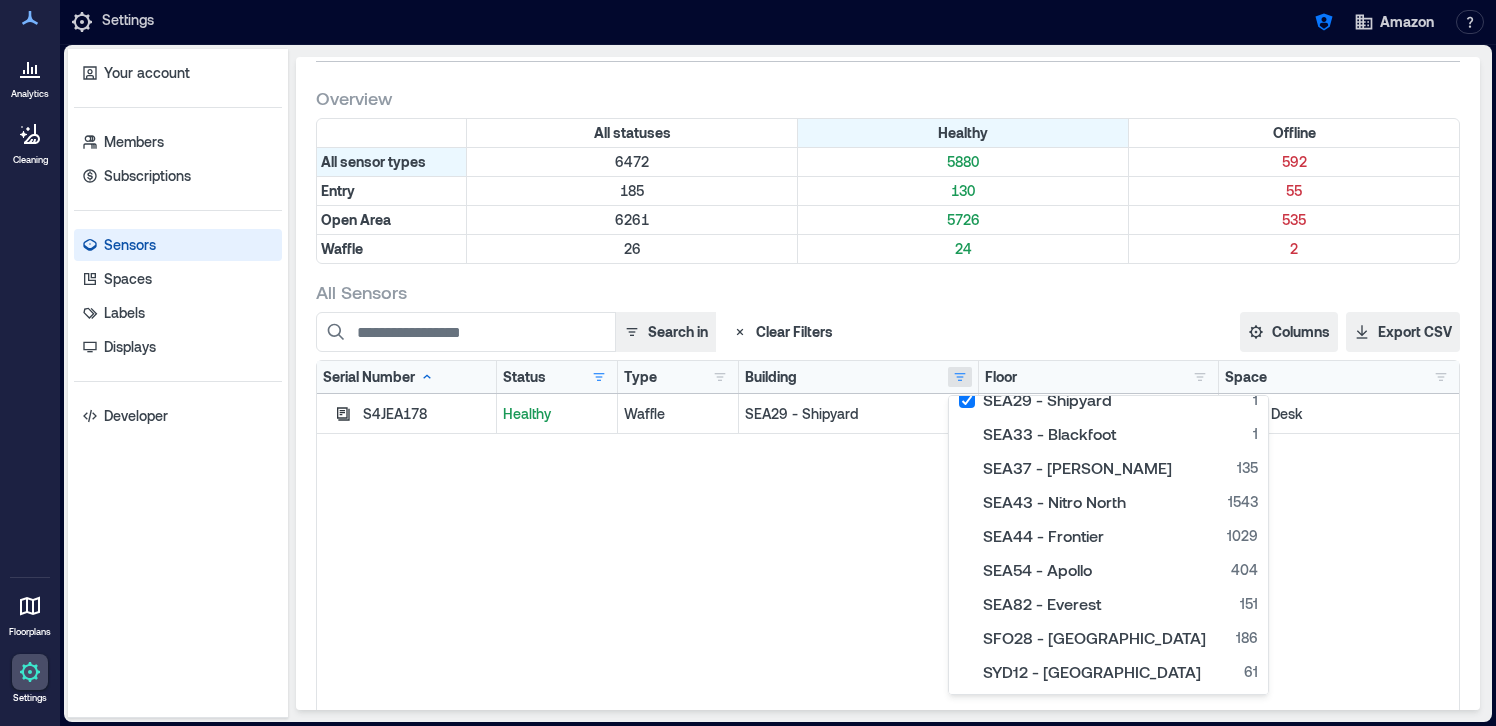 click on "All Sensors" at bounding box center (888, 292) 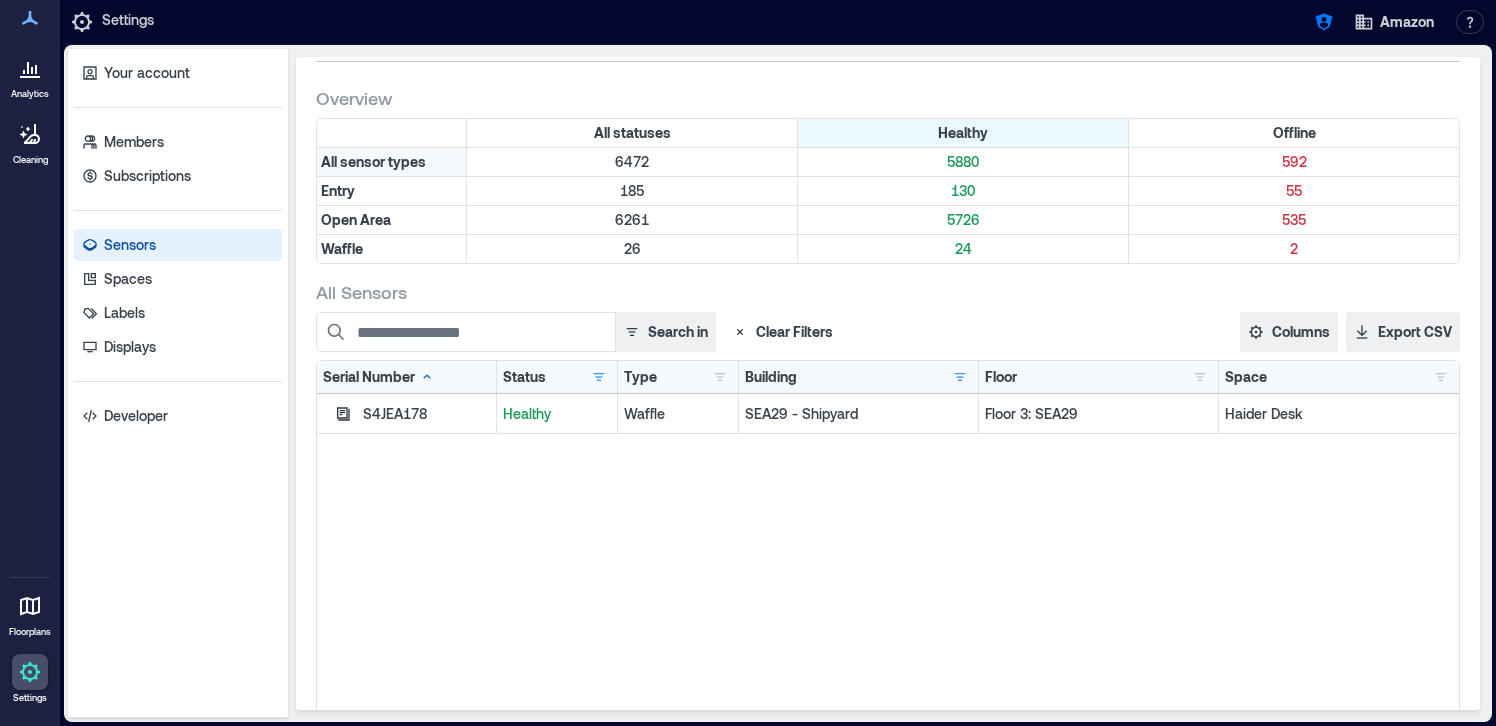 click on "All sensor types" at bounding box center (392, 162) 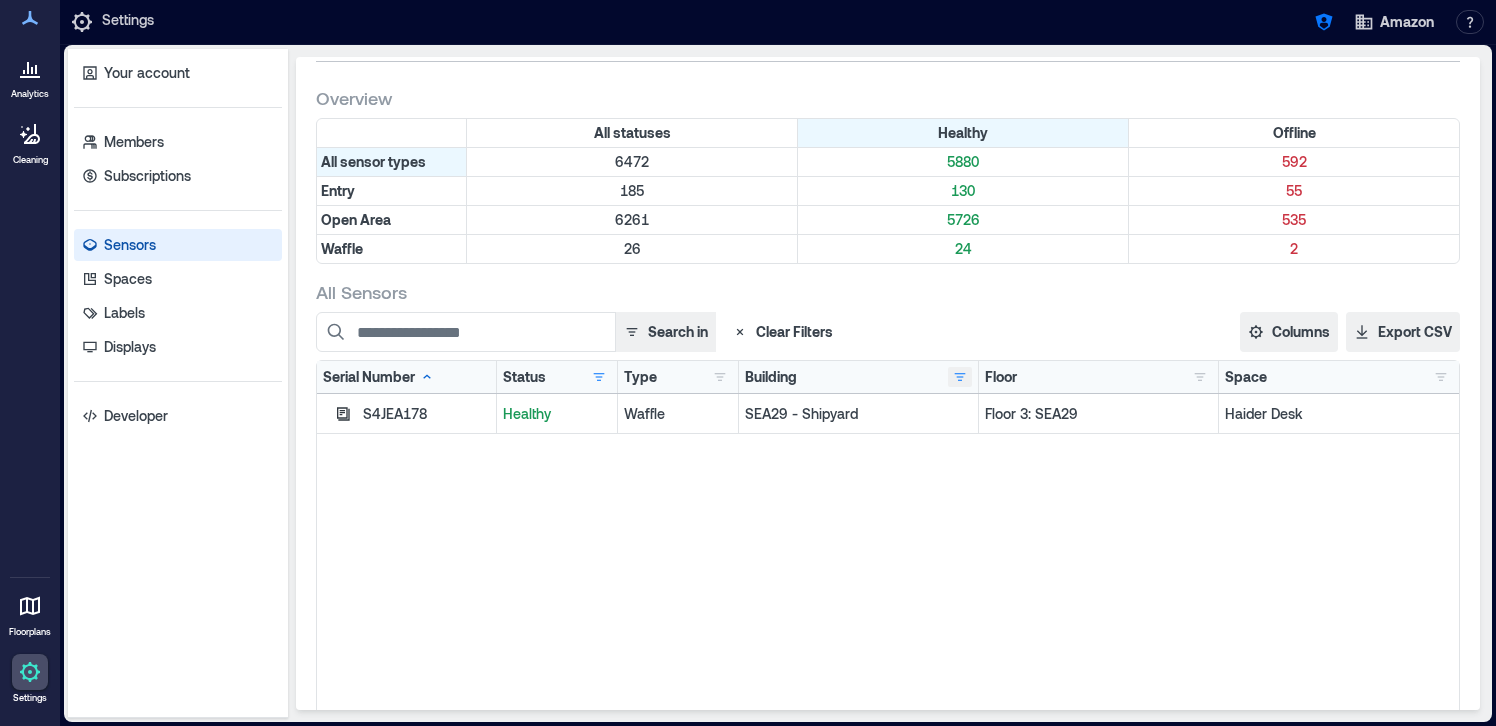 click at bounding box center [960, 377] 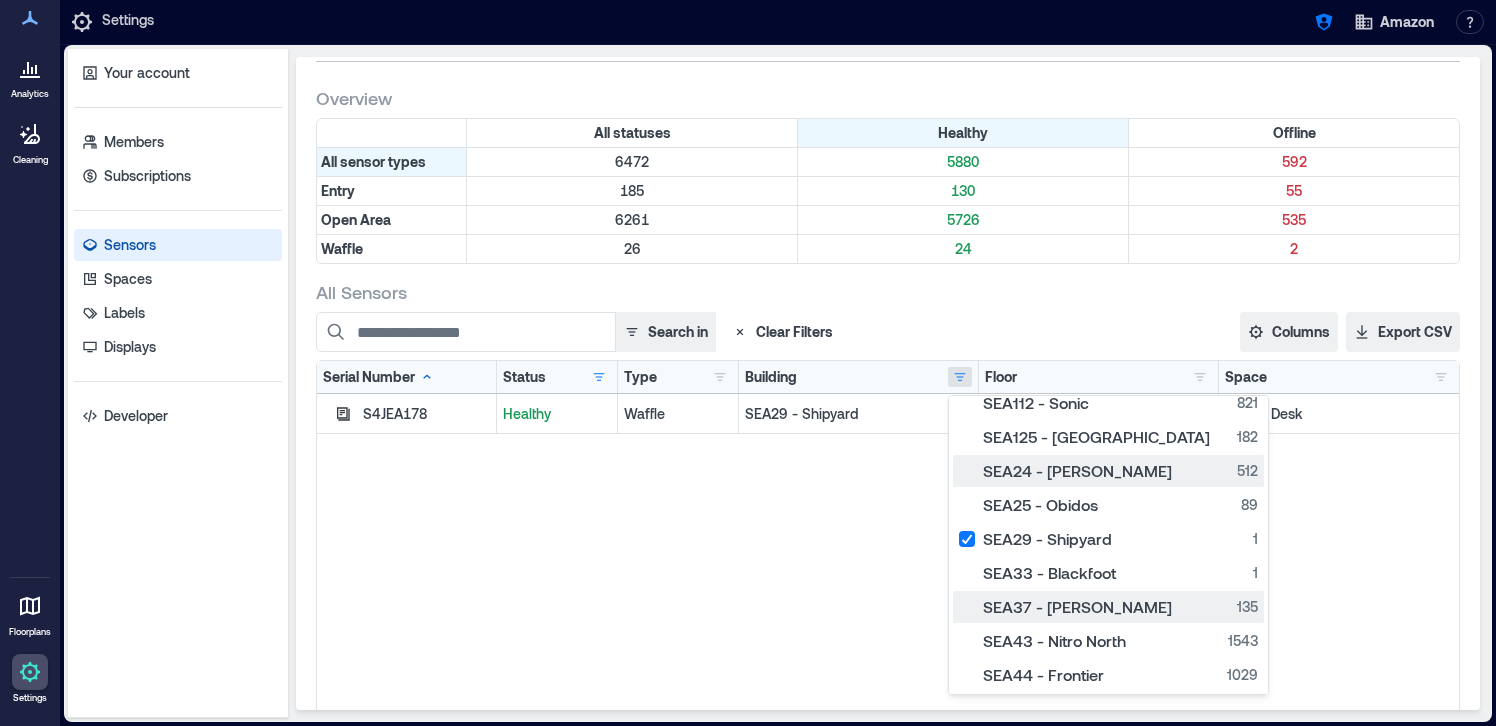 scroll, scrollTop: 439, scrollLeft: 0, axis: vertical 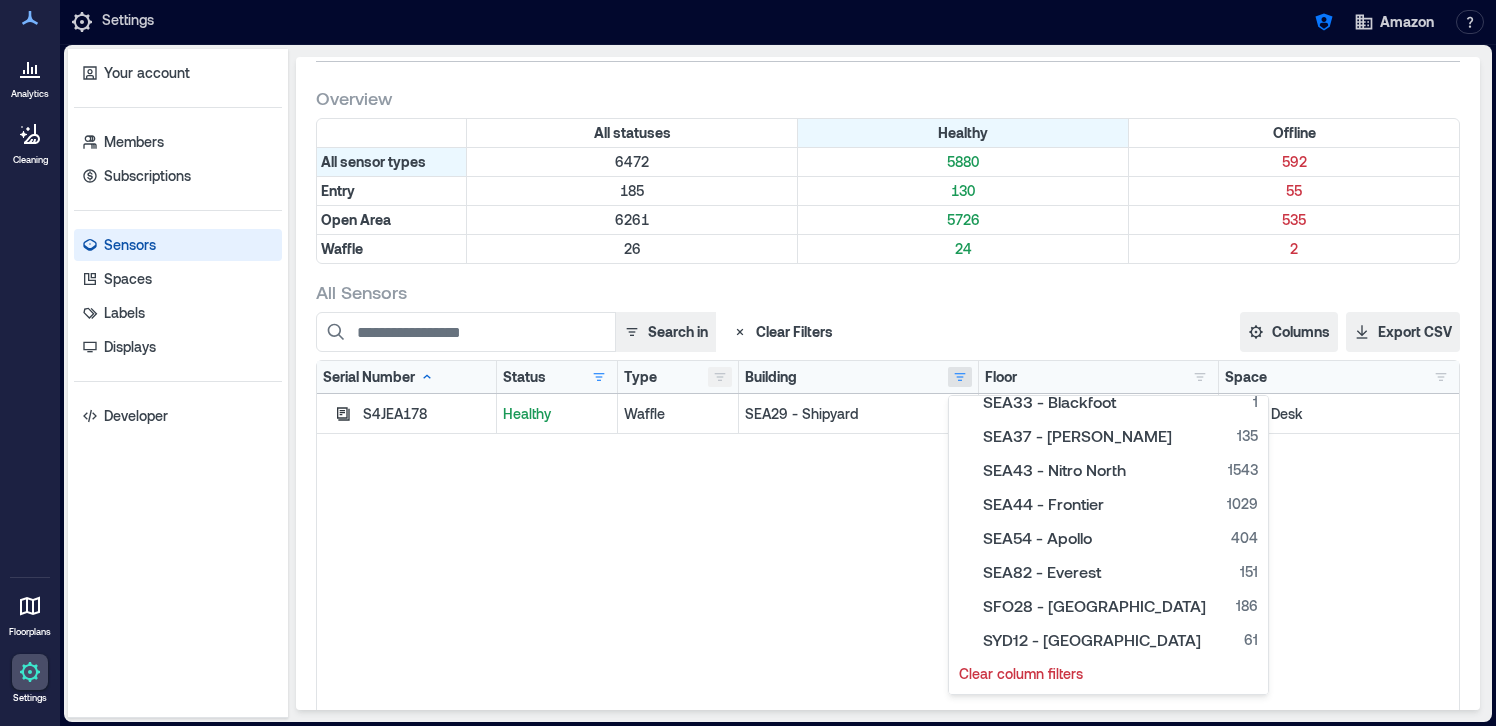 click at bounding box center [720, 377] 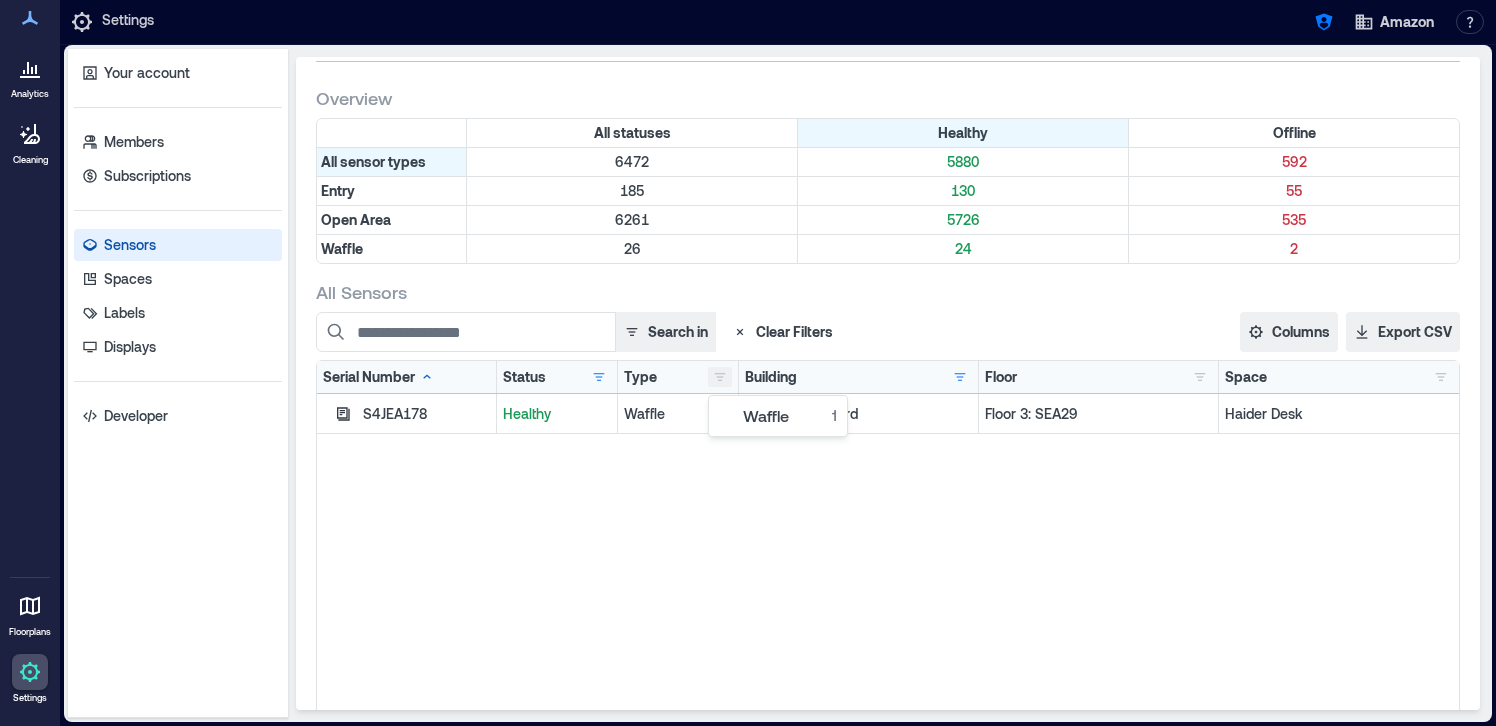 click at bounding box center (720, 377) 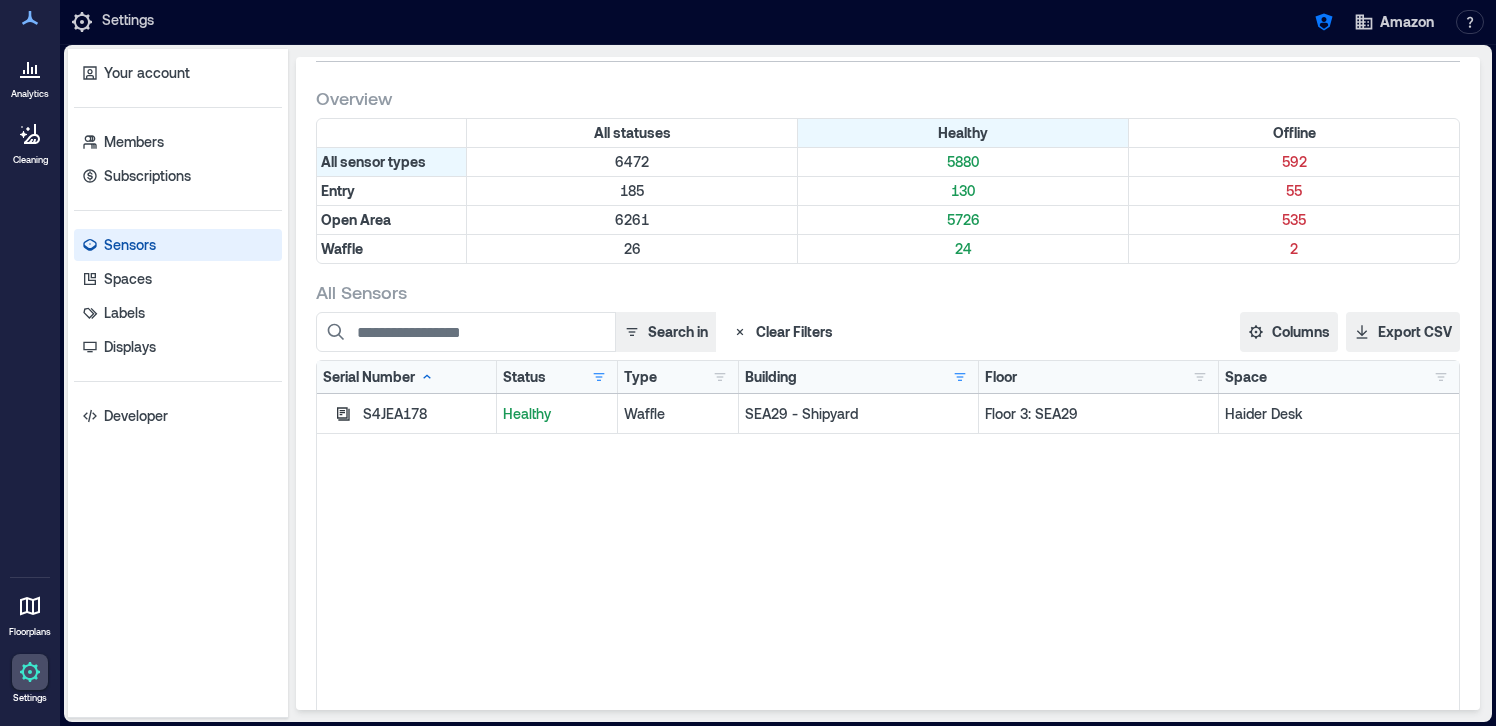 click 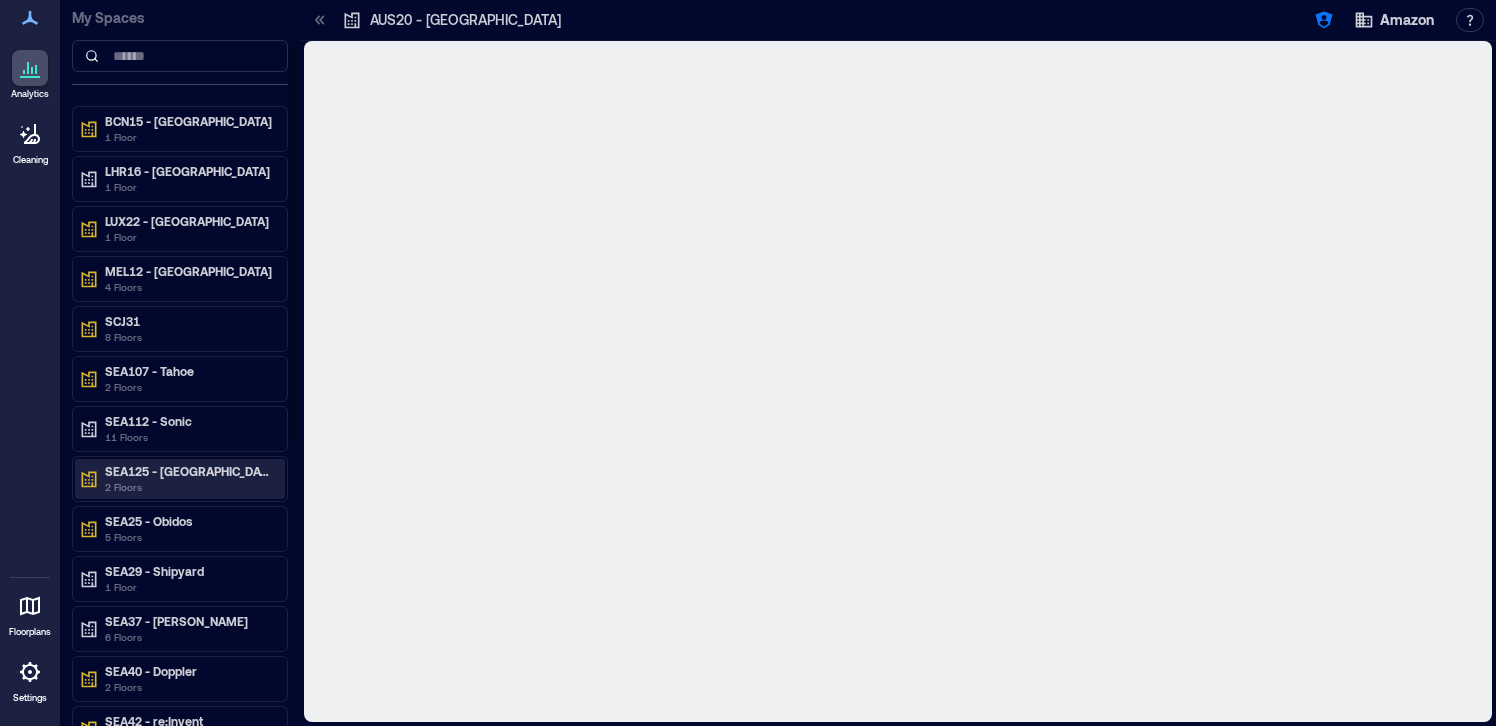 scroll, scrollTop: 79, scrollLeft: 0, axis: vertical 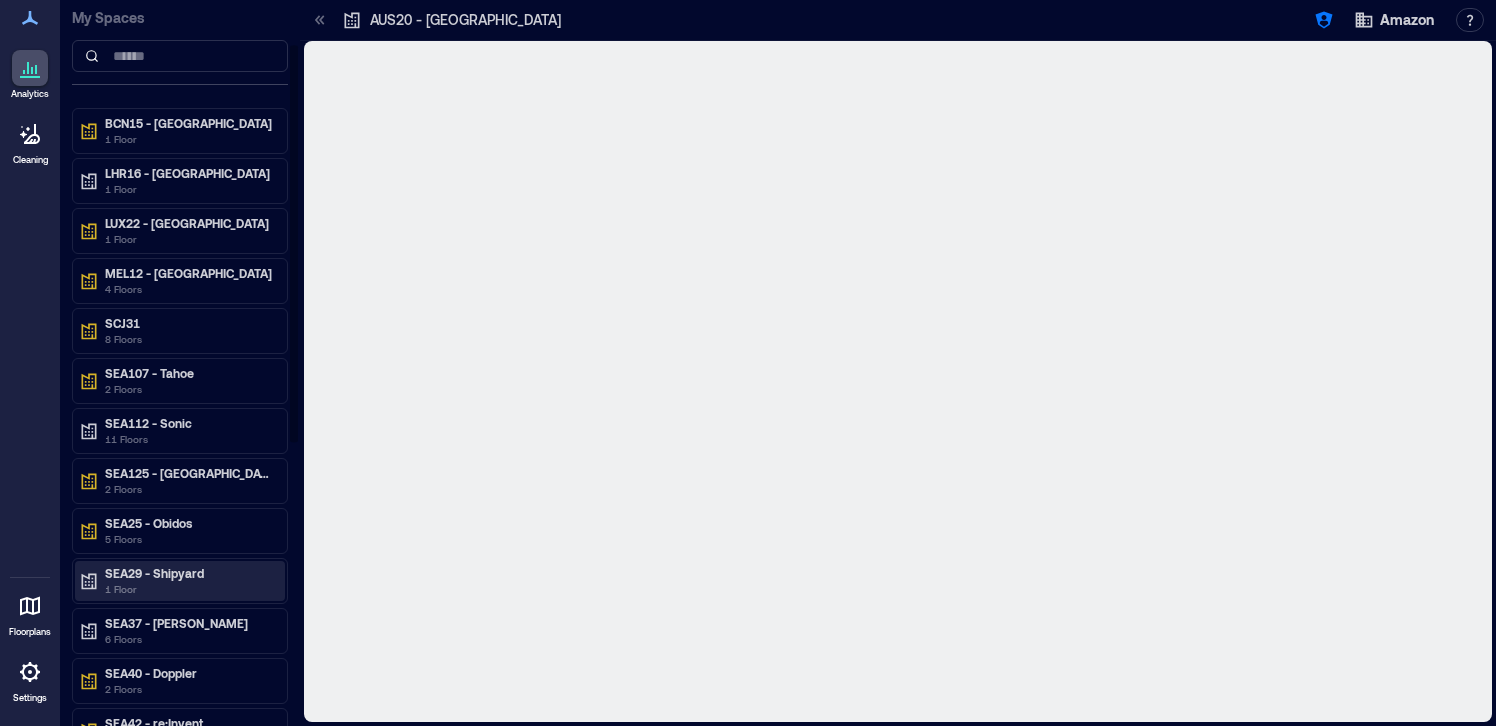click on "SEA29 - Shipyard" at bounding box center (189, 573) 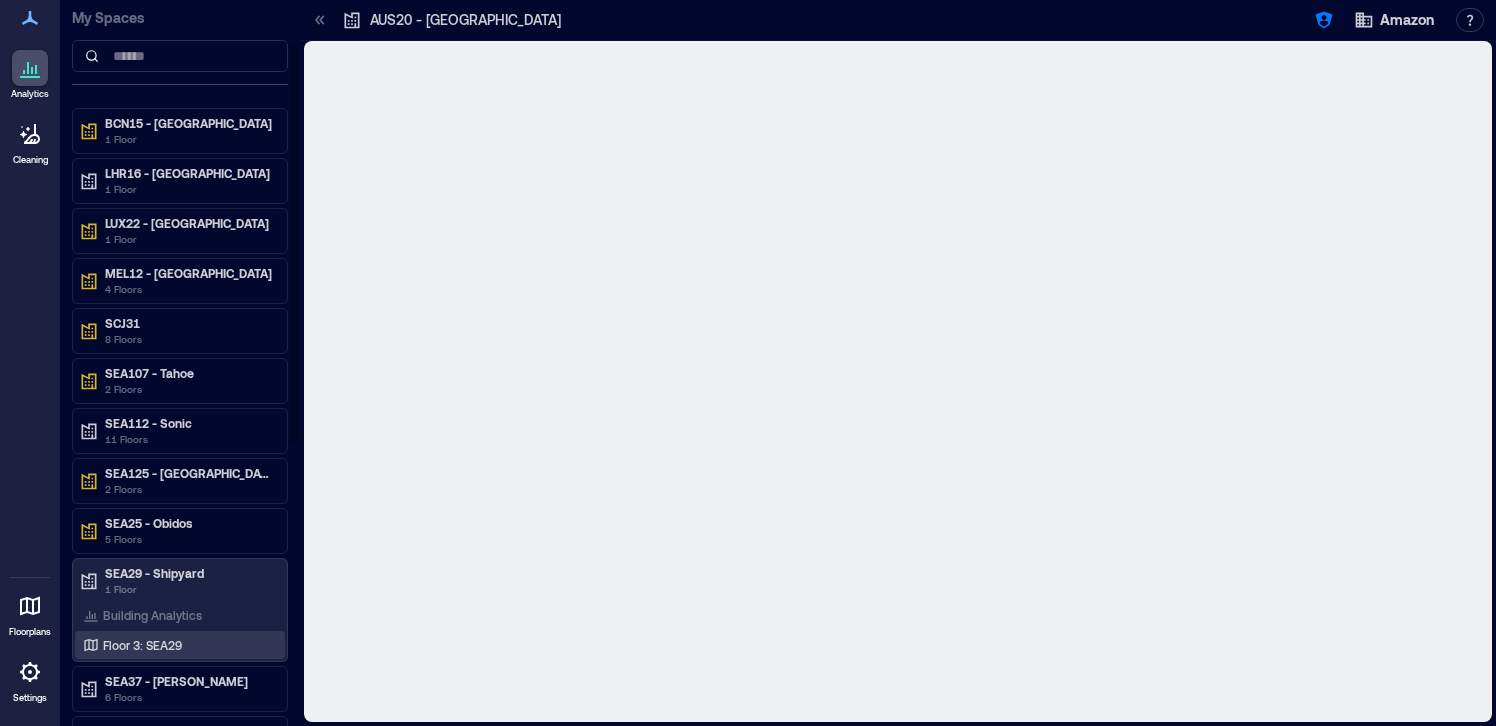 click on "Floor 3: SEA29" at bounding box center [176, 645] 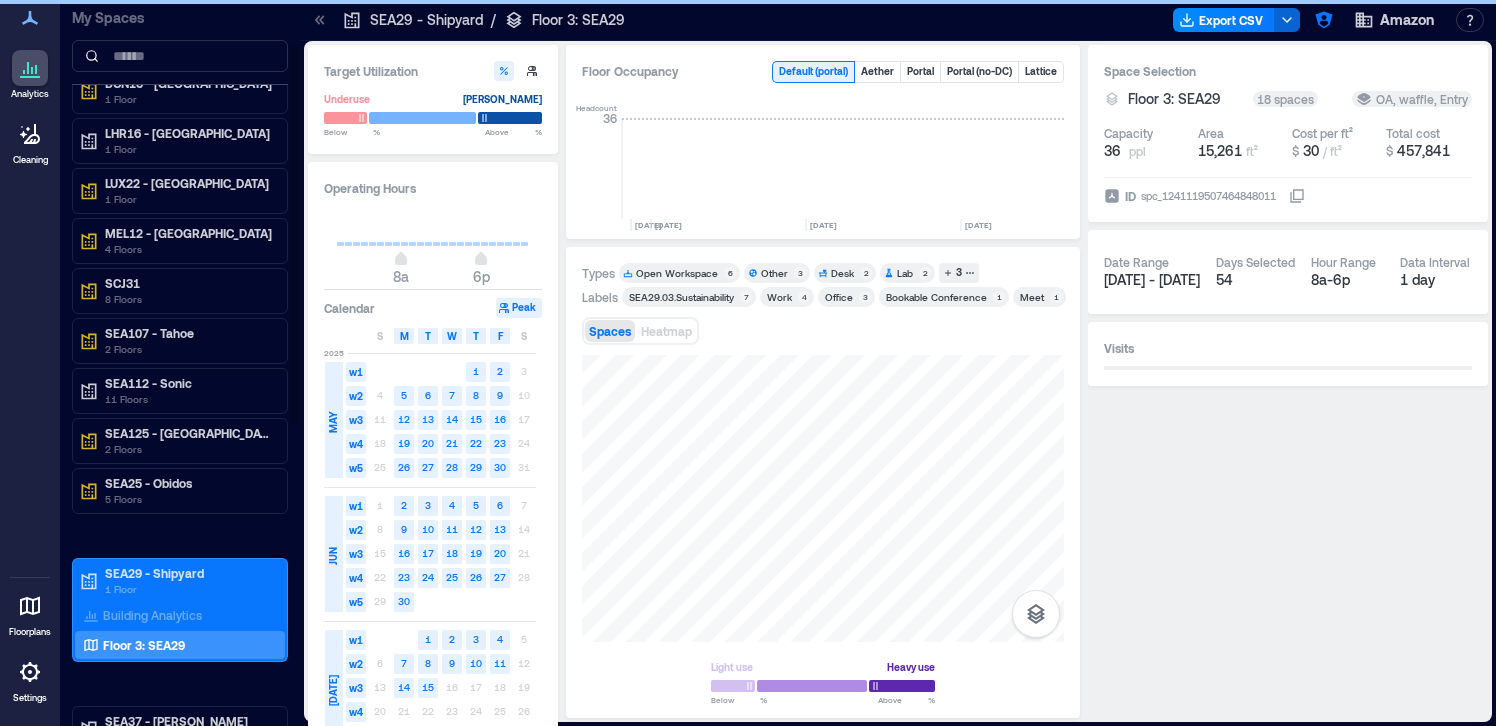 scroll, scrollTop: 0, scrollLeft: 2556, axis: horizontal 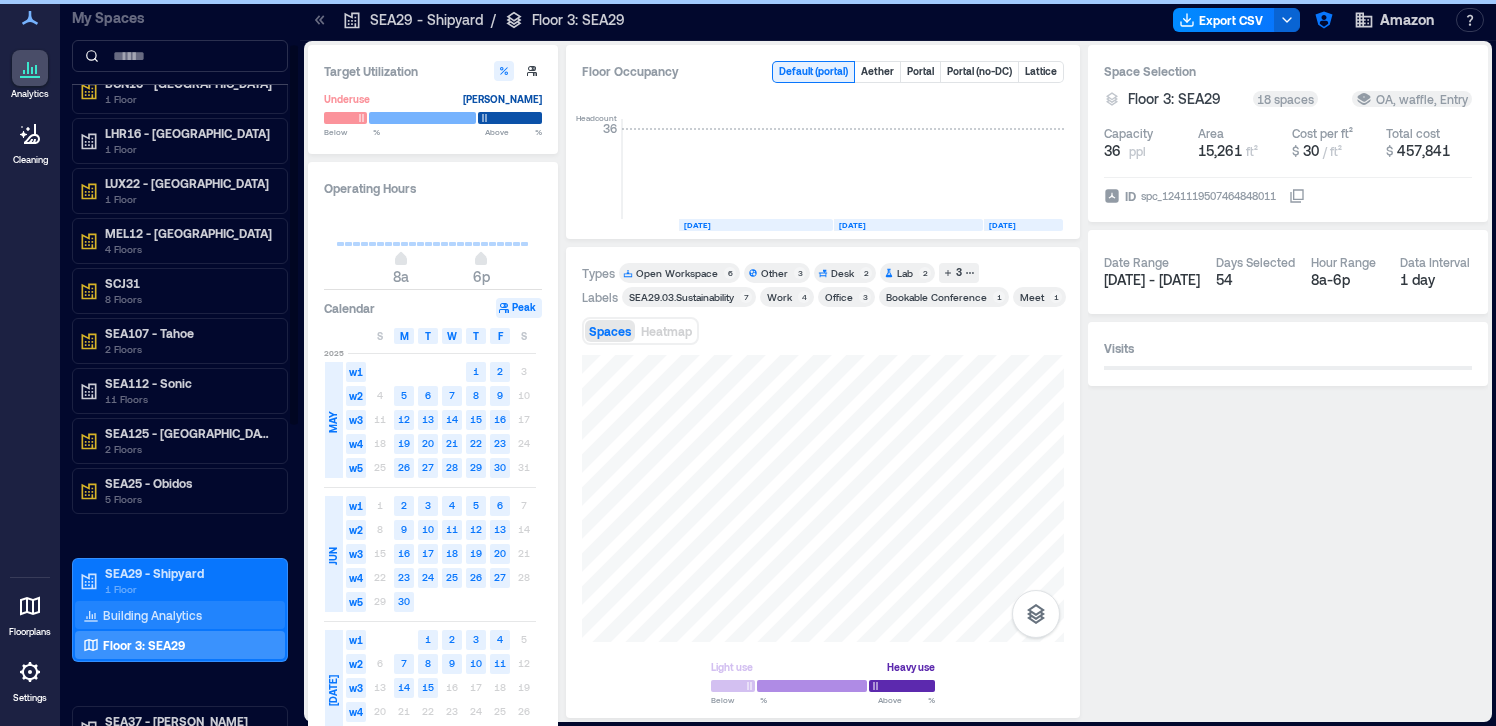 click on "Building Analytics" at bounding box center [180, 615] 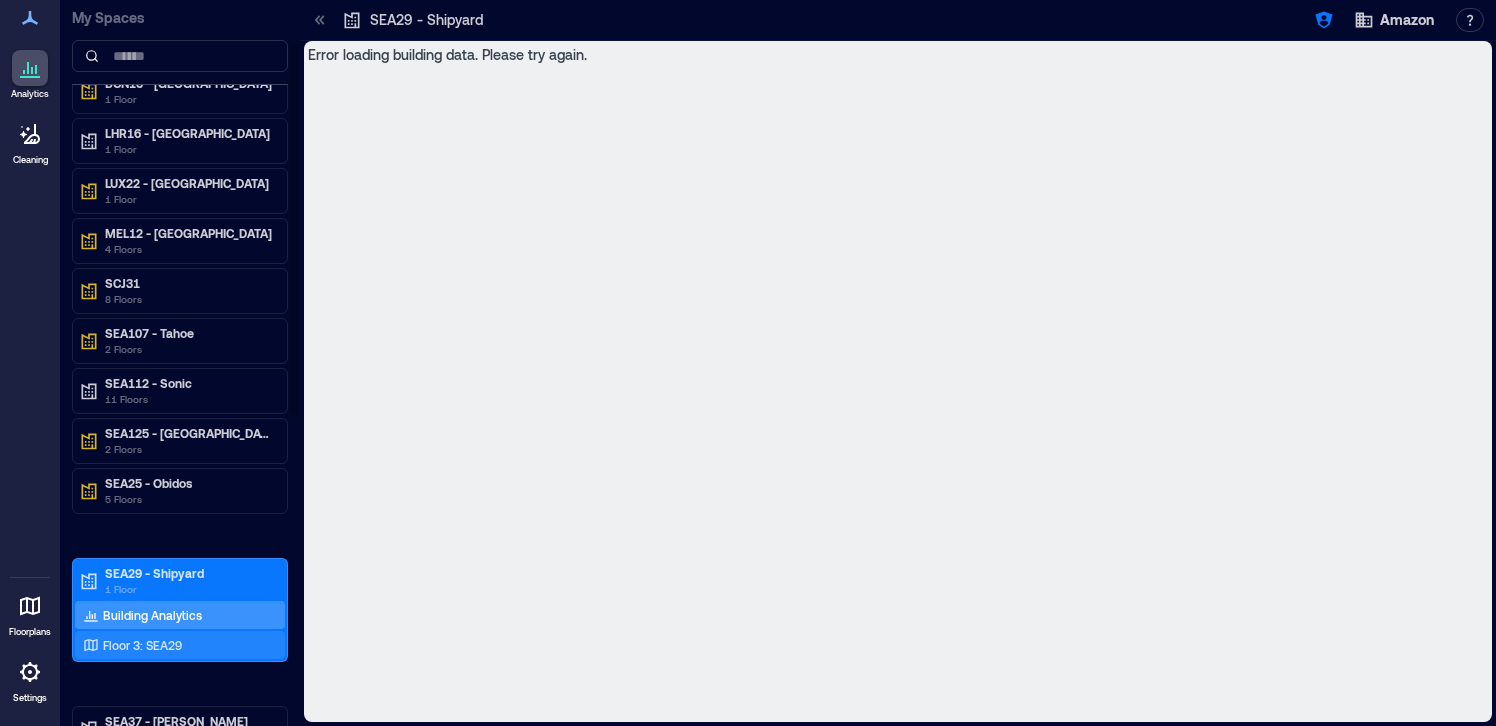 click on "Floor 3: SEA29" at bounding box center [142, 645] 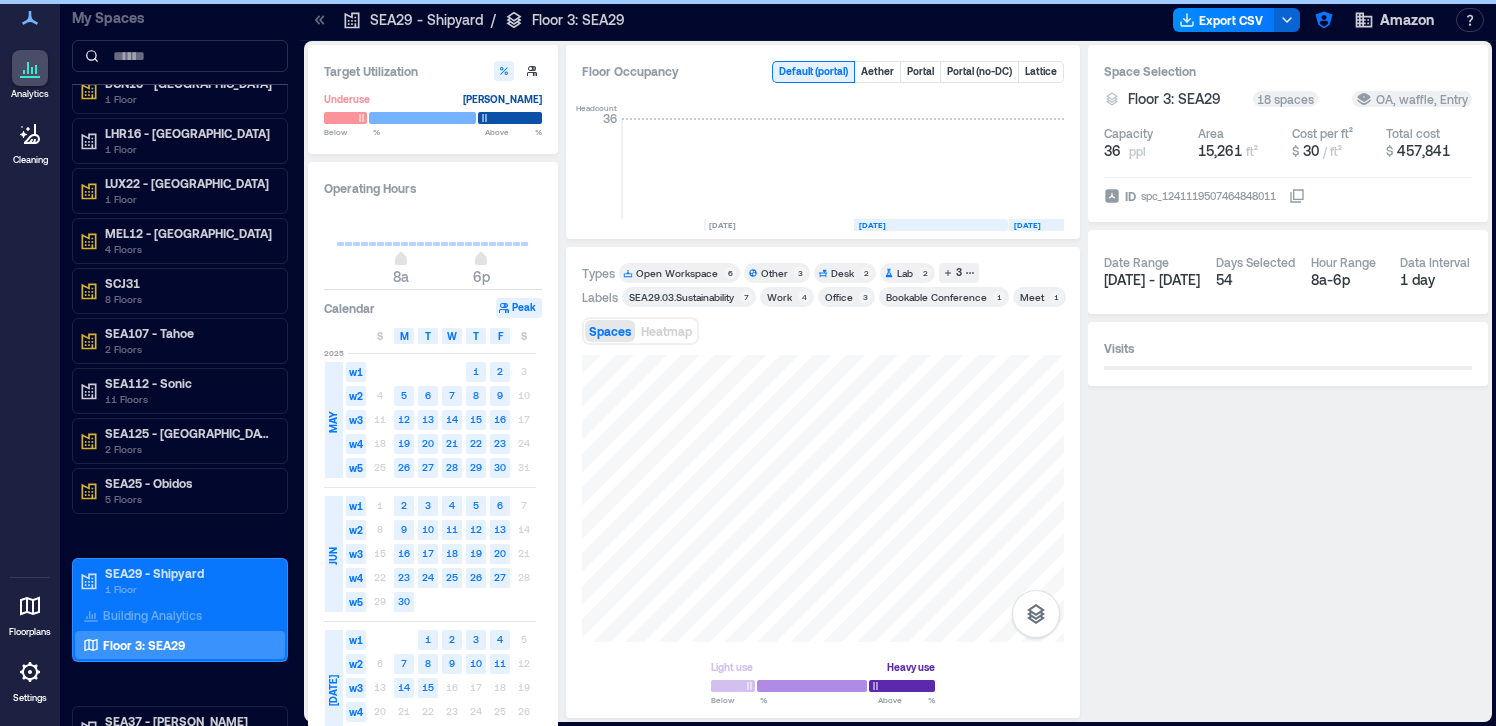 scroll, scrollTop: 0, scrollLeft: 2556, axis: horizontal 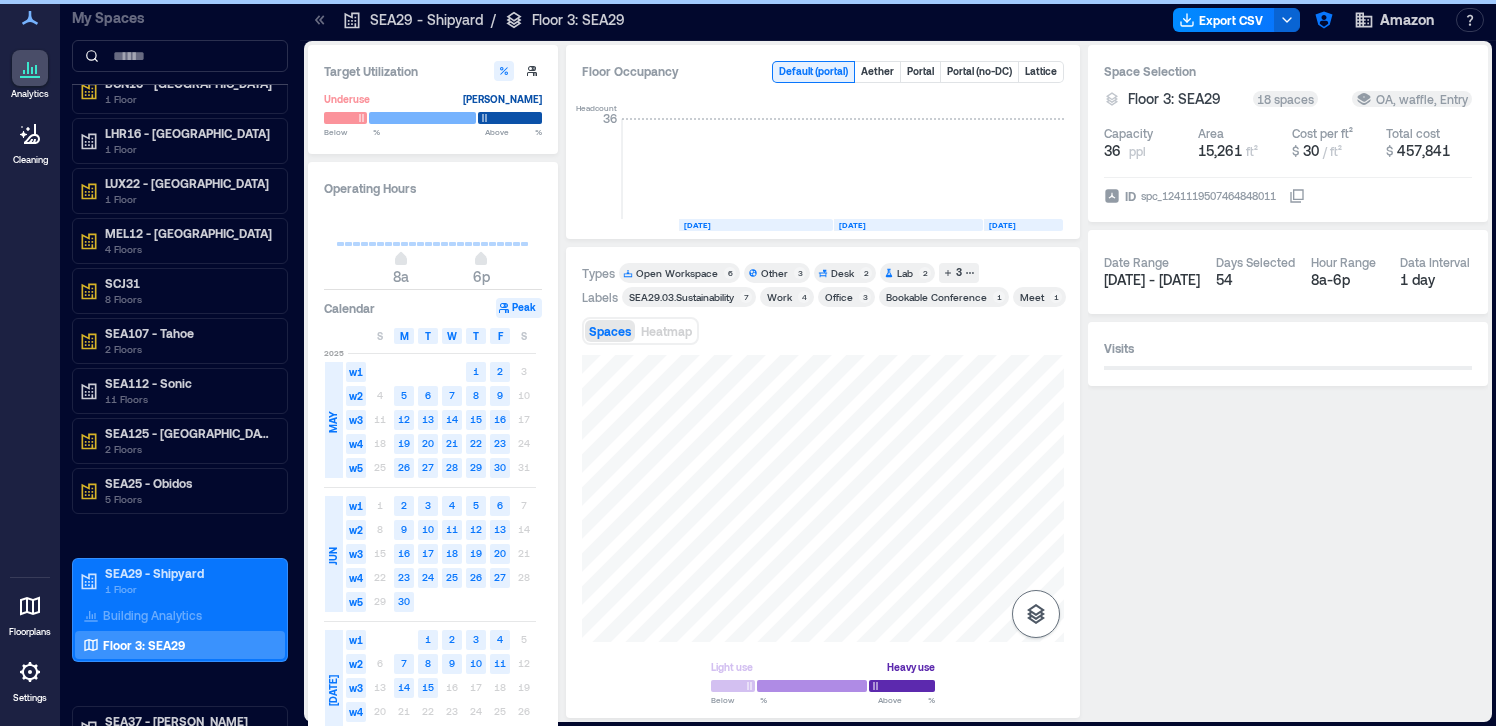 click 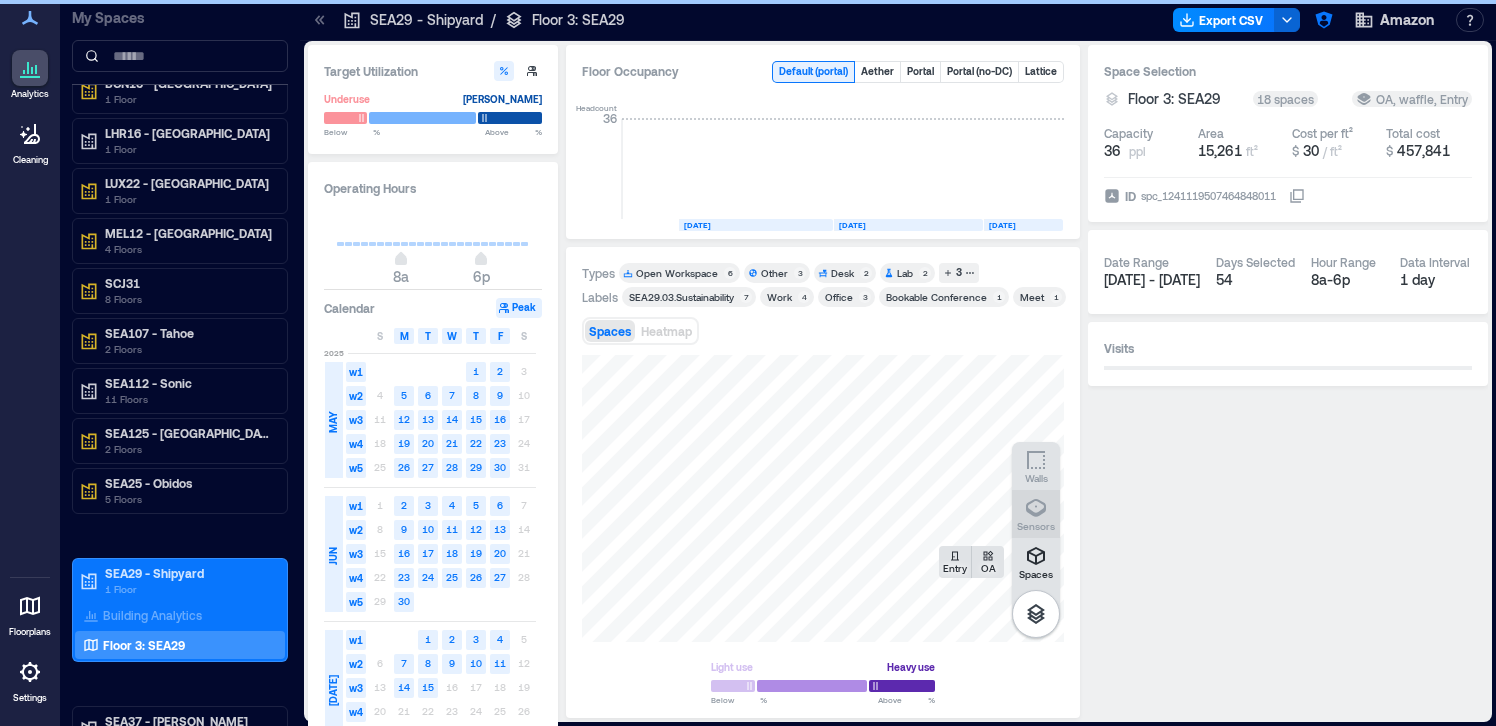 click 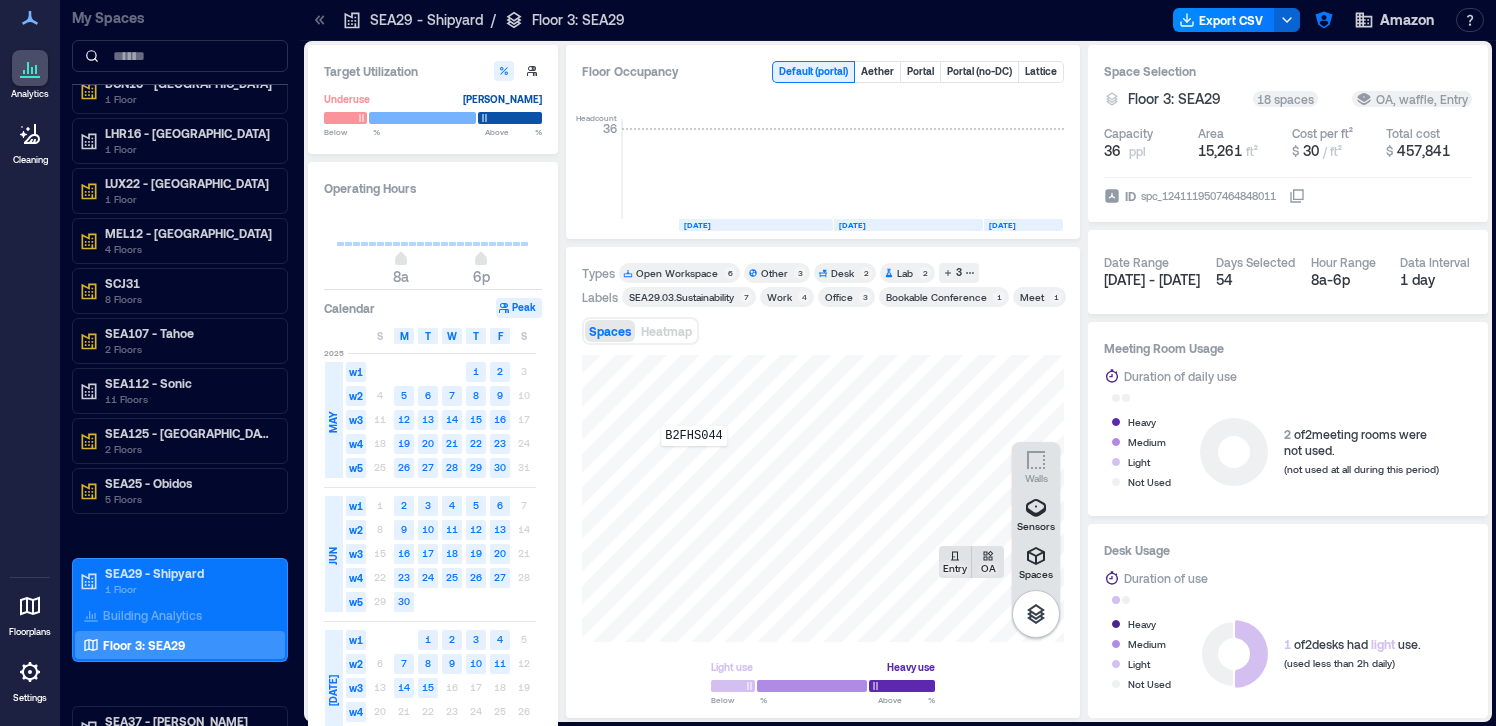 click on "B2FHS044" at bounding box center [823, 498] 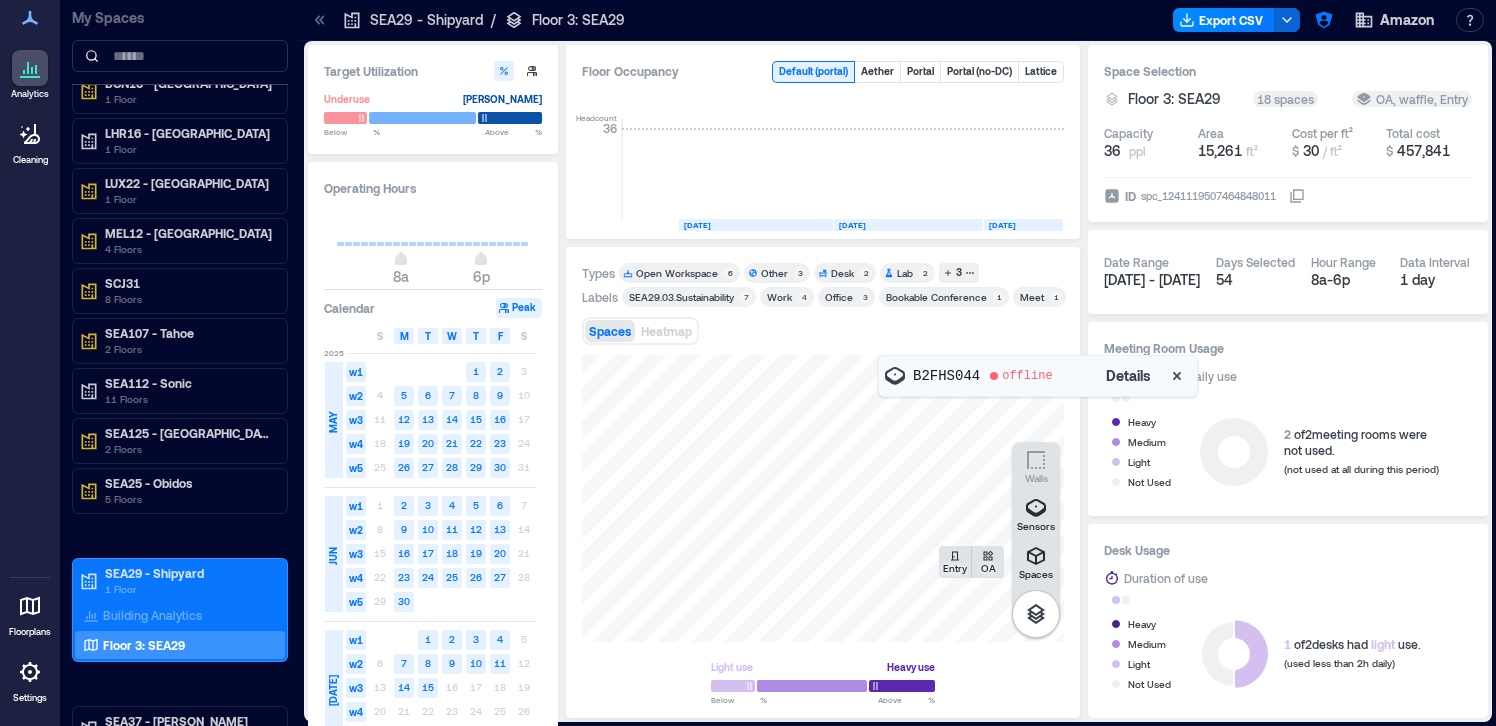 click on "B2FHS044" at bounding box center (946, 376) 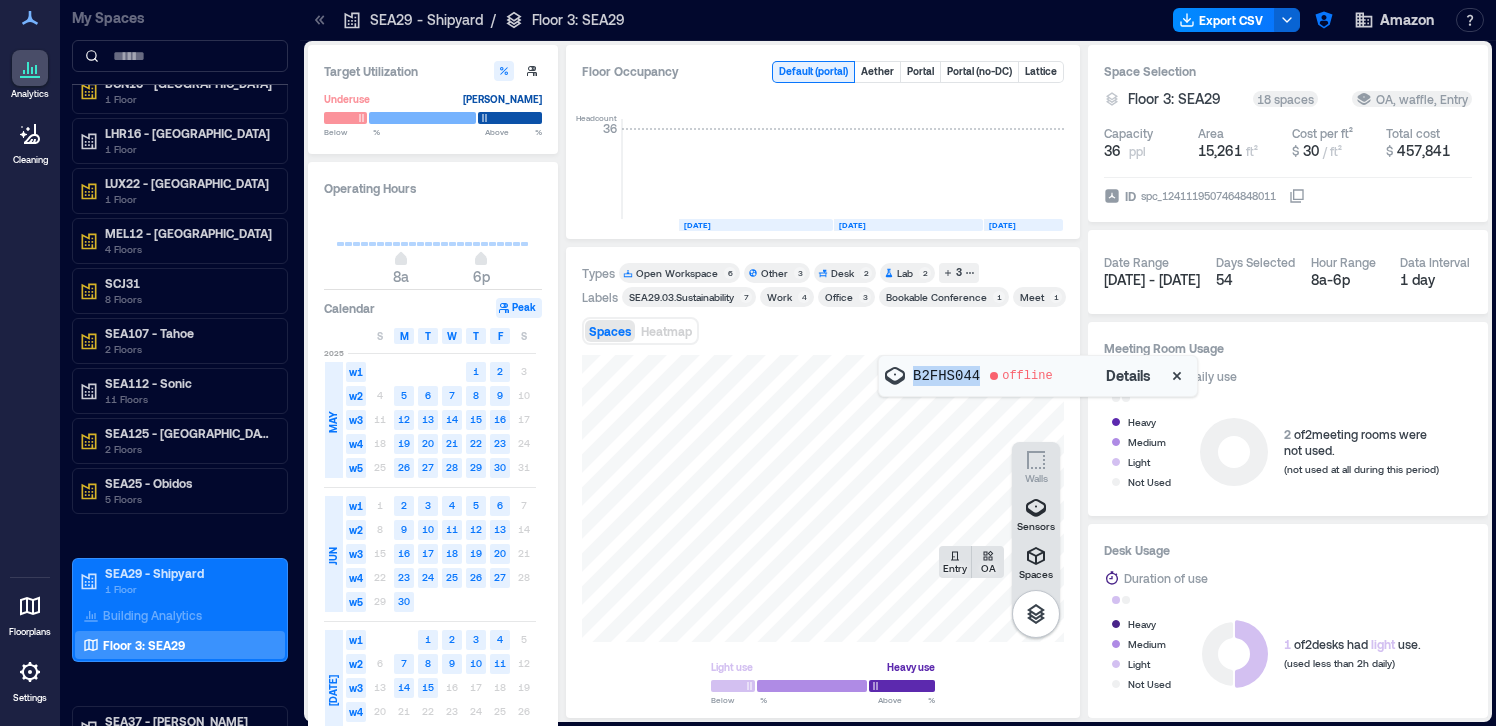 click on "B2FHS044" at bounding box center (946, 376) 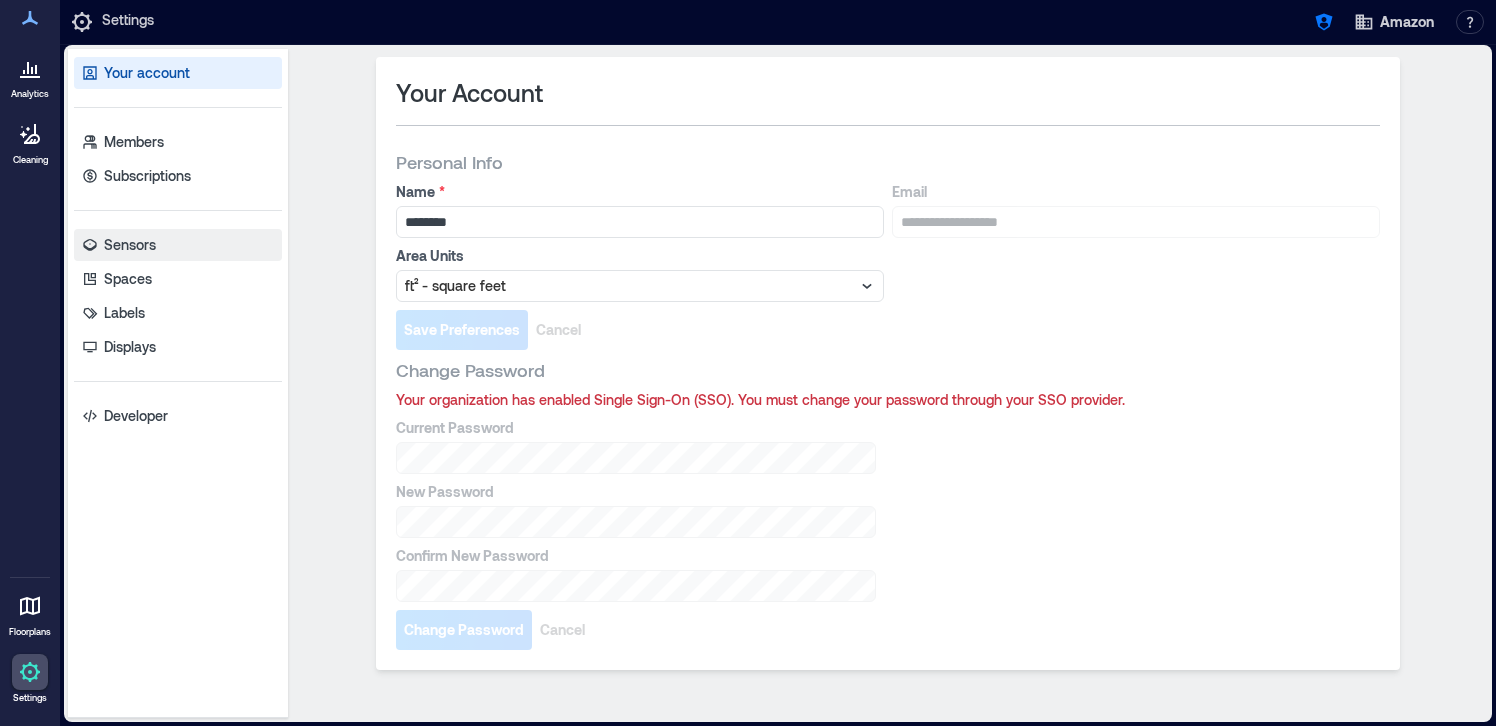 click on "Sensors" at bounding box center (178, 245) 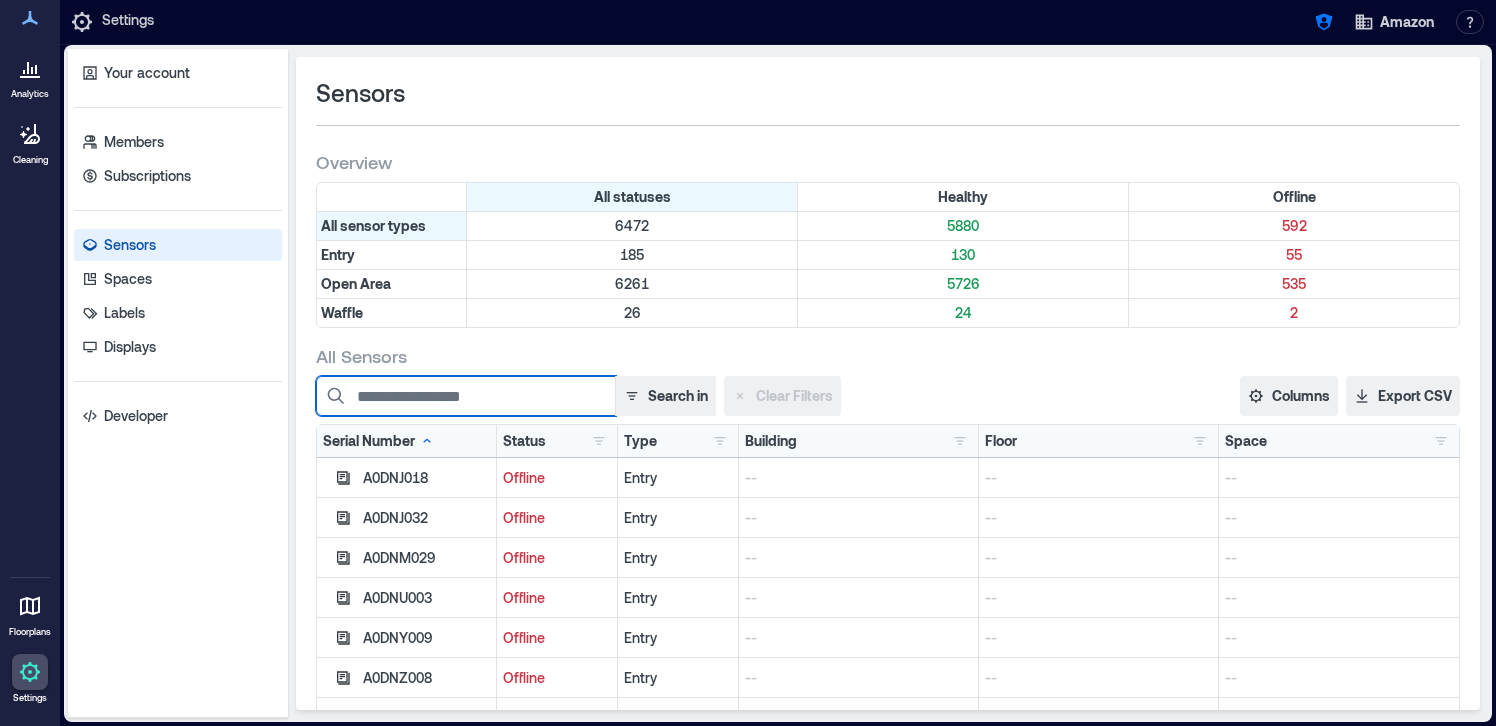click at bounding box center [466, 396] 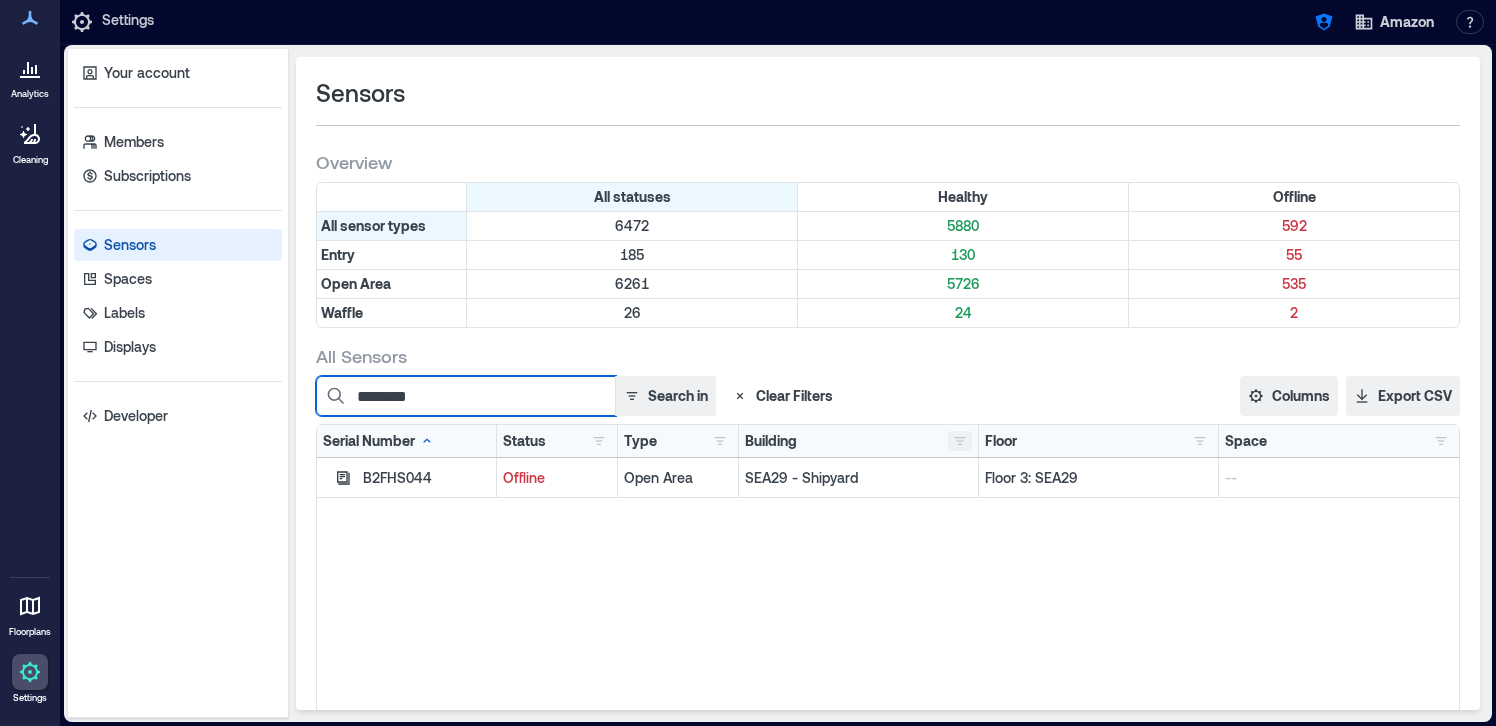 type on "********" 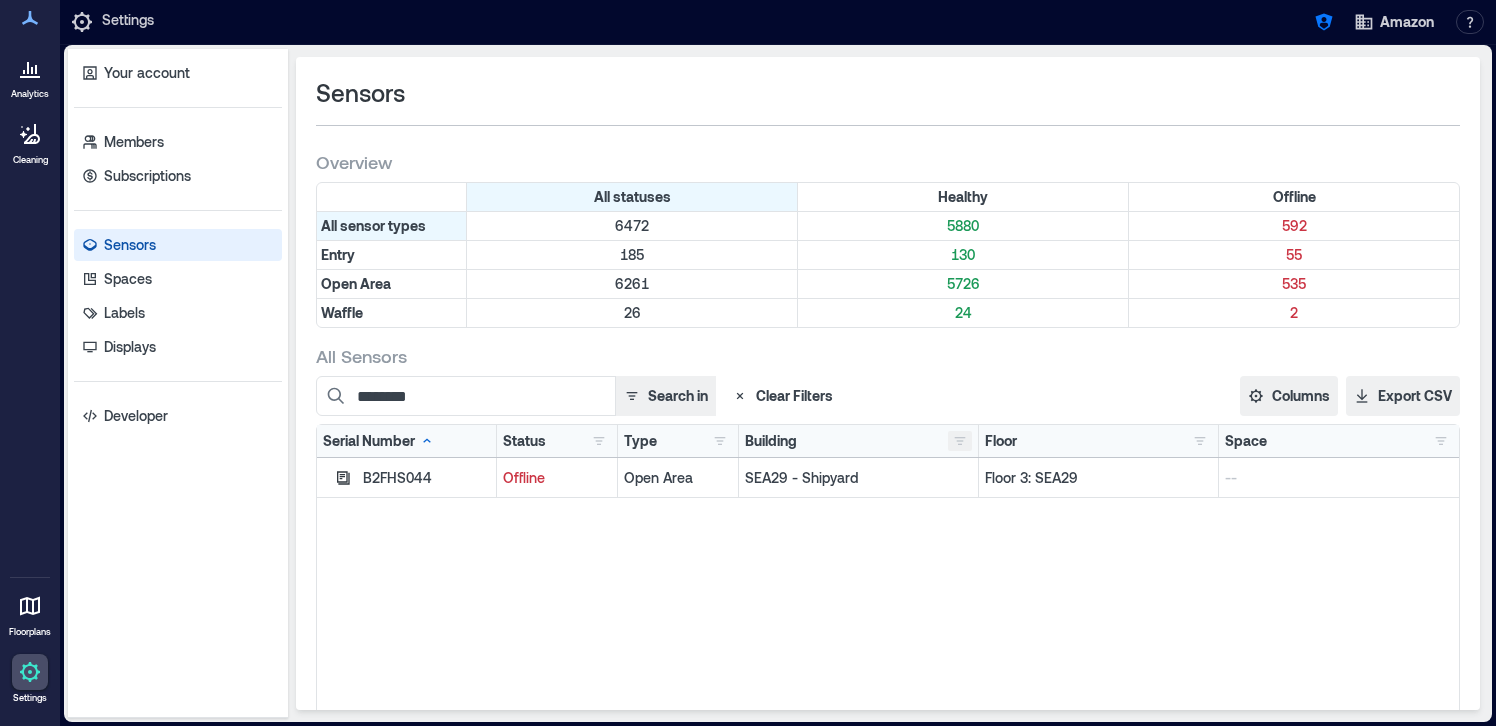 click at bounding box center (960, 441) 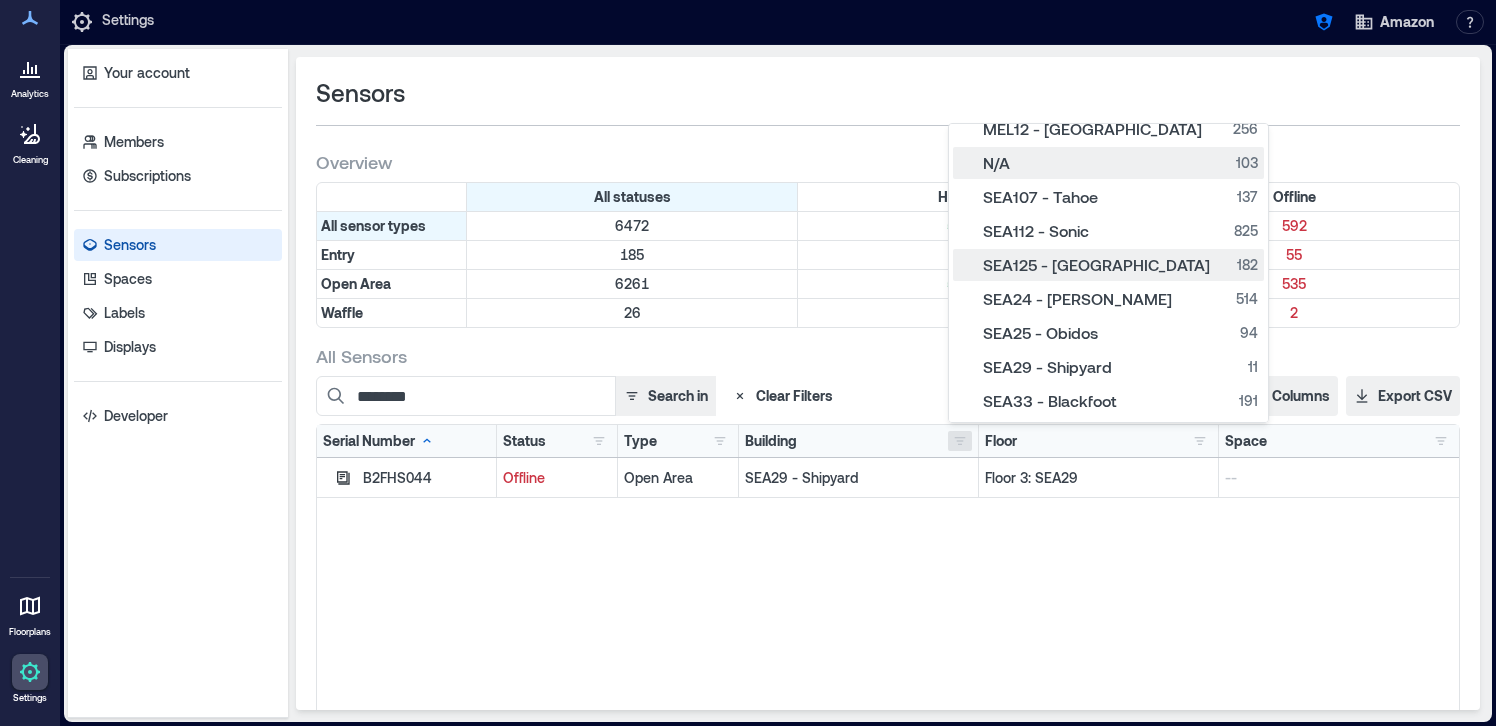 scroll, scrollTop: 344, scrollLeft: 0, axis: vertical 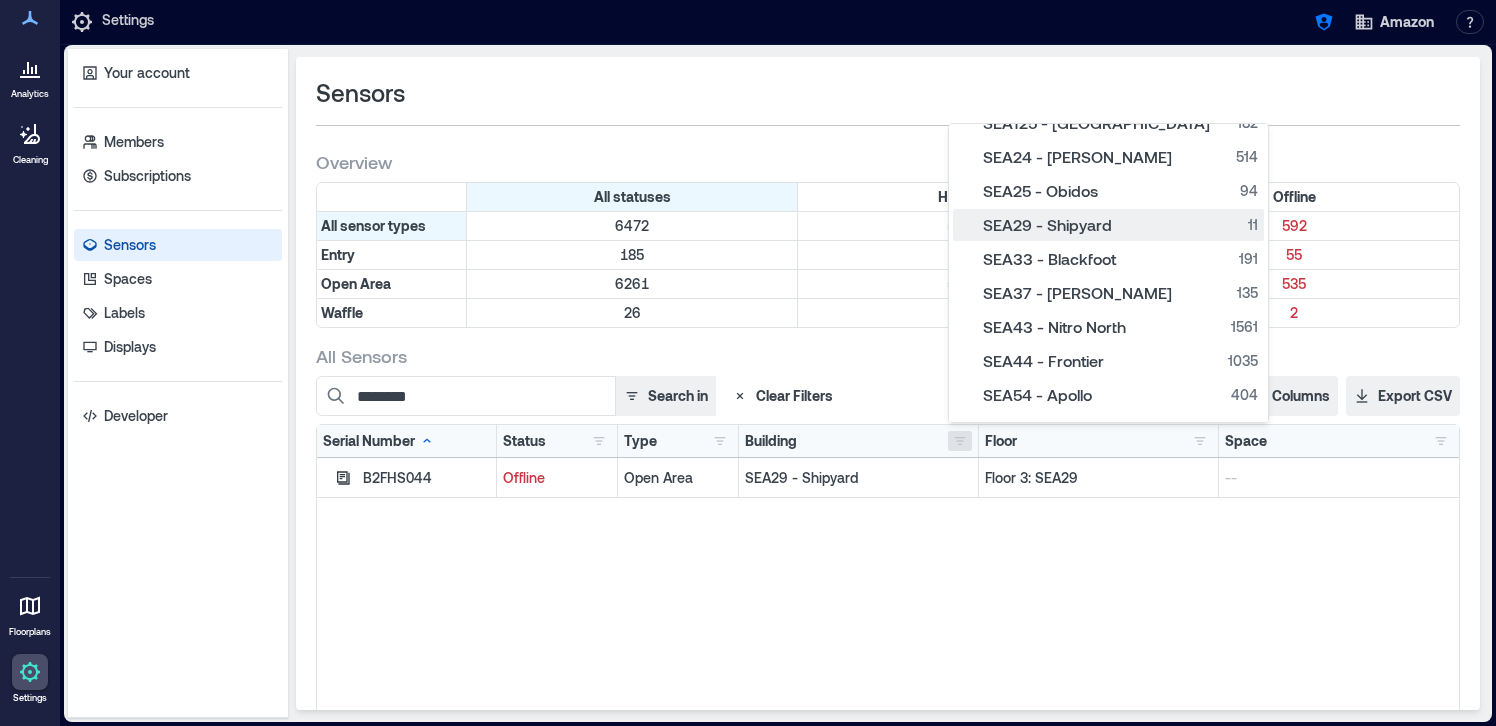 click on "SEA29 - Shipyard 11" at bounding box center [1108, 225] 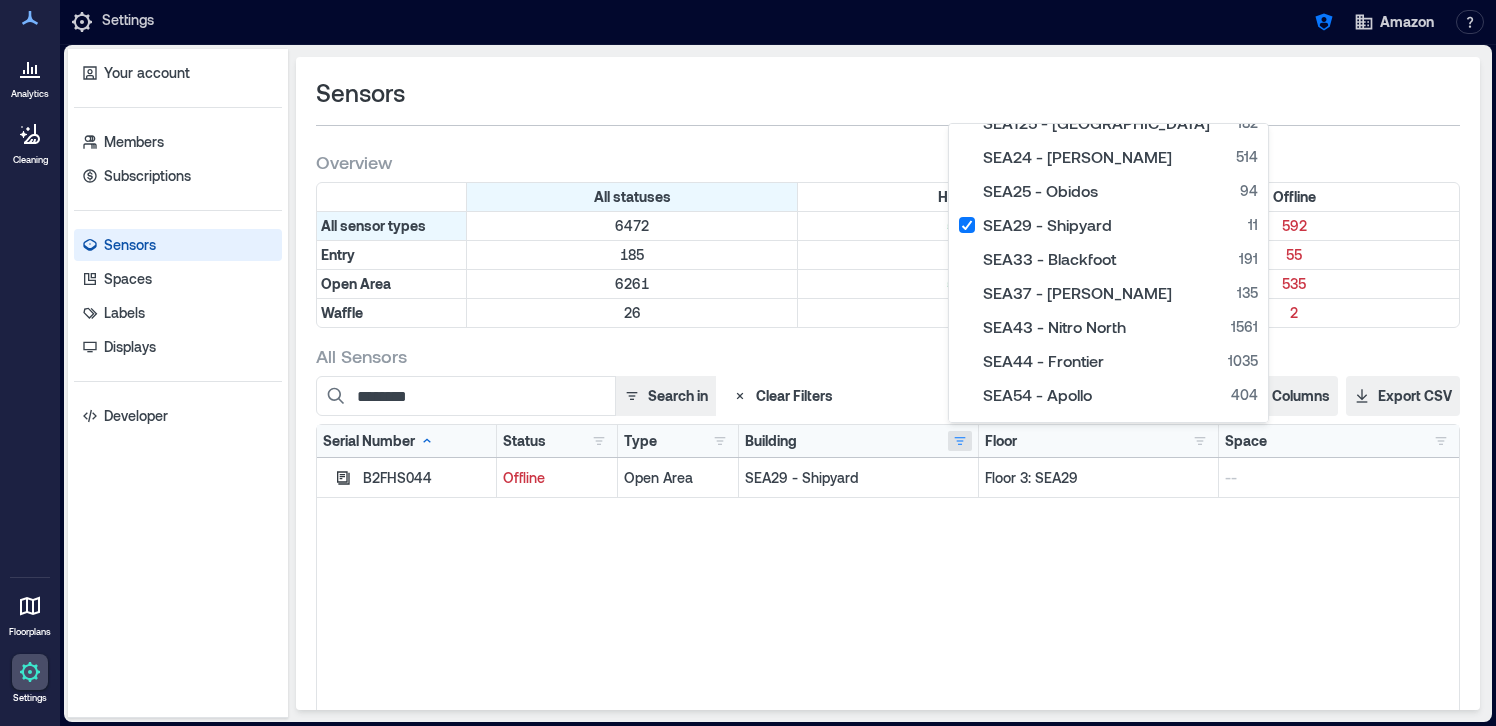click on "All Sensors" at bounding box center (888, 356) 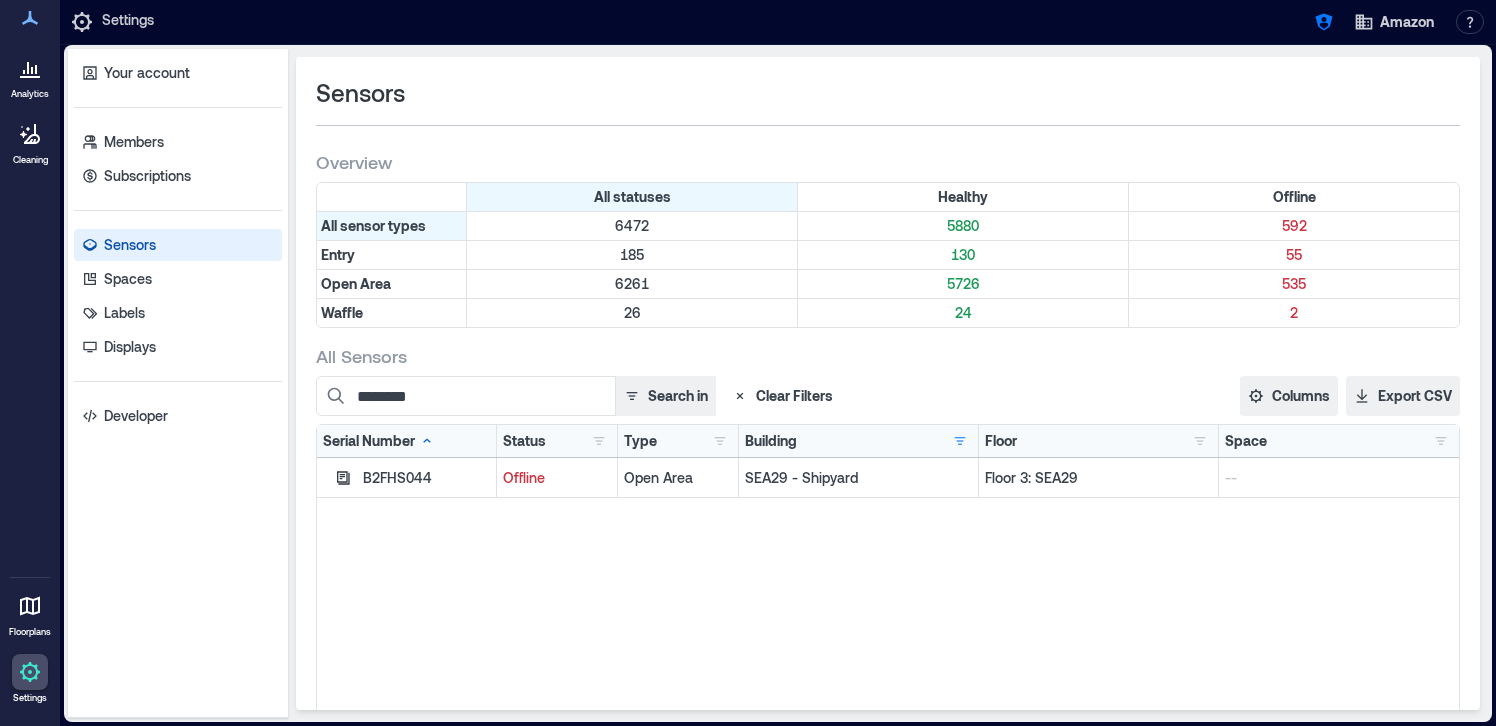 click 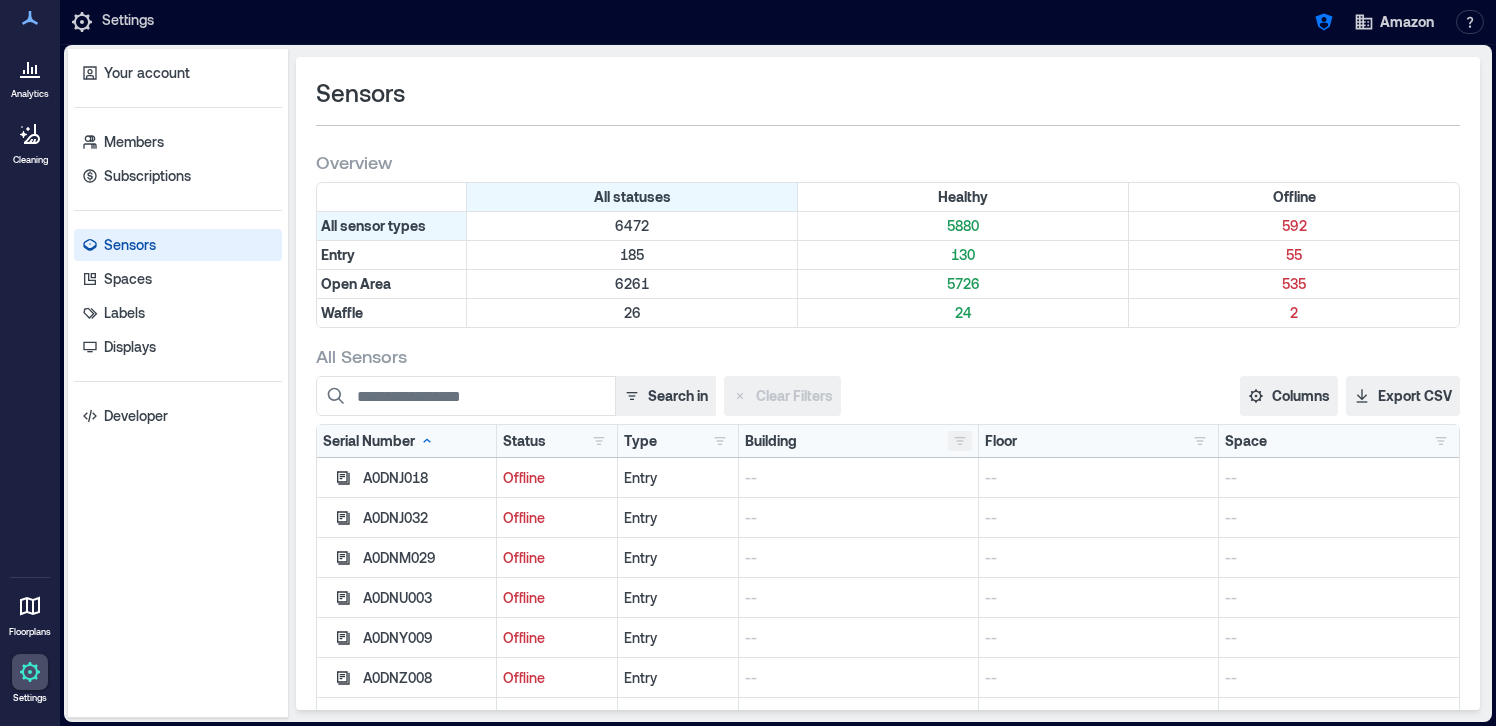 click at bounding box center (960, 441) 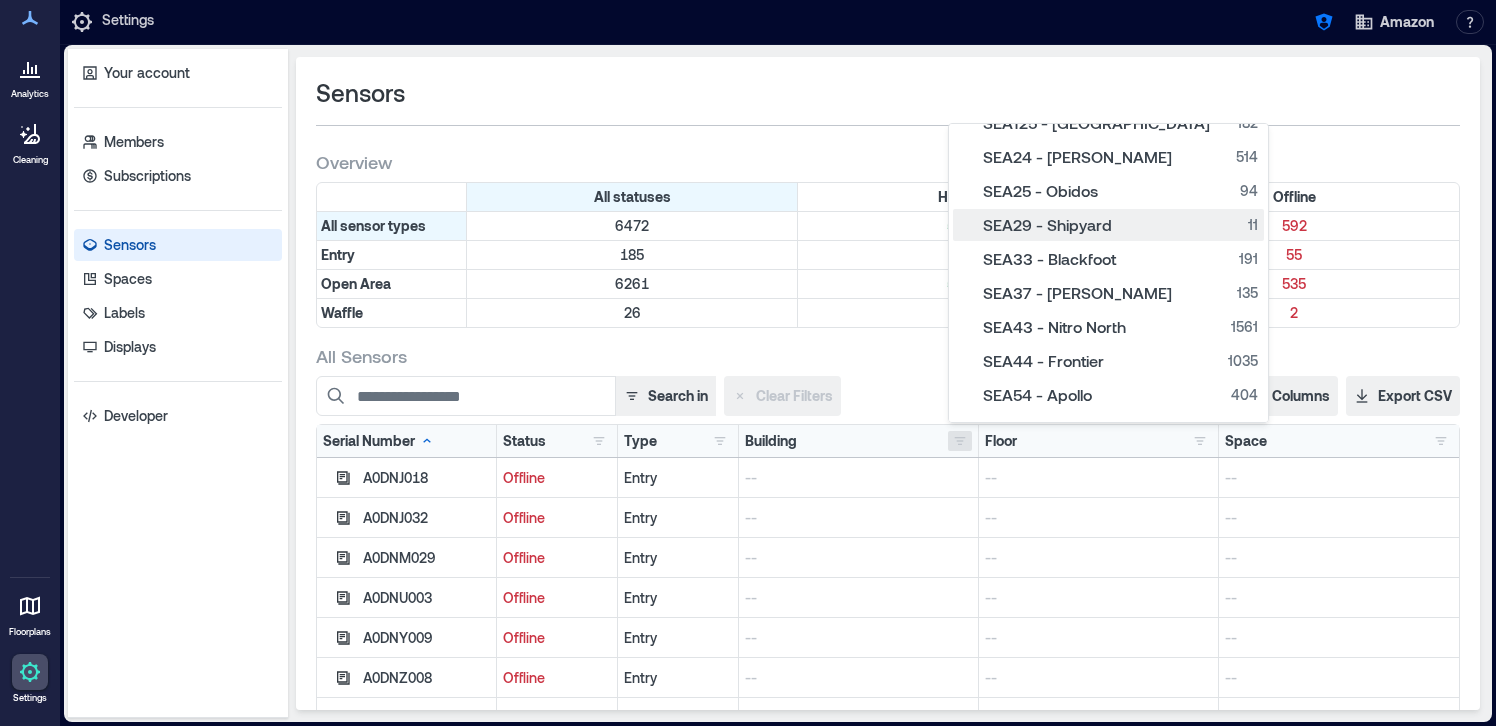 click on "SEA29 - Shipyard 11" at bounding box center (1108, 225) 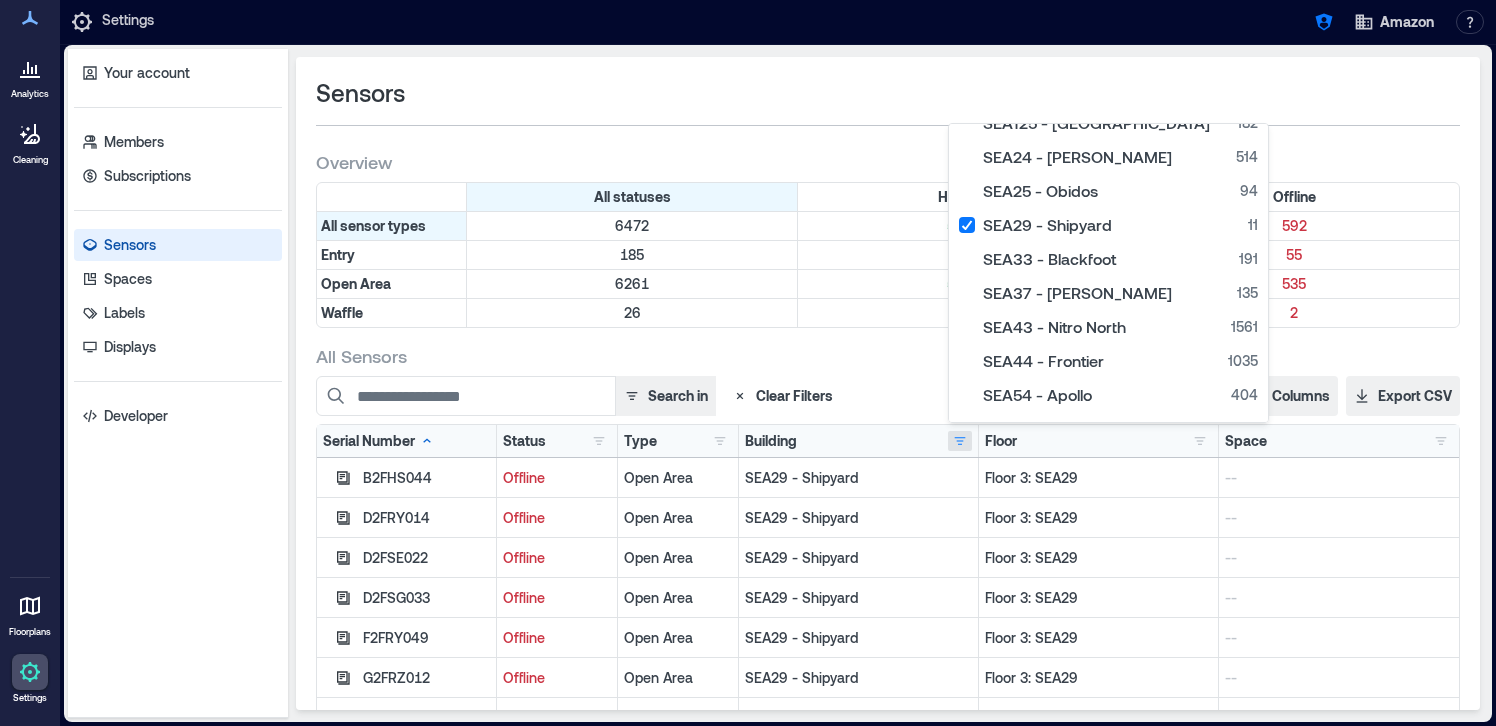 click on "All Sensors" at bounding box center (888, 356) 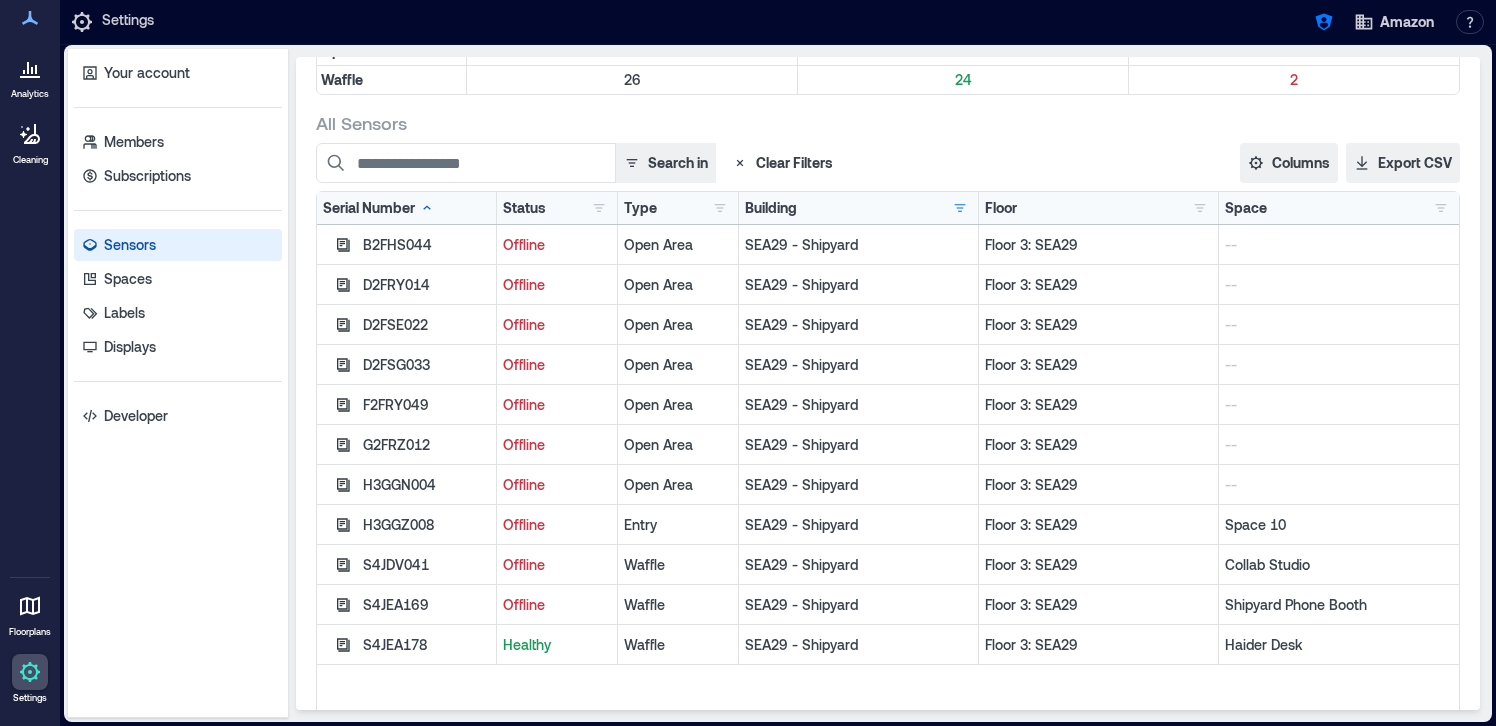 scroll, scrollTop: 269, scrollLeft: 0, axis: vertical 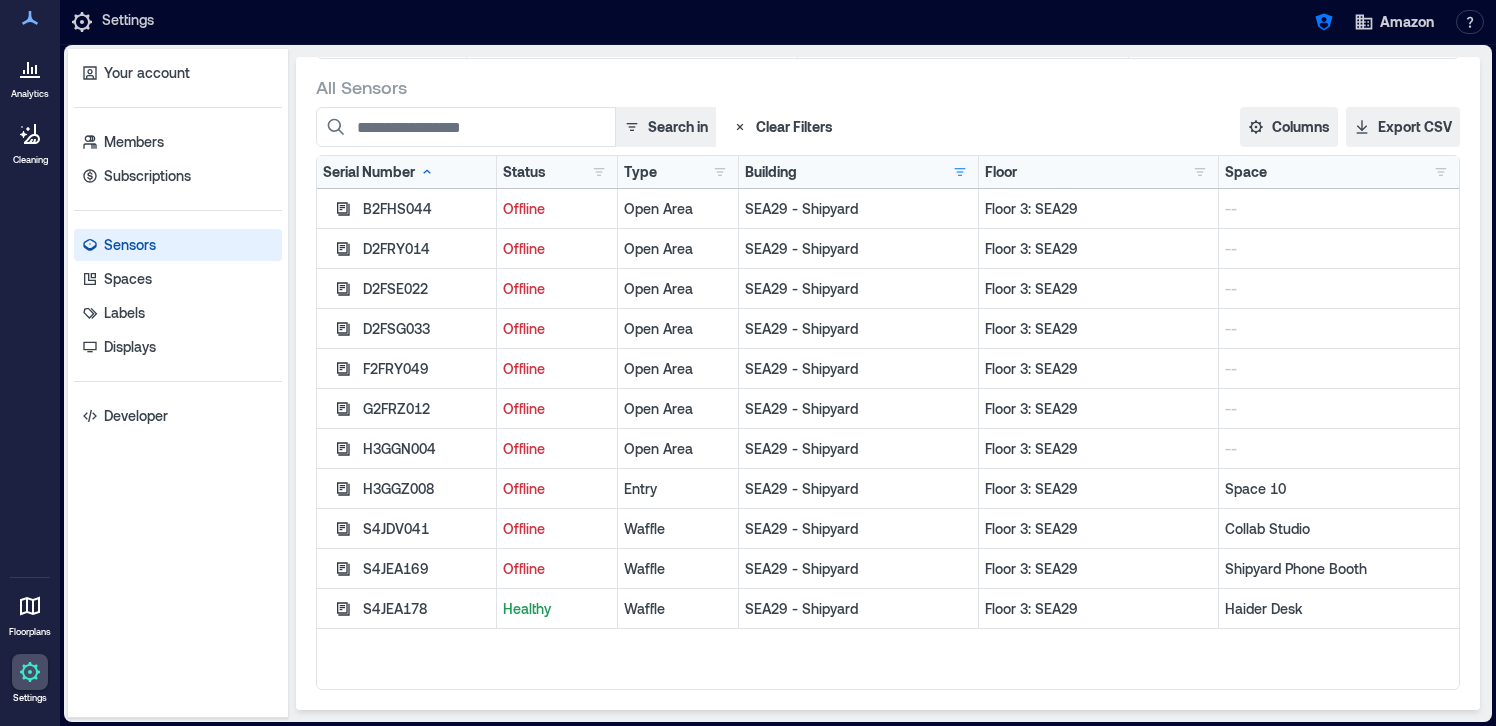 click 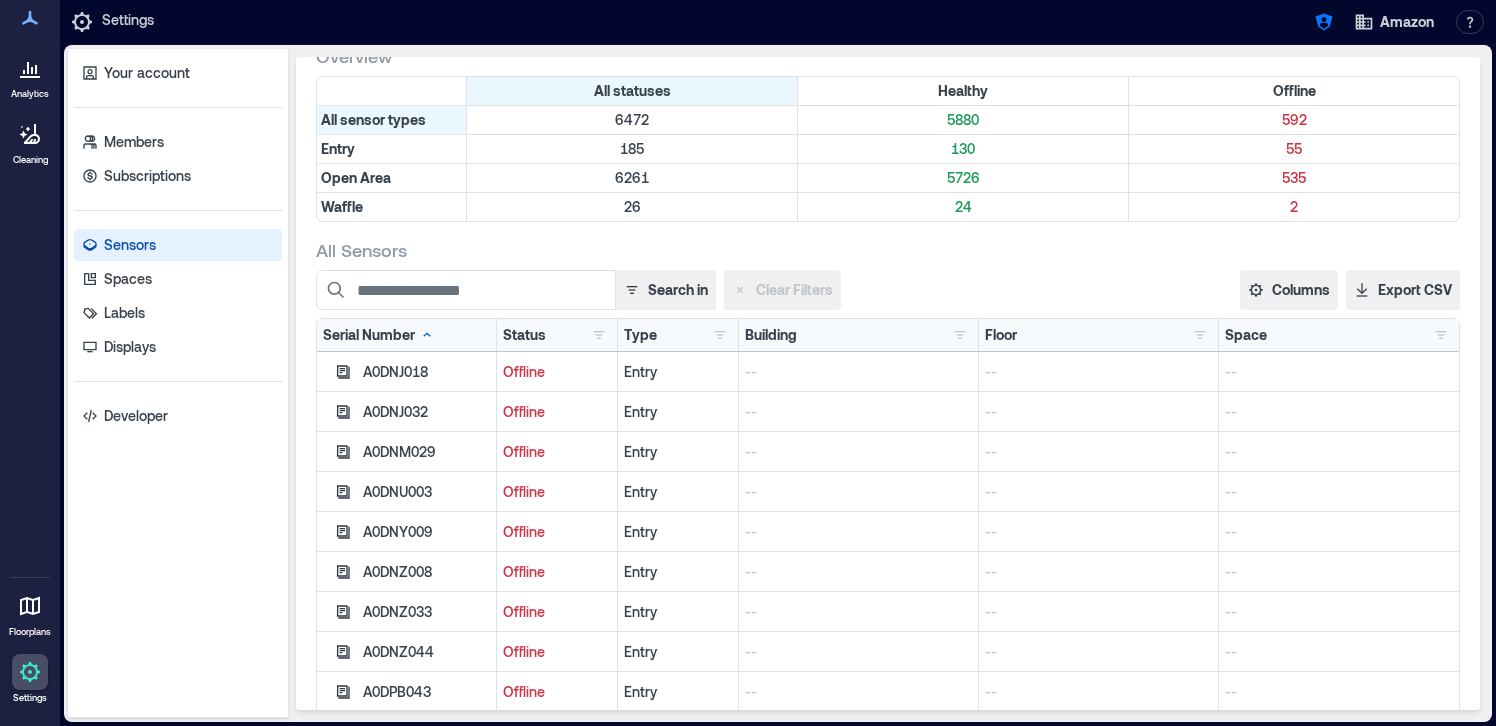 scroll, scrollTop: 0, scrollLeft: 0, axis: both 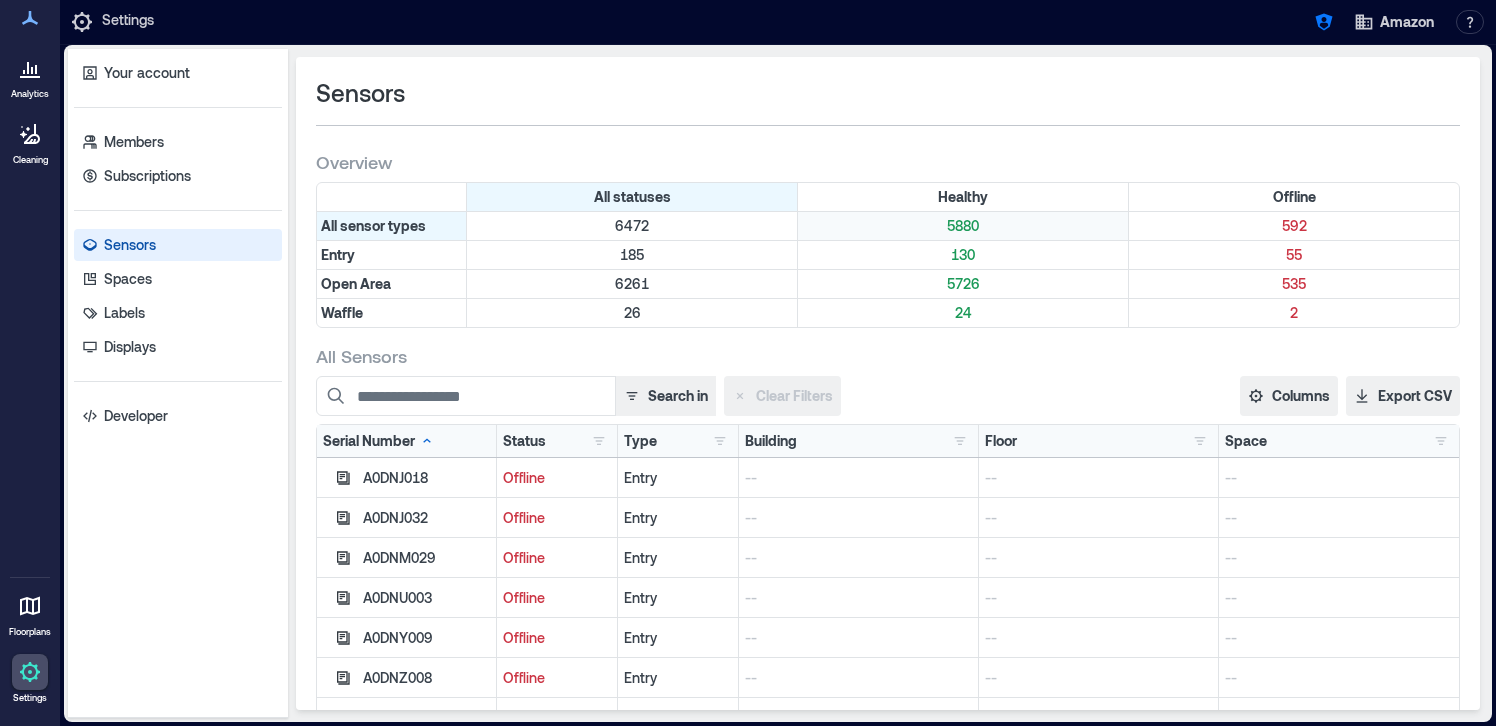click on "5880" at bounding box center (963, 226) 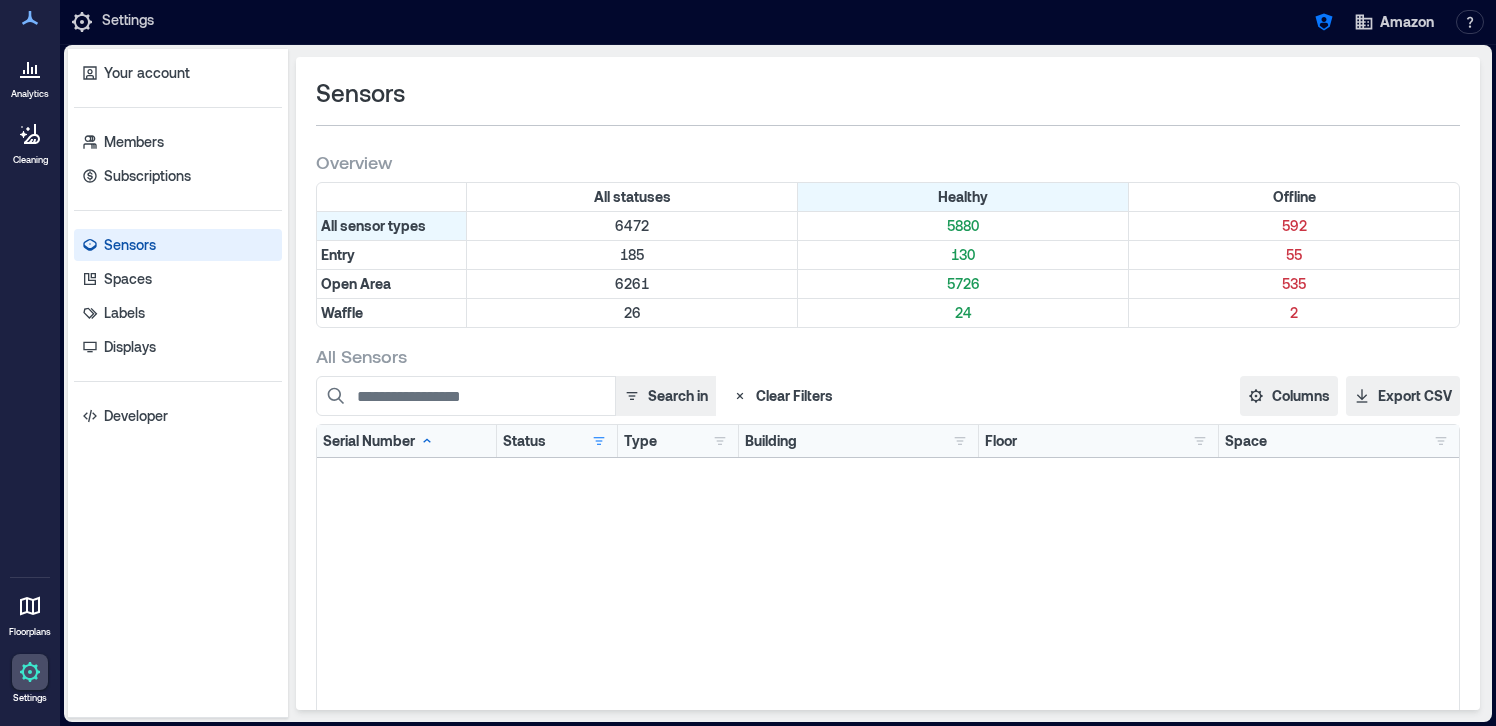 scroll, scrollTop: 0, scrollLeft: 0, axis: both 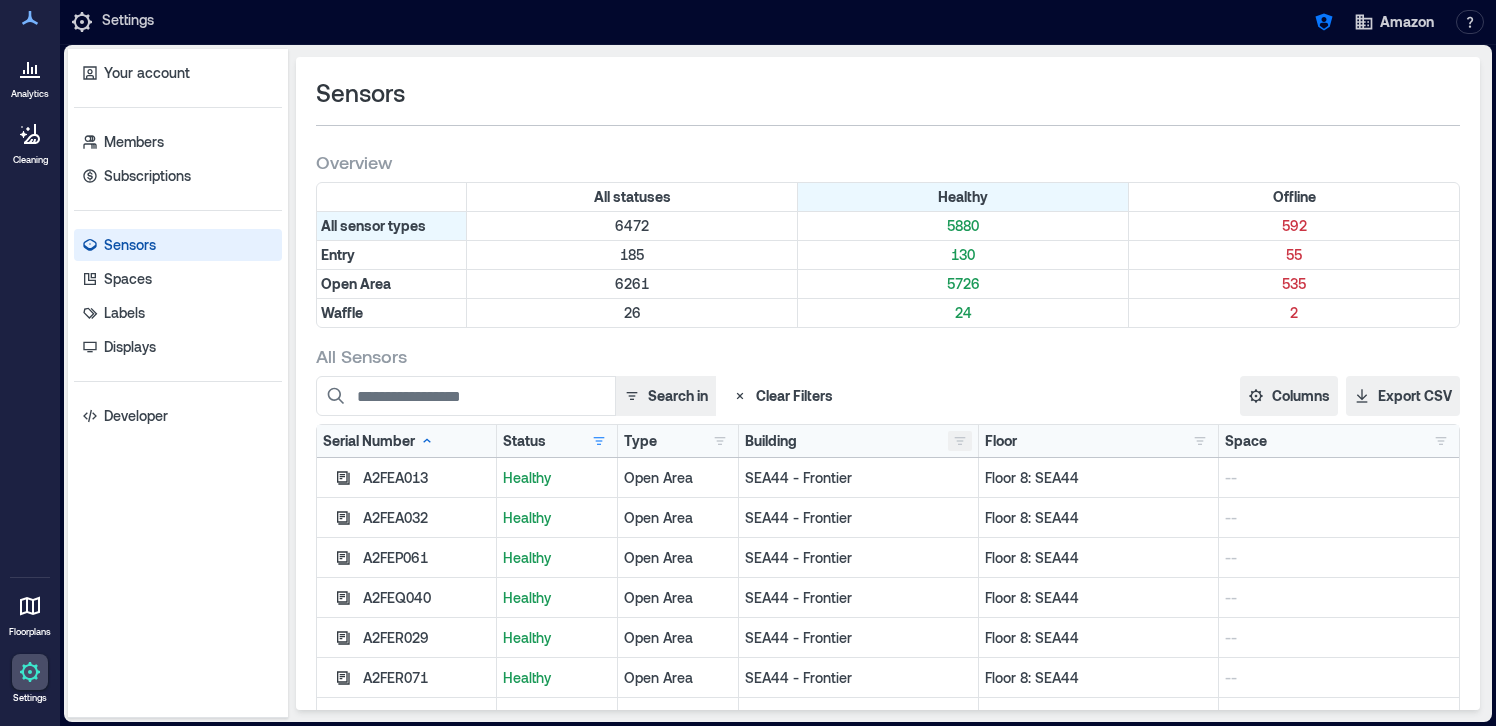 click at bounding box center (960, 441) 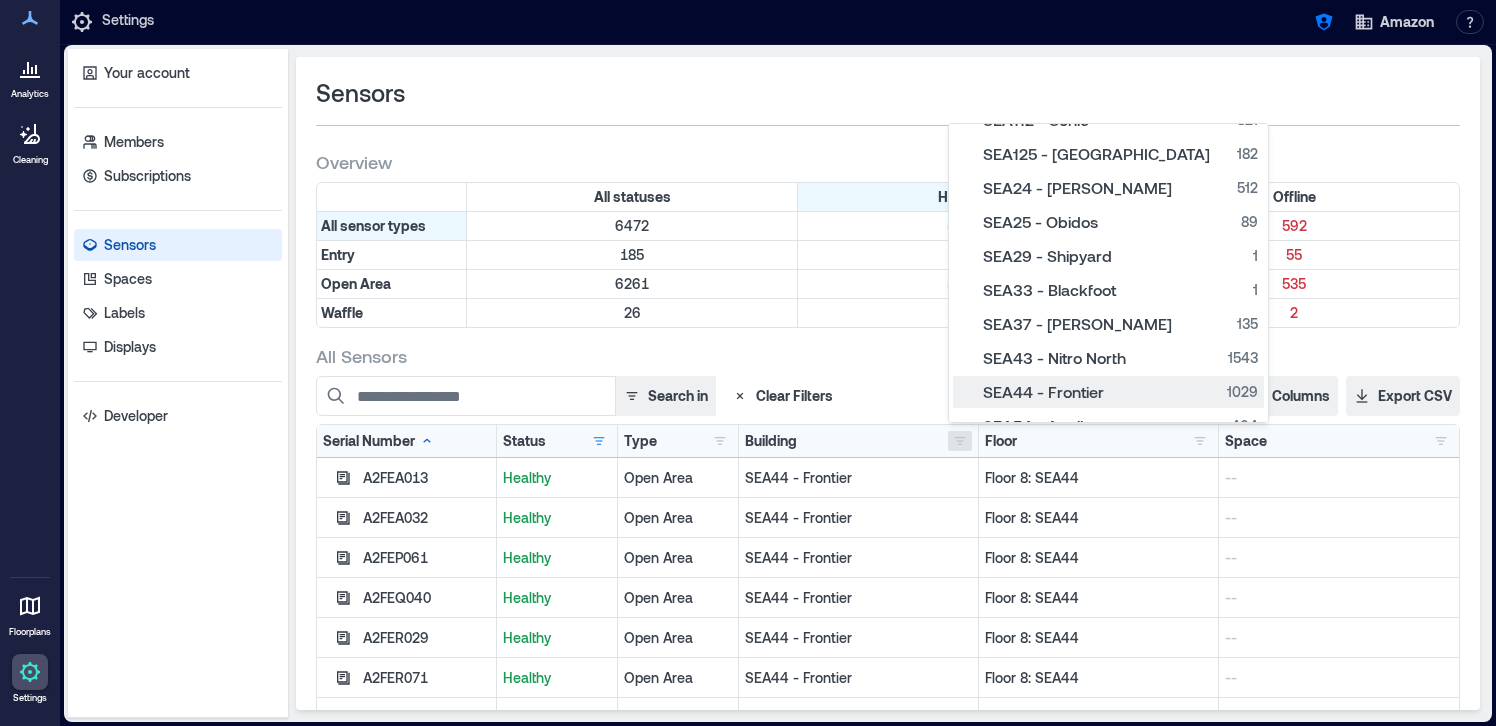 scroll, scrollTop: 276, scrollLeft: 0, axis: vertical 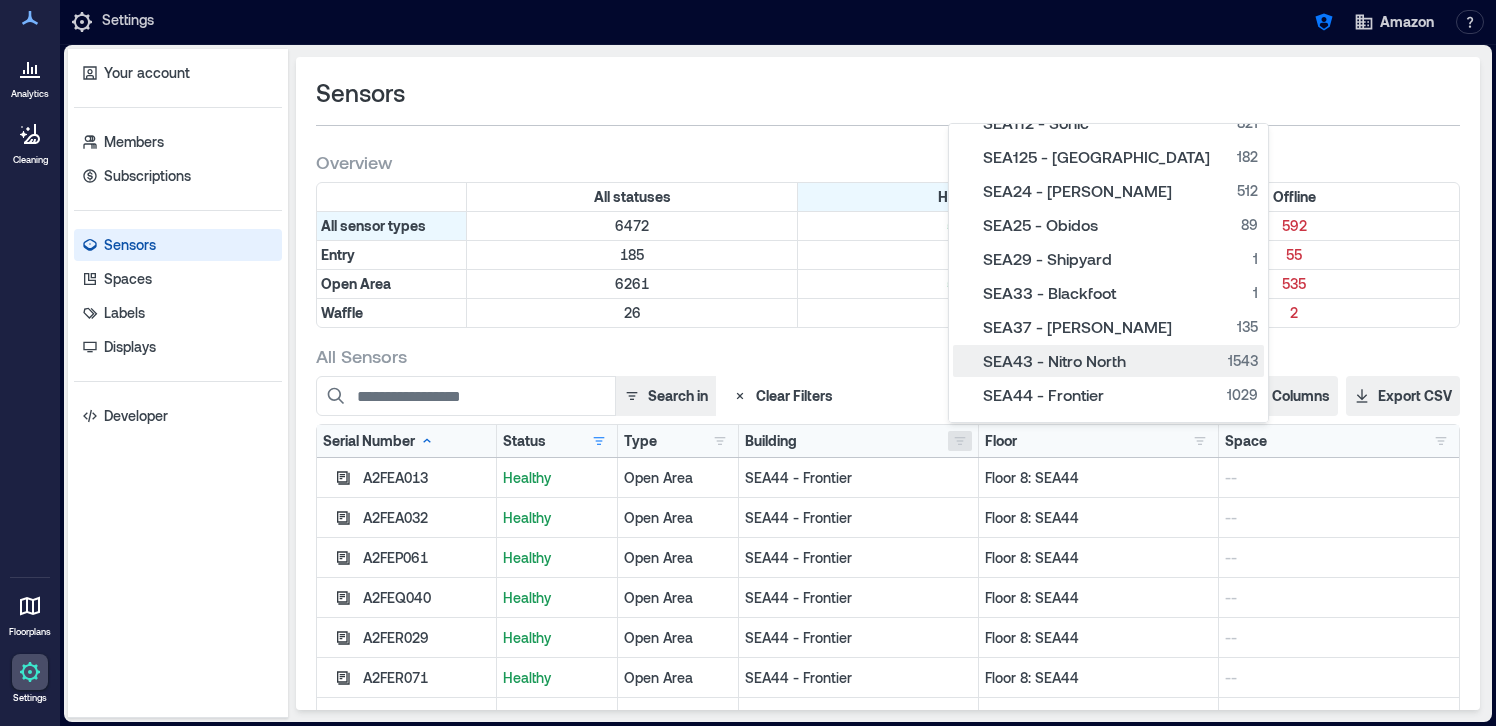 click on "SEA43 - Nitro North 1543" at bounding box center (1108, 361) 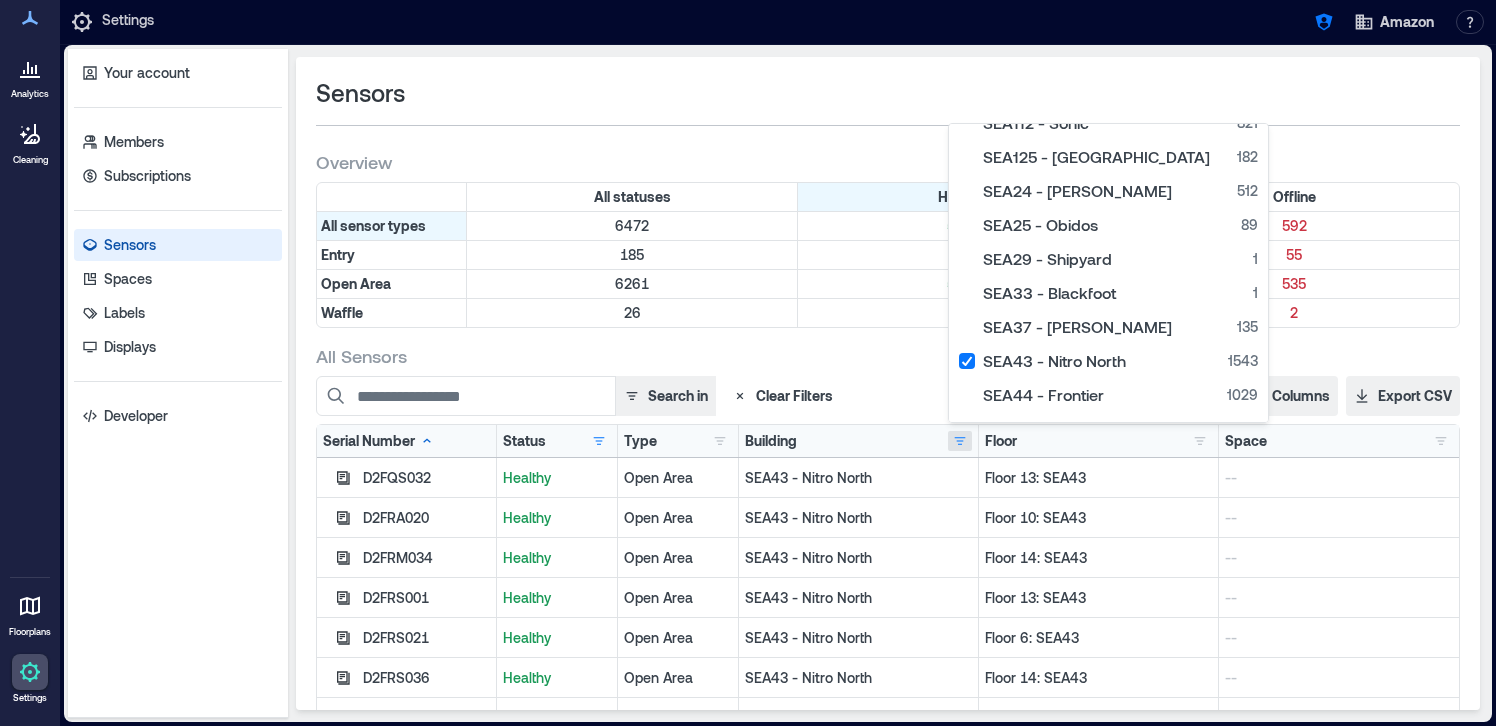 click on "Search in Clear Filters" at bounding box center [716, 396] 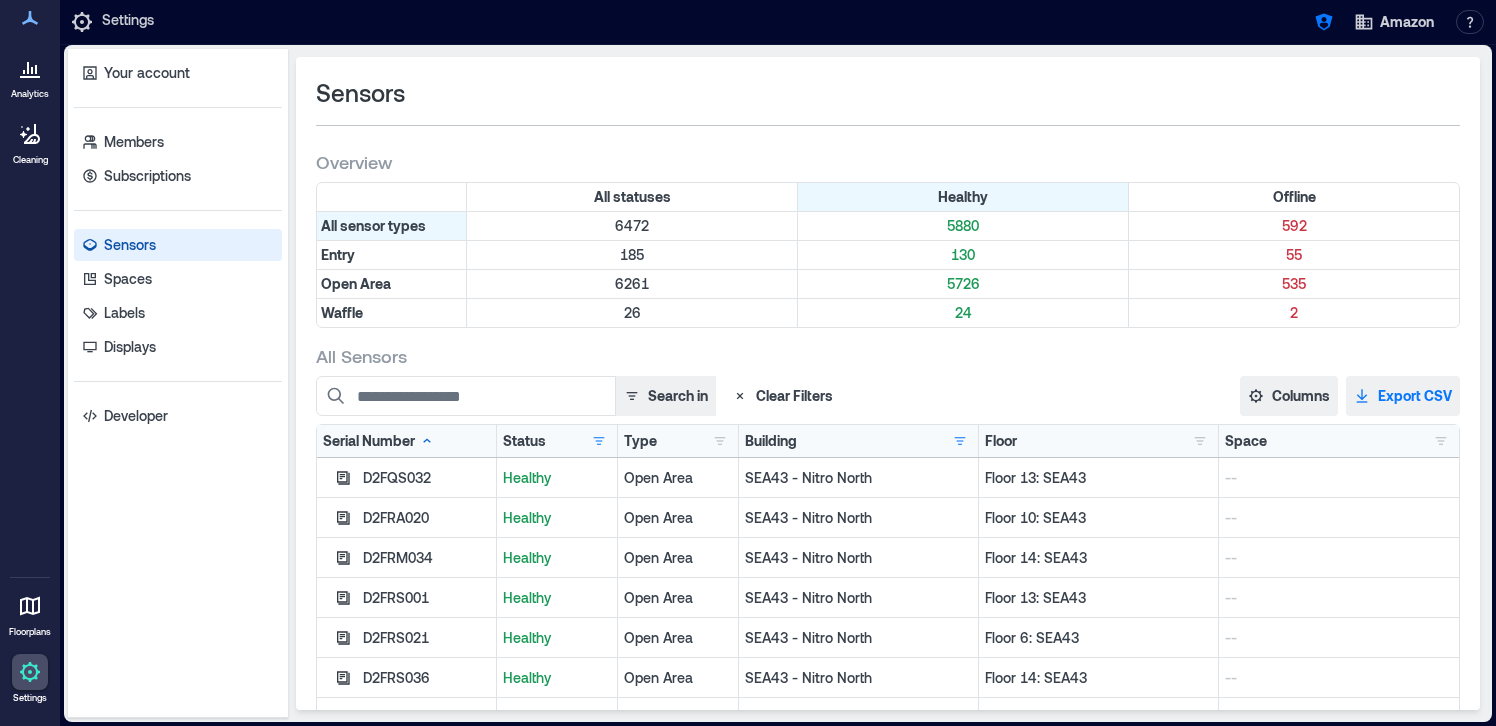click on "Export CSV" at bounding box center [1403, 396] 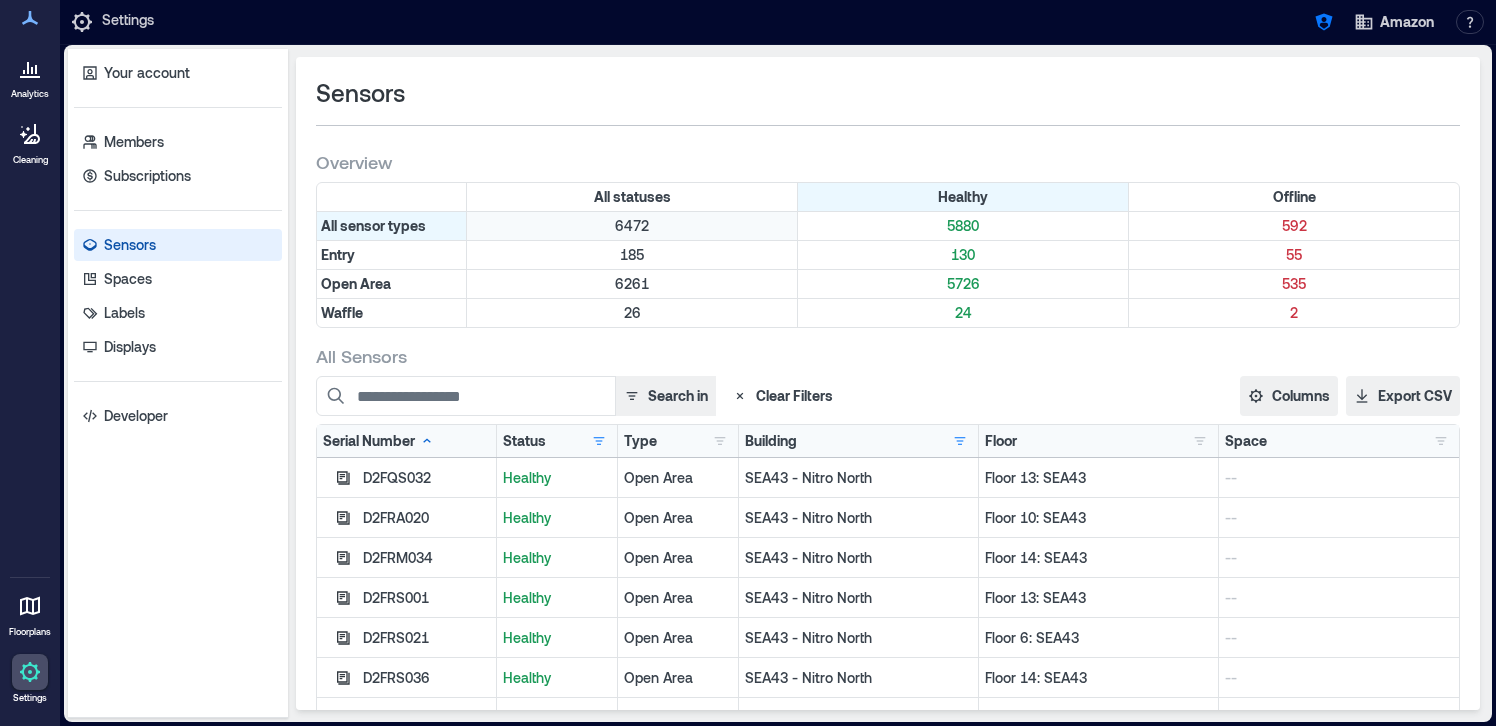 click on "6472" at bounding box center (632, 226) 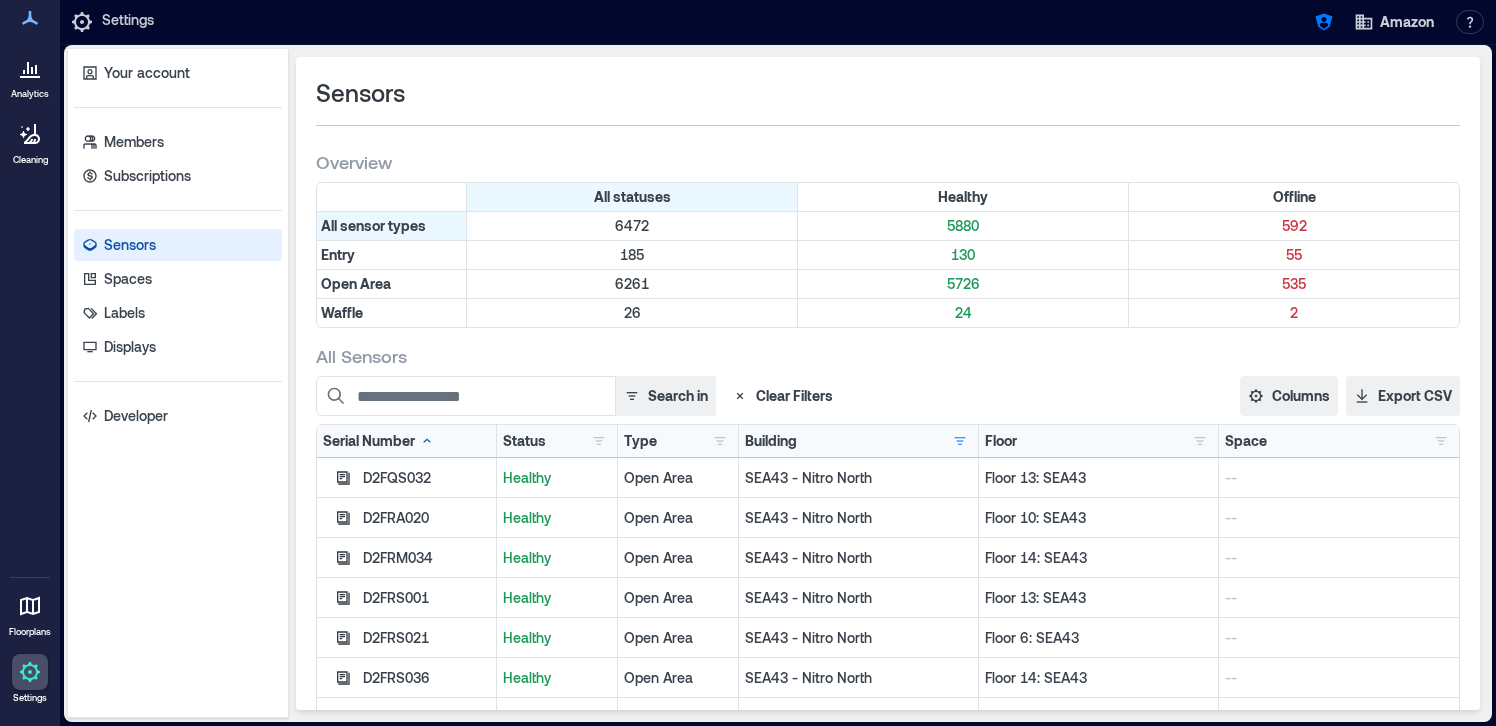click on "Clear Filters" at bounding box center (782, 396) 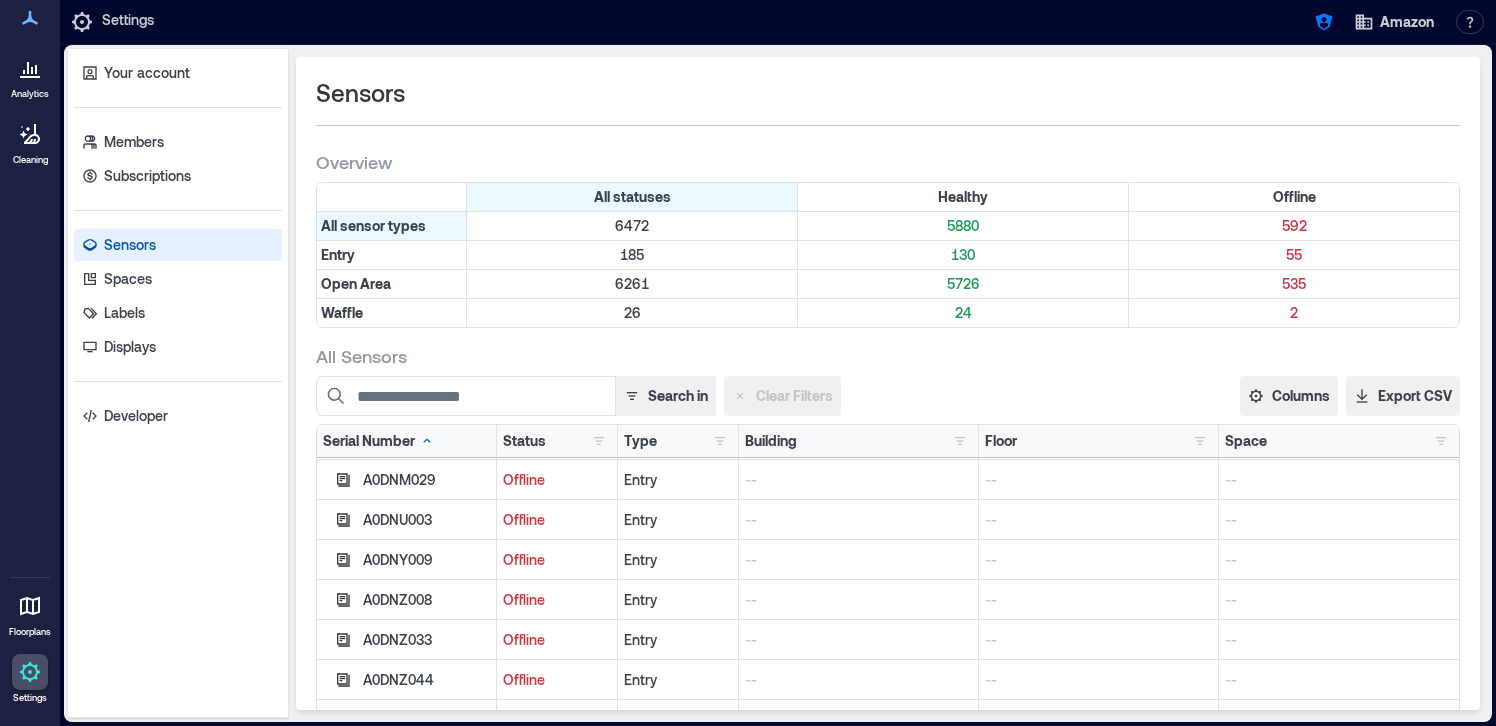 scroll, scrollTop: 0, scrollLeft: 0, axis: both 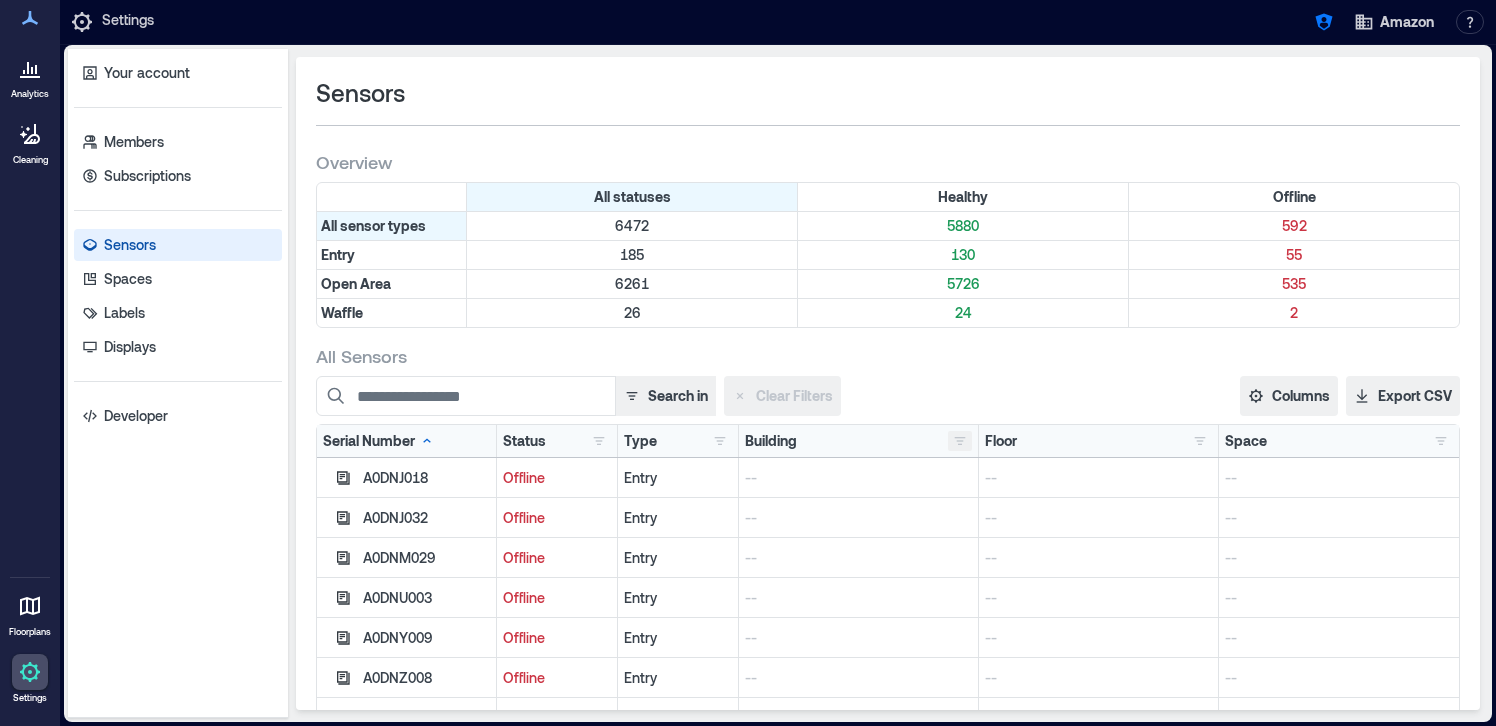 click at bounding box center [960, 441] 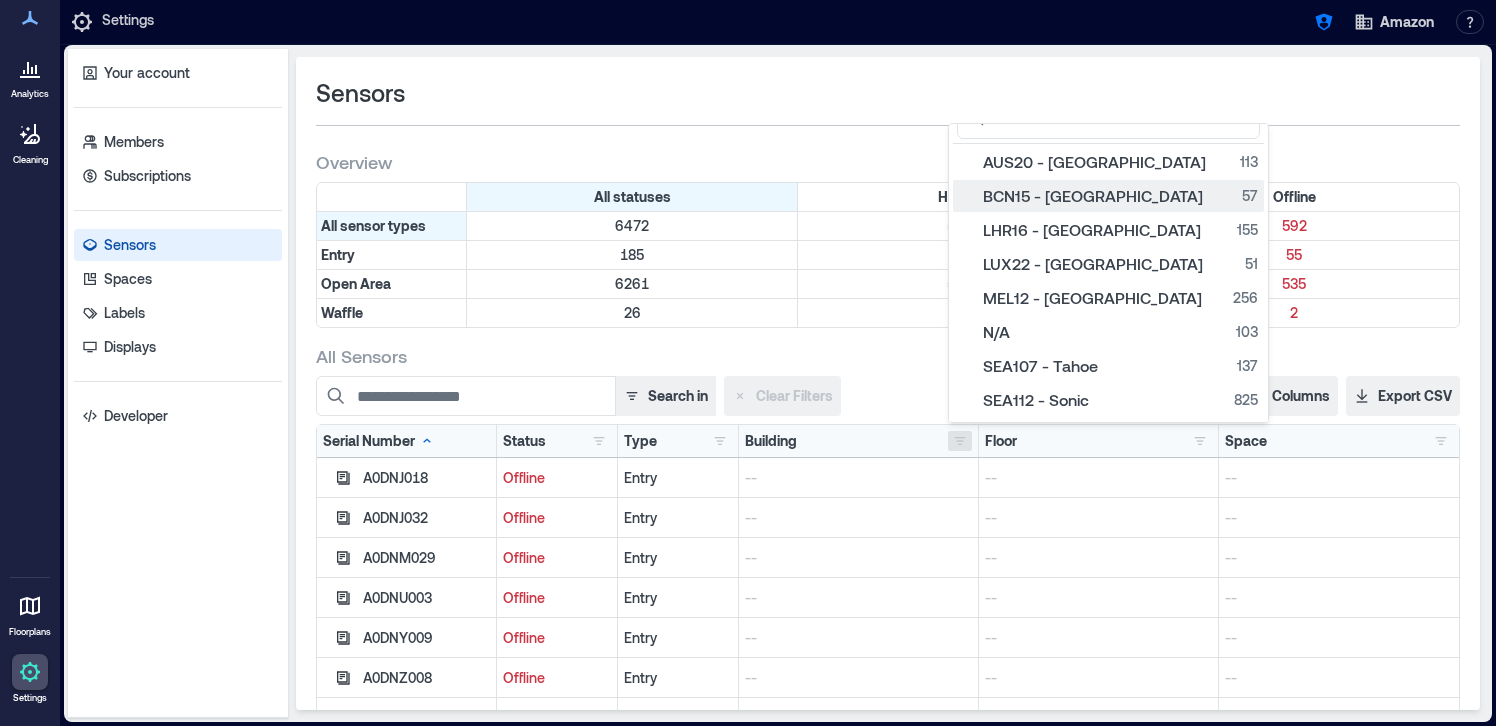 scroll, scrollTop: 43, scrollLeft: 0, axis: vertical 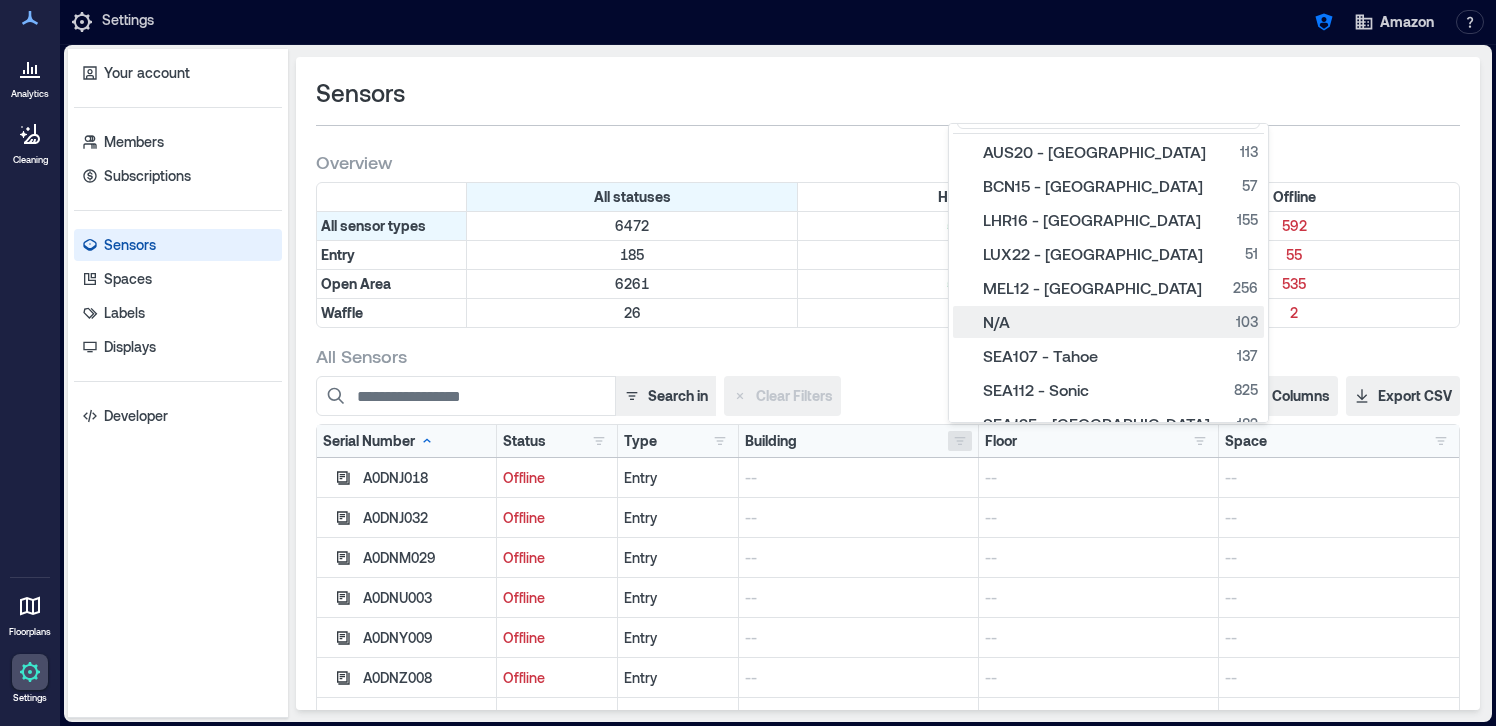 click on "N/A 103" at bounding box center (1108, 322) 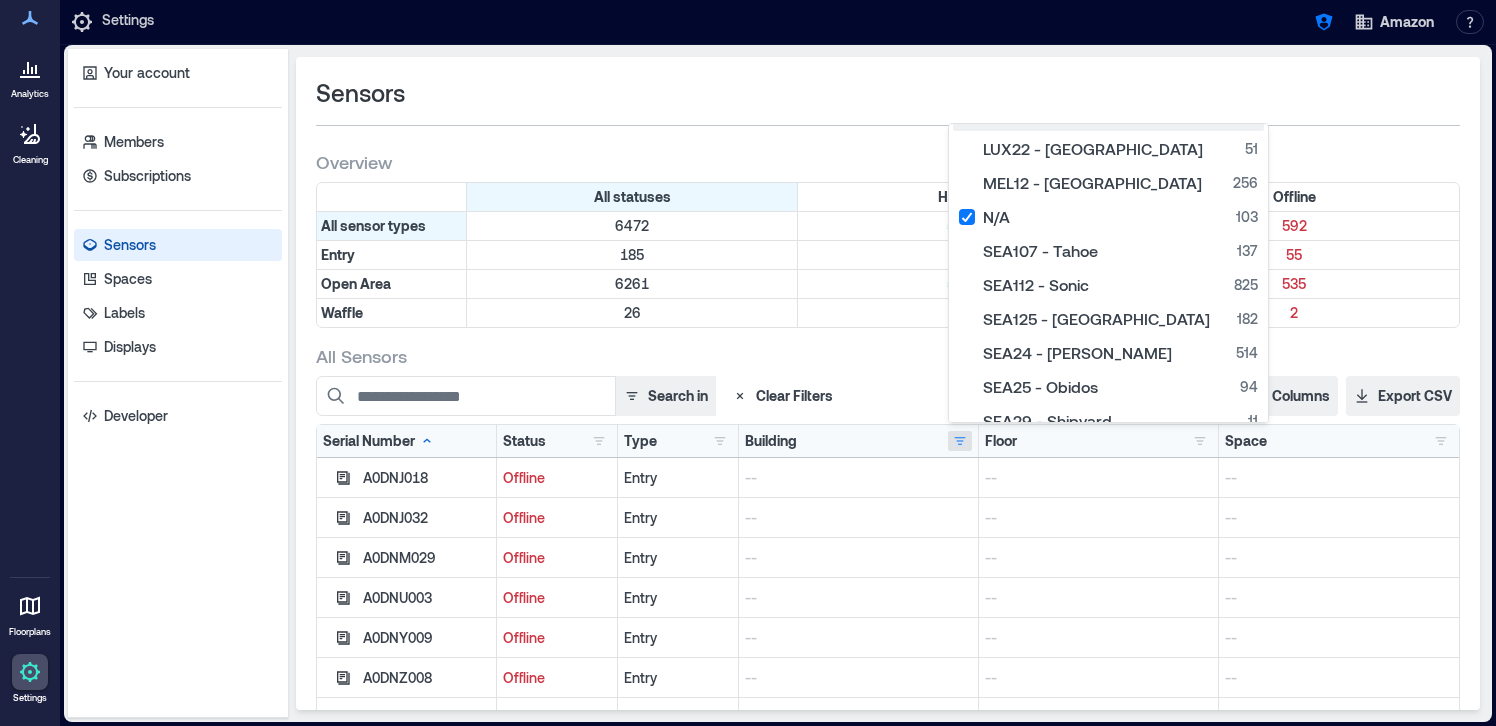scroll, scrollTop: 0, scrollLeft: 0, axis: both 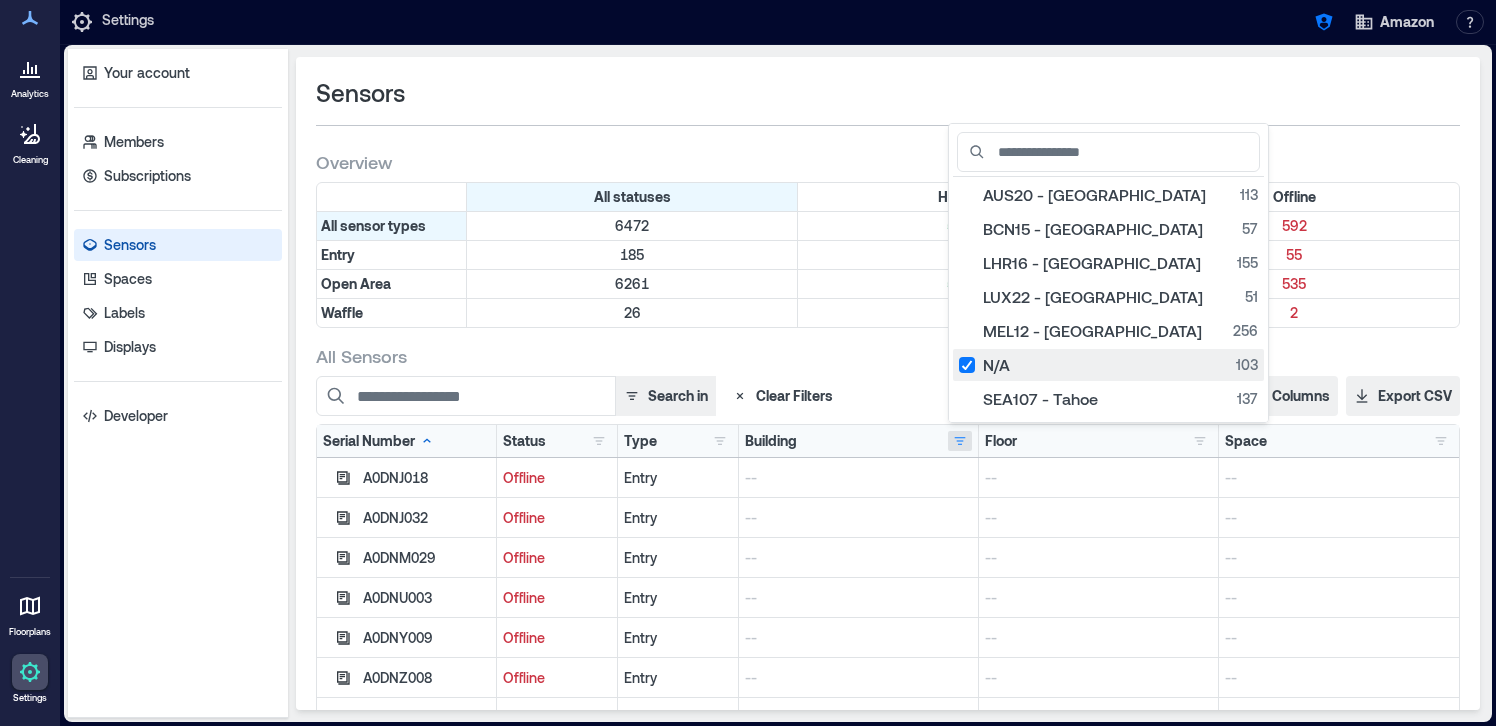 click on "N/A 103" at bounding box center (1108, 365) 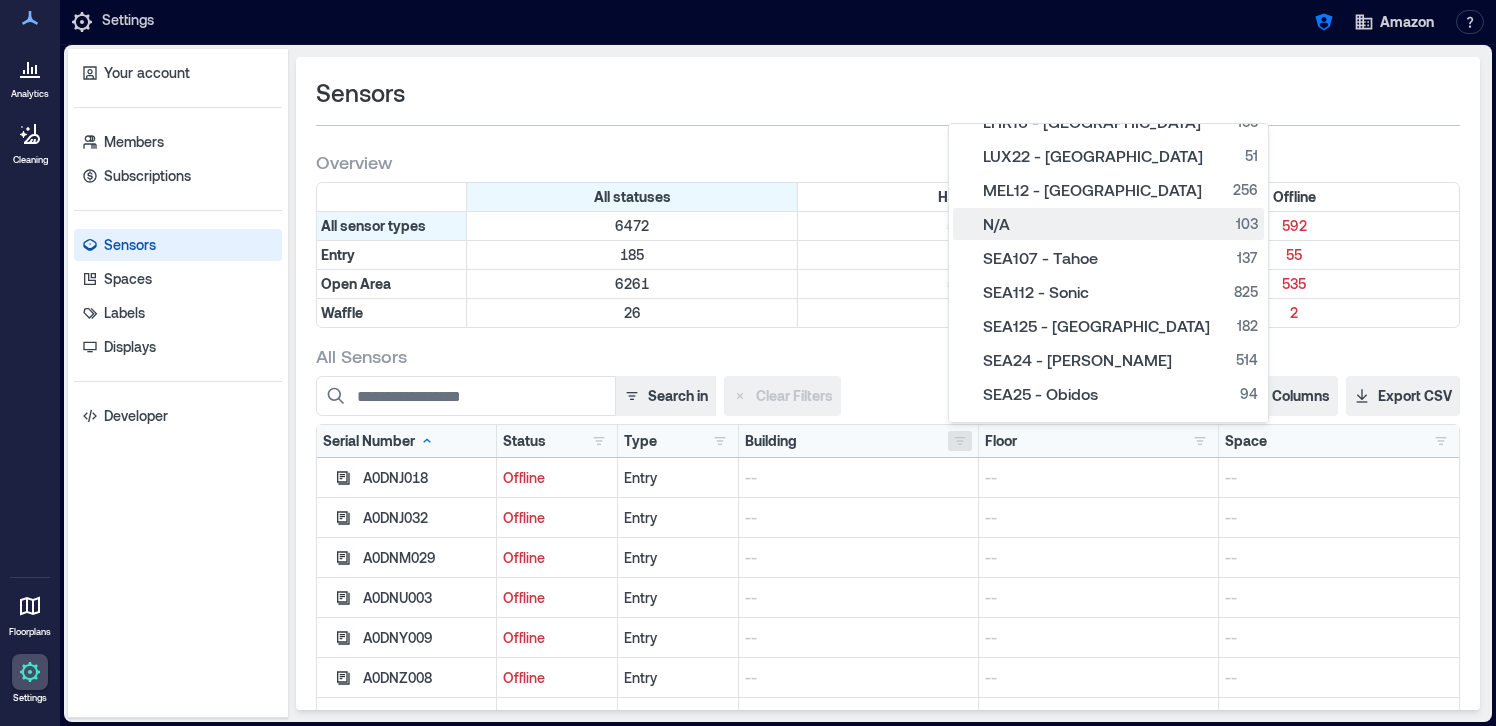 scroll, scrollTop: 473, scrollLeft: 0, axis: vertical 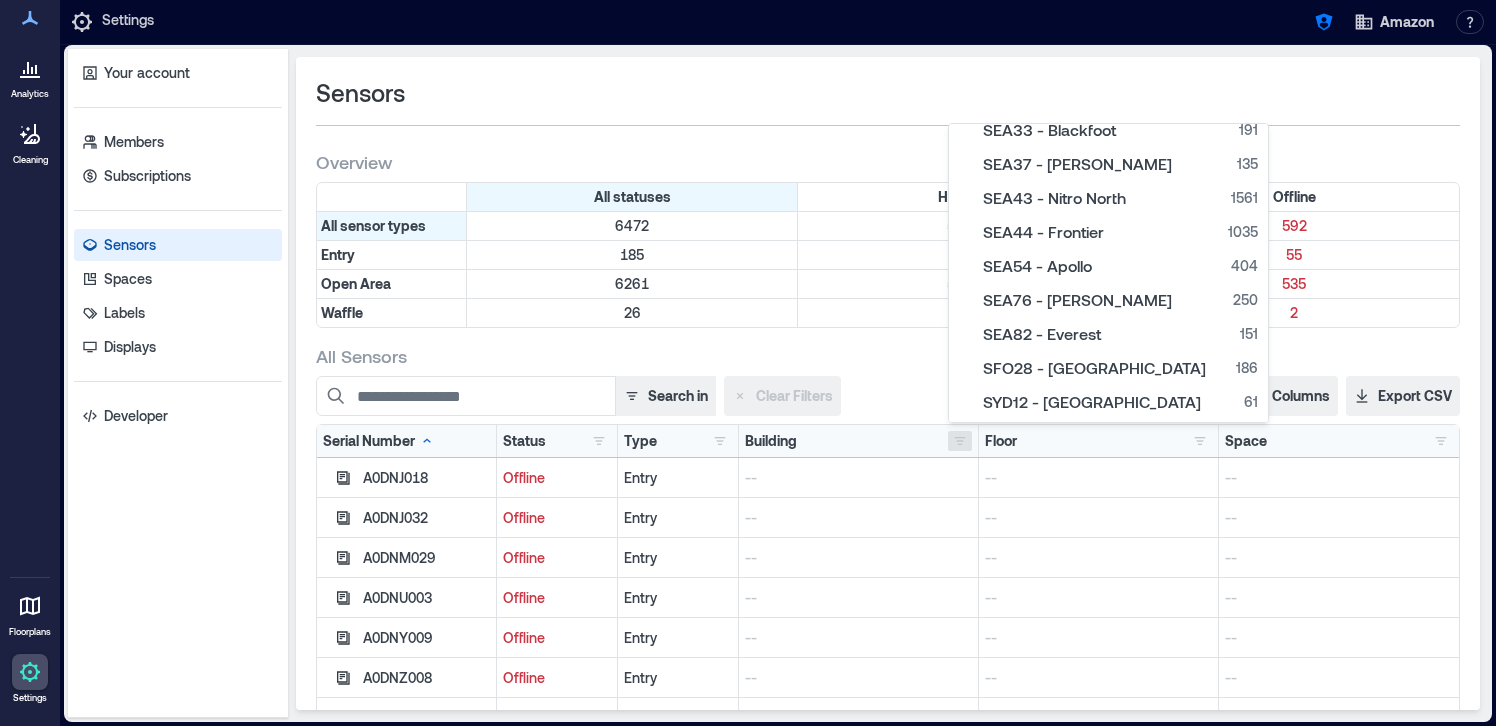 click on "All Sensors" at bounding box center [888, 356] 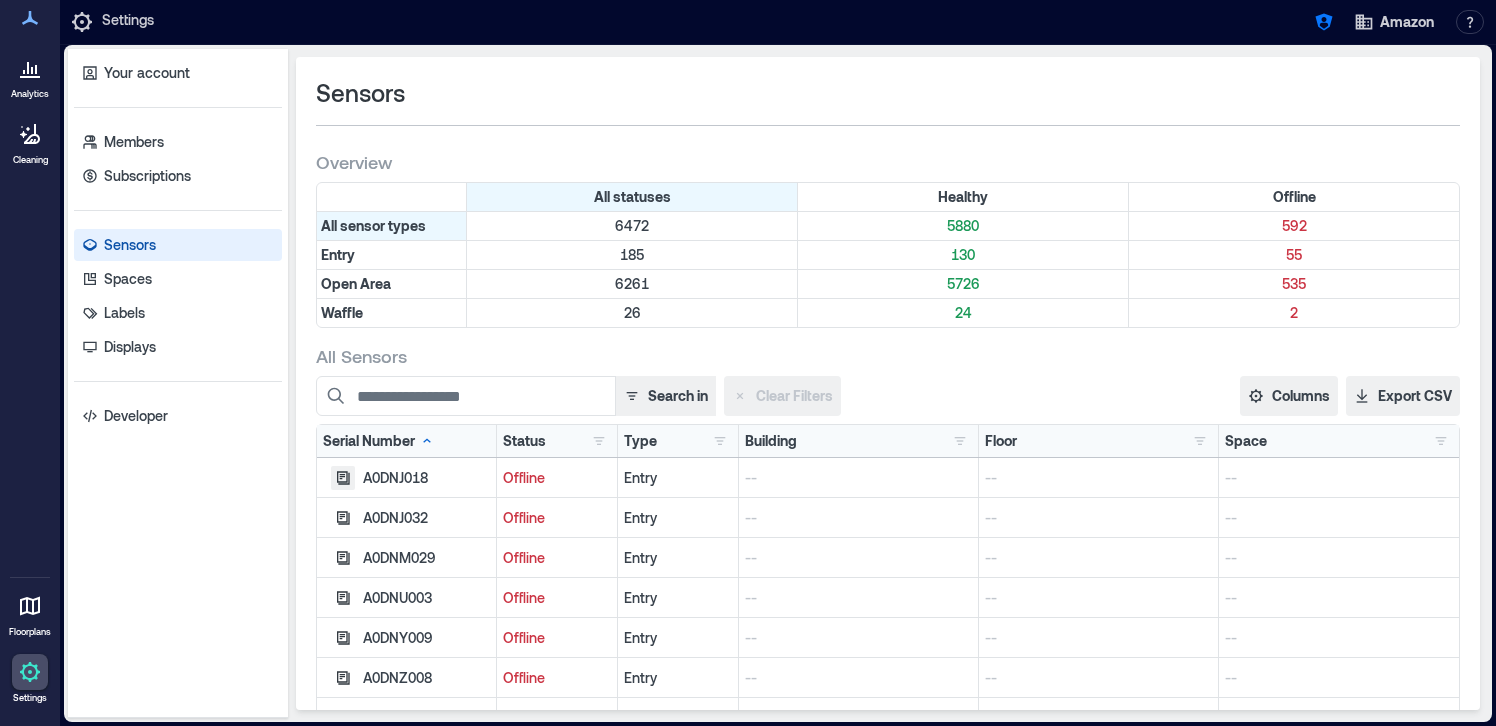 click 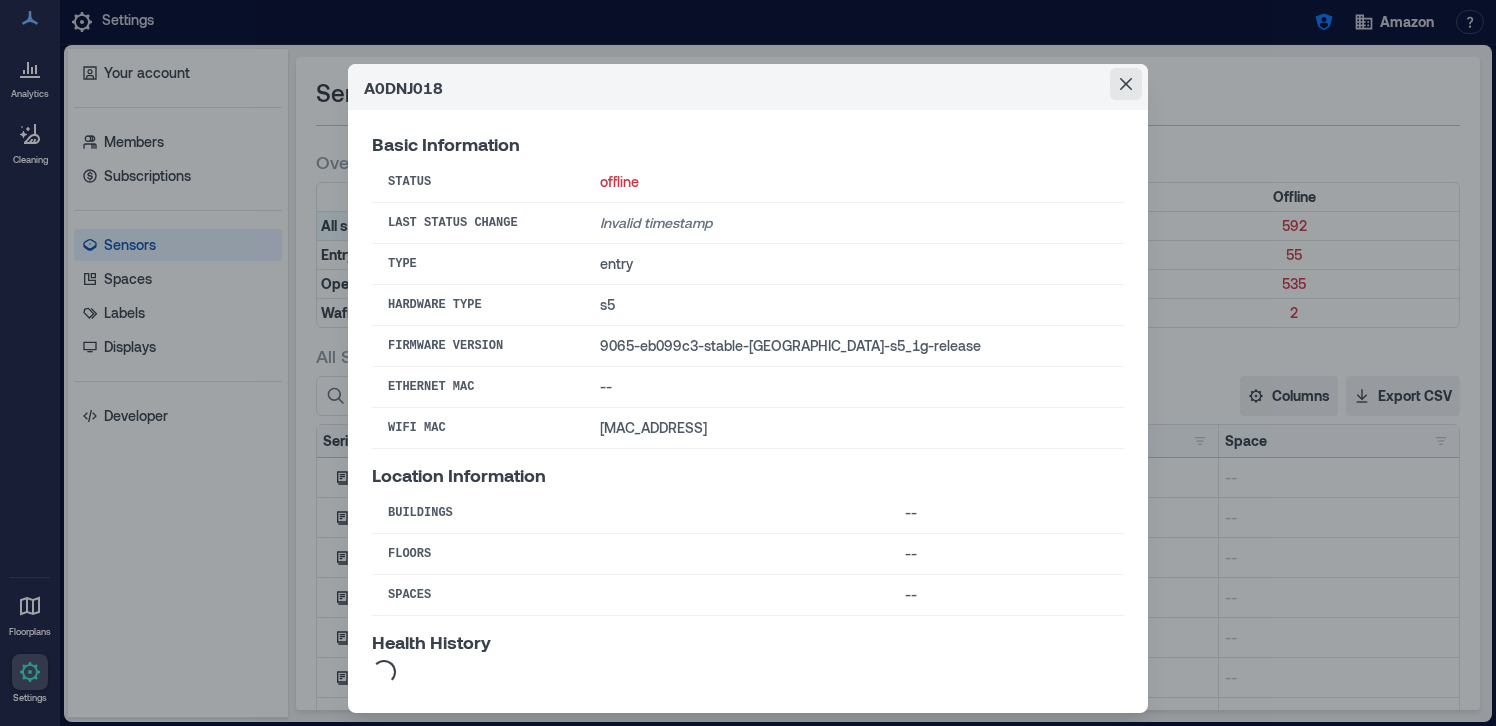 click 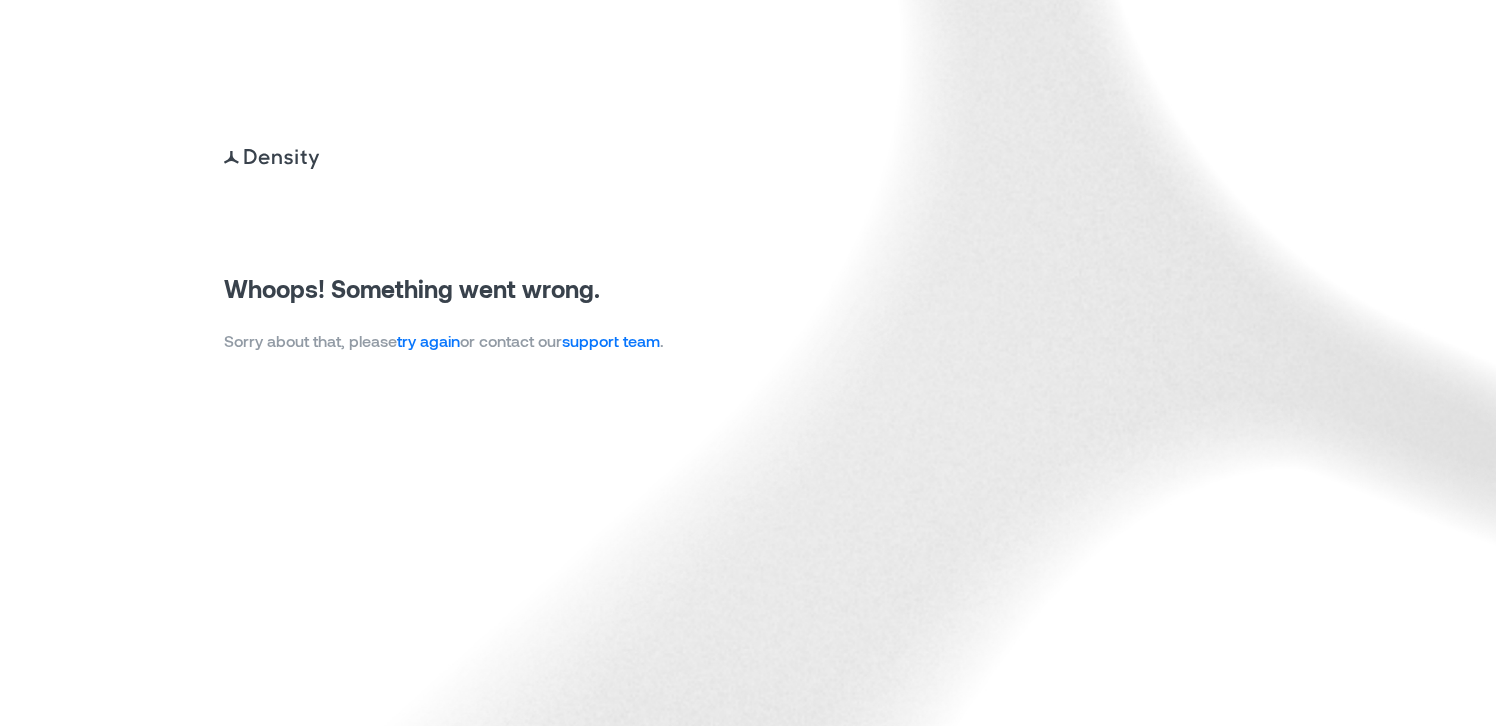 scroll, scrollTop: 0, scrollLeft: 0, axis: both 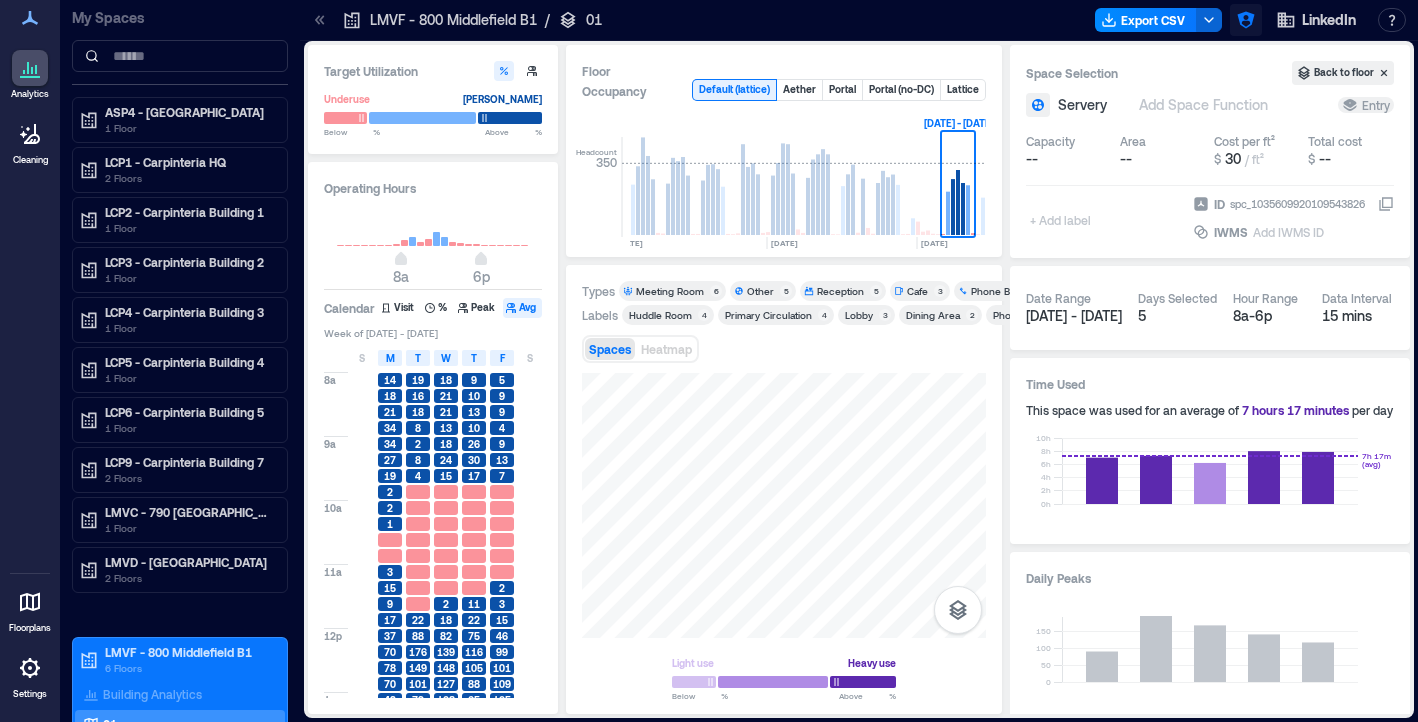click at bounding box center [1246, 20] 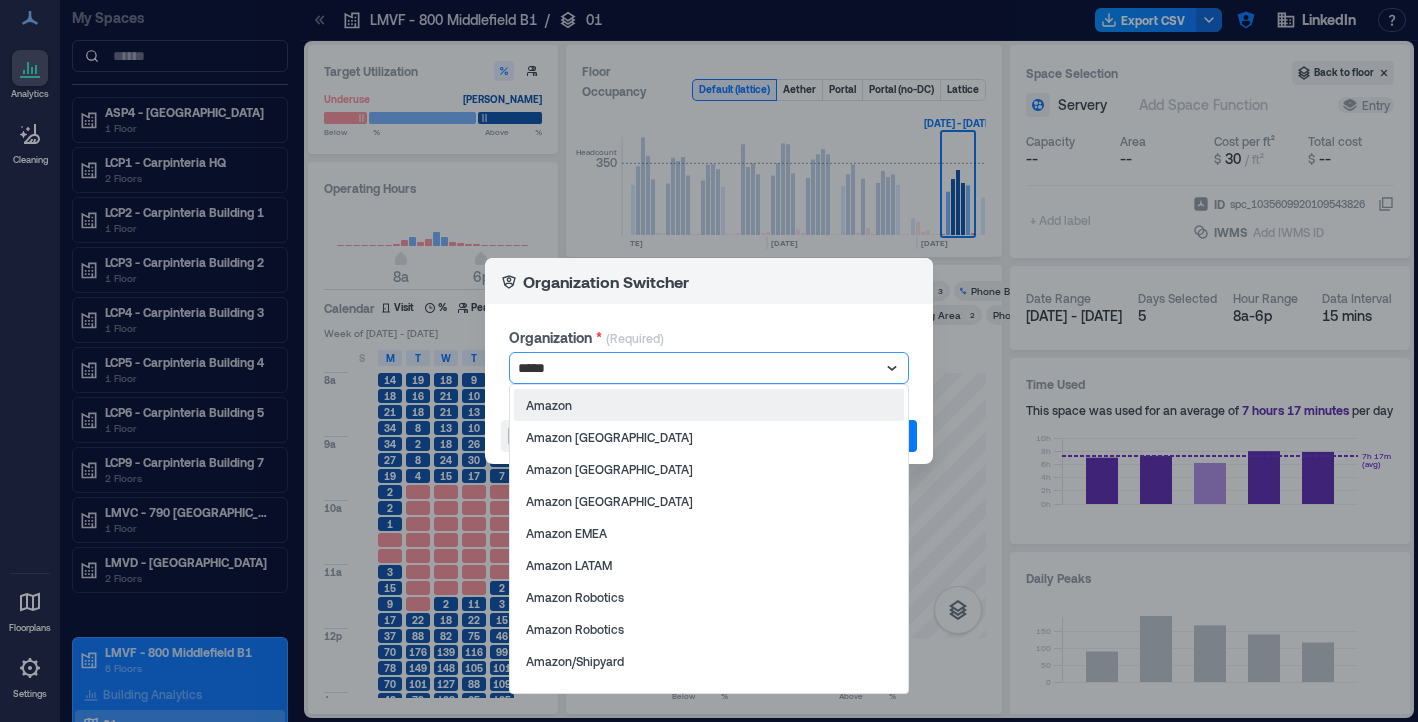 type on "******" 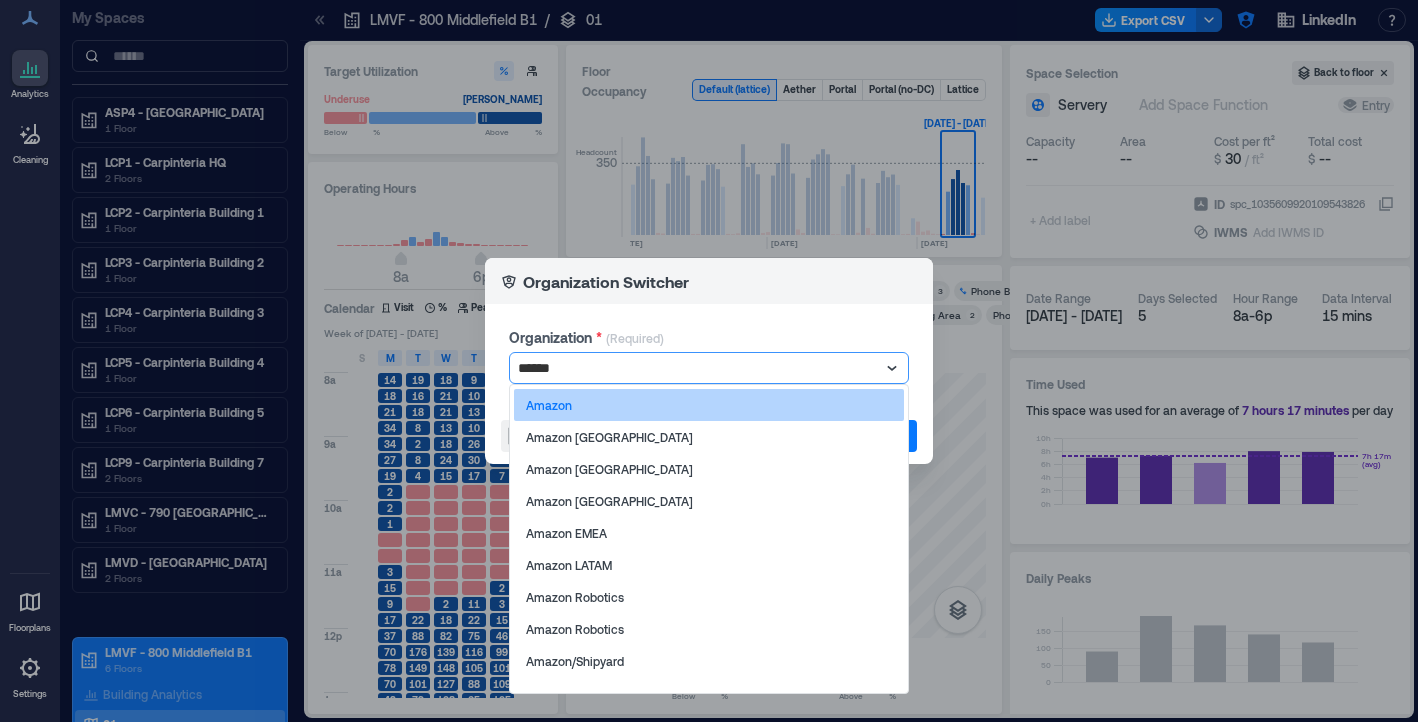 click on "Amazon" at bounding box center (709, 405) 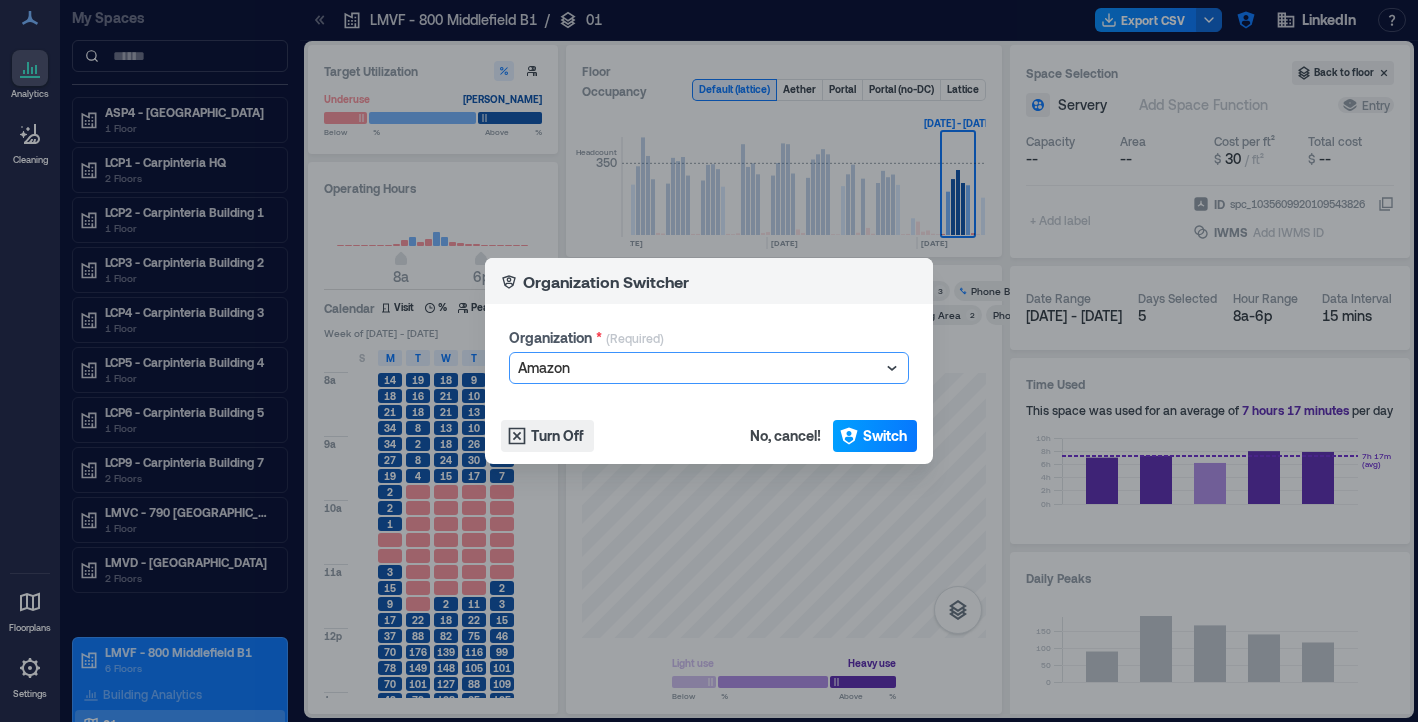 click on "Switch" at bounding box center (885, 436) 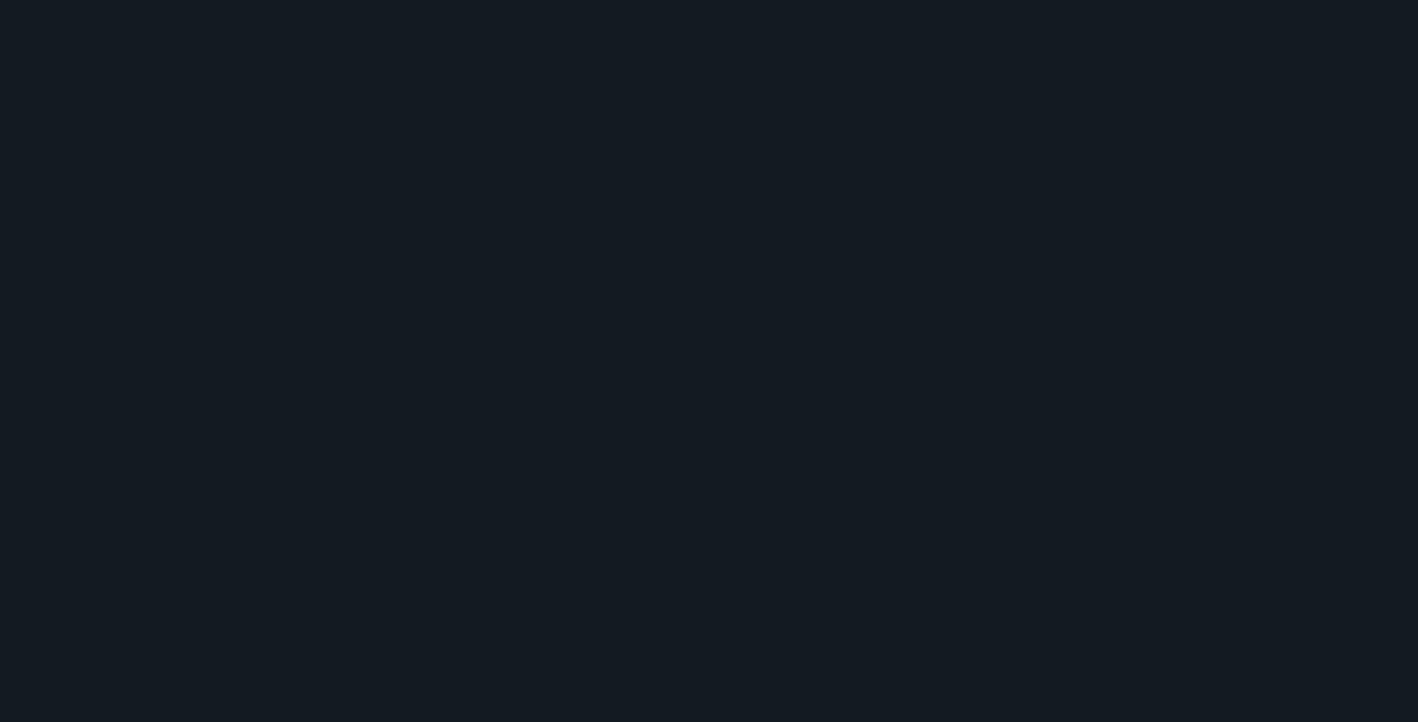 scroll, scrollTop: 0, scrollLeft: 0, axis: both 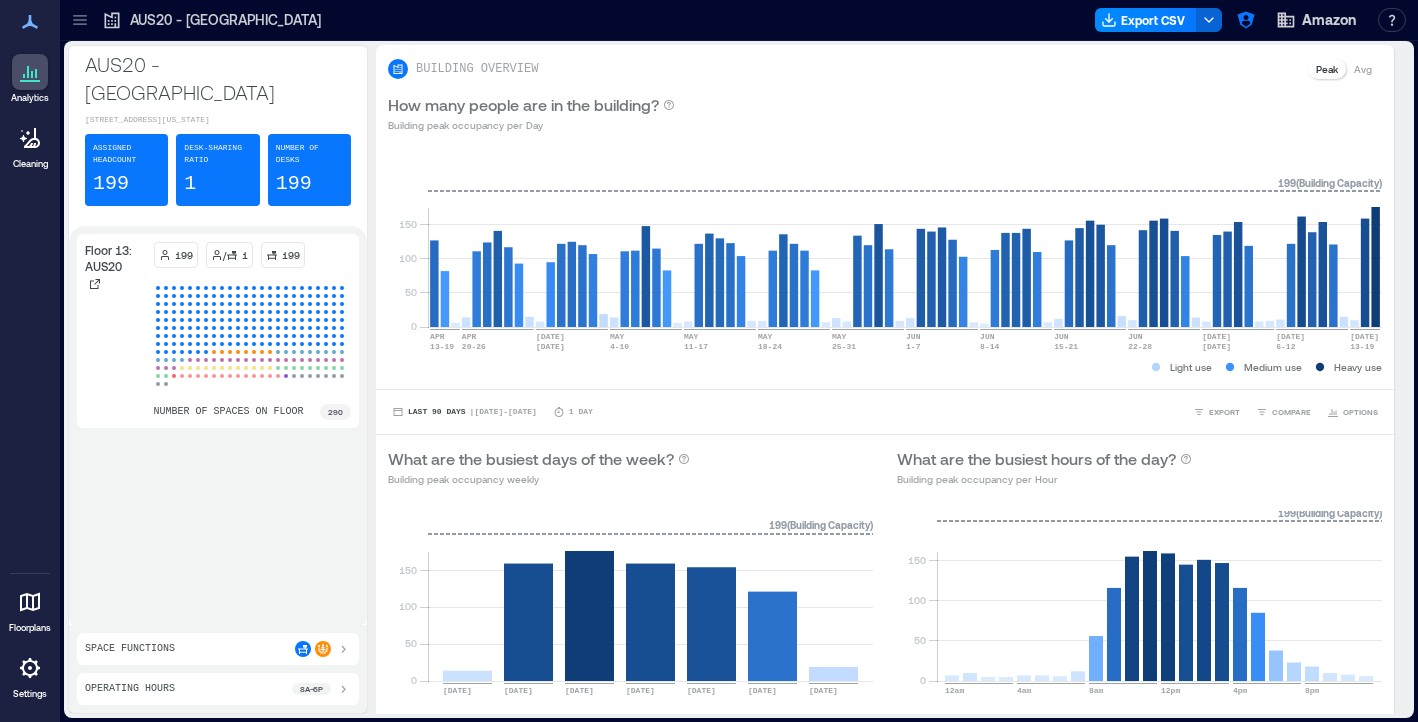 click 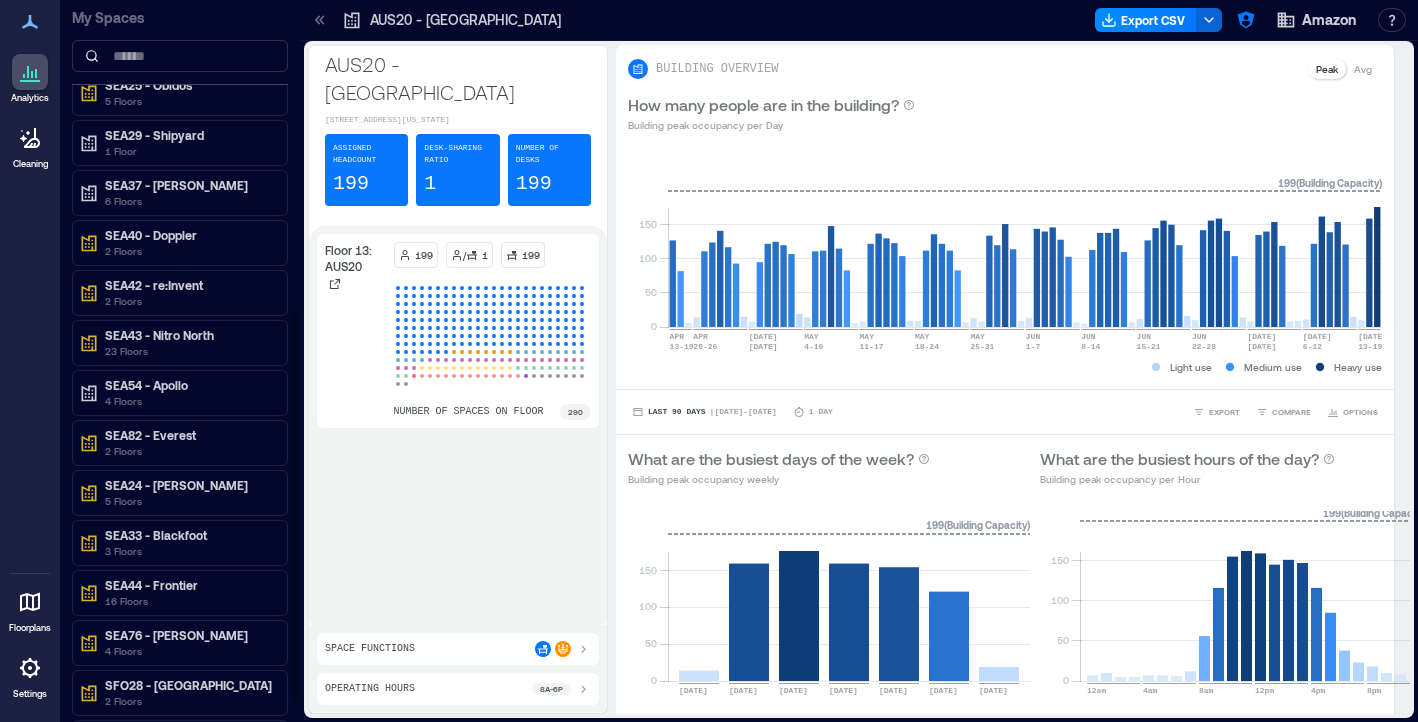 scroll, scrollTop: 605, scrollLeft: 0, axis: vertical 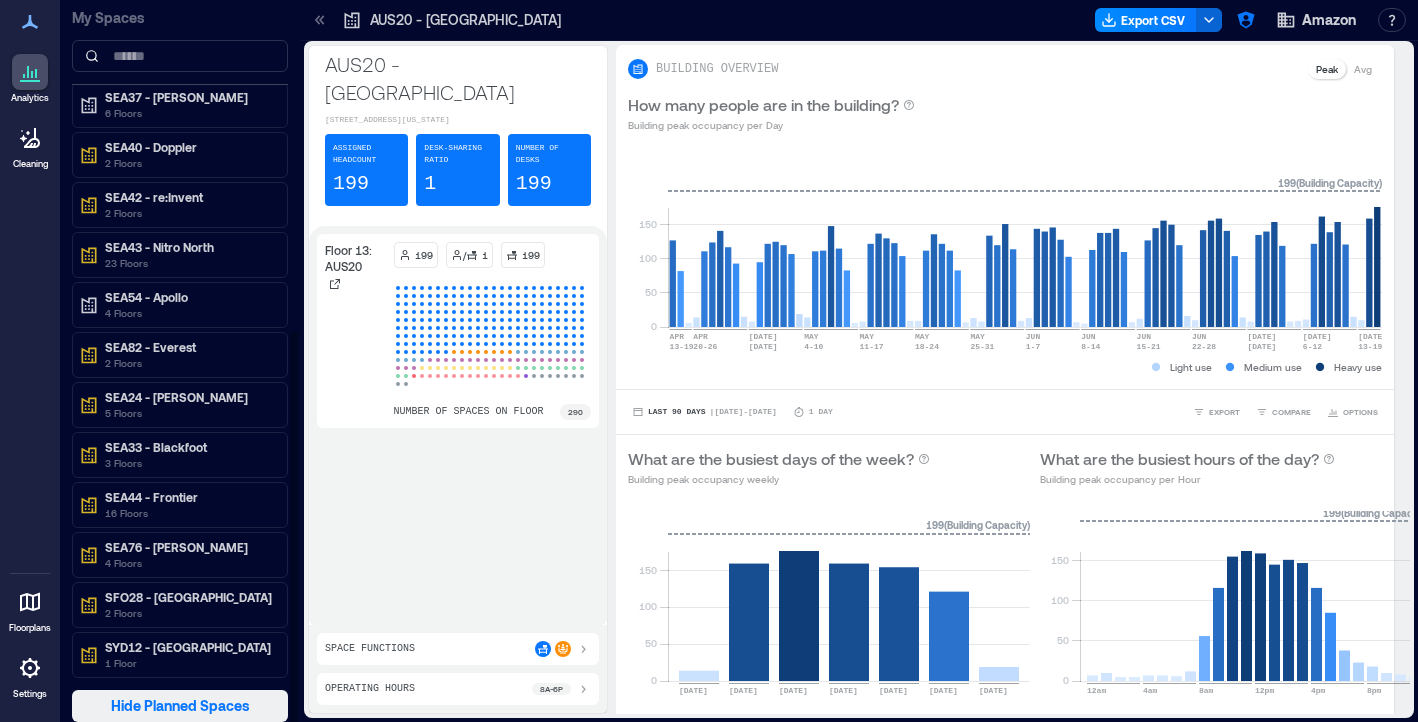 click on "Hide Planned Spaces" at bounding box center (180, 706) 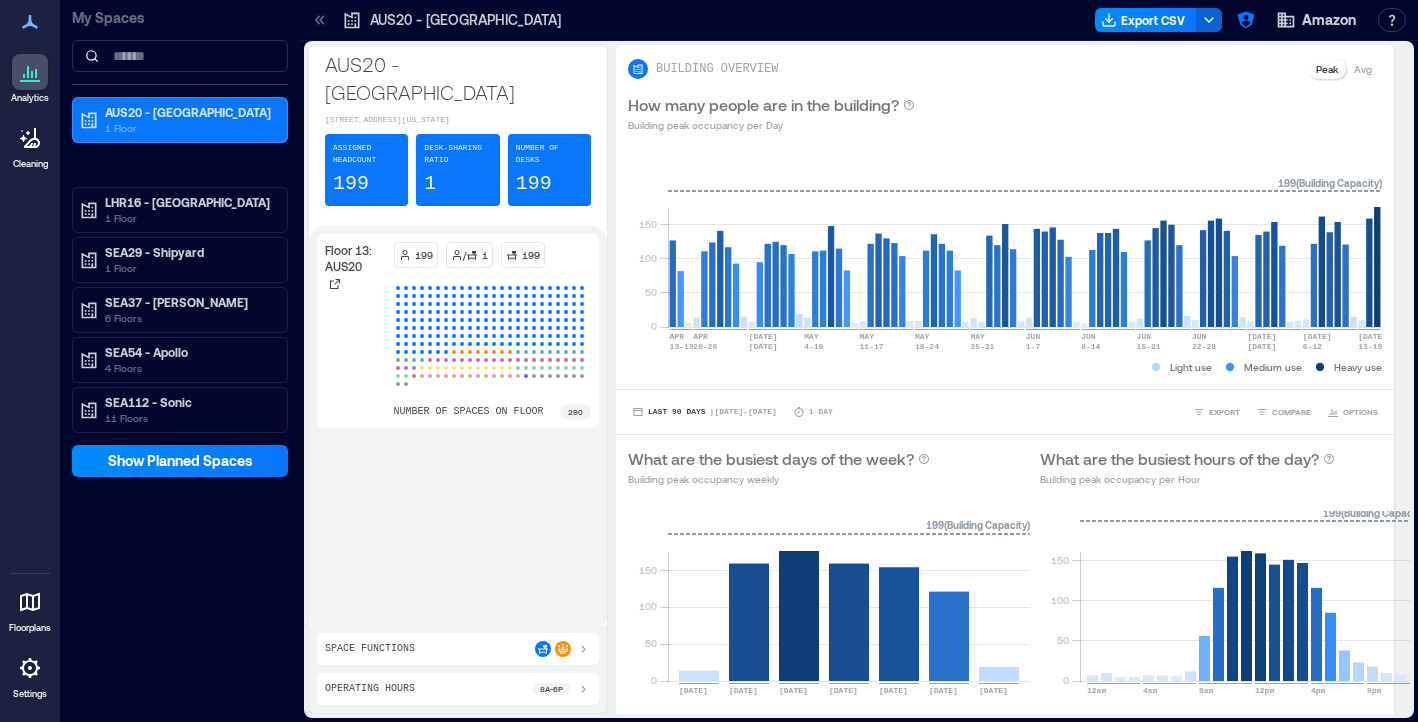 click 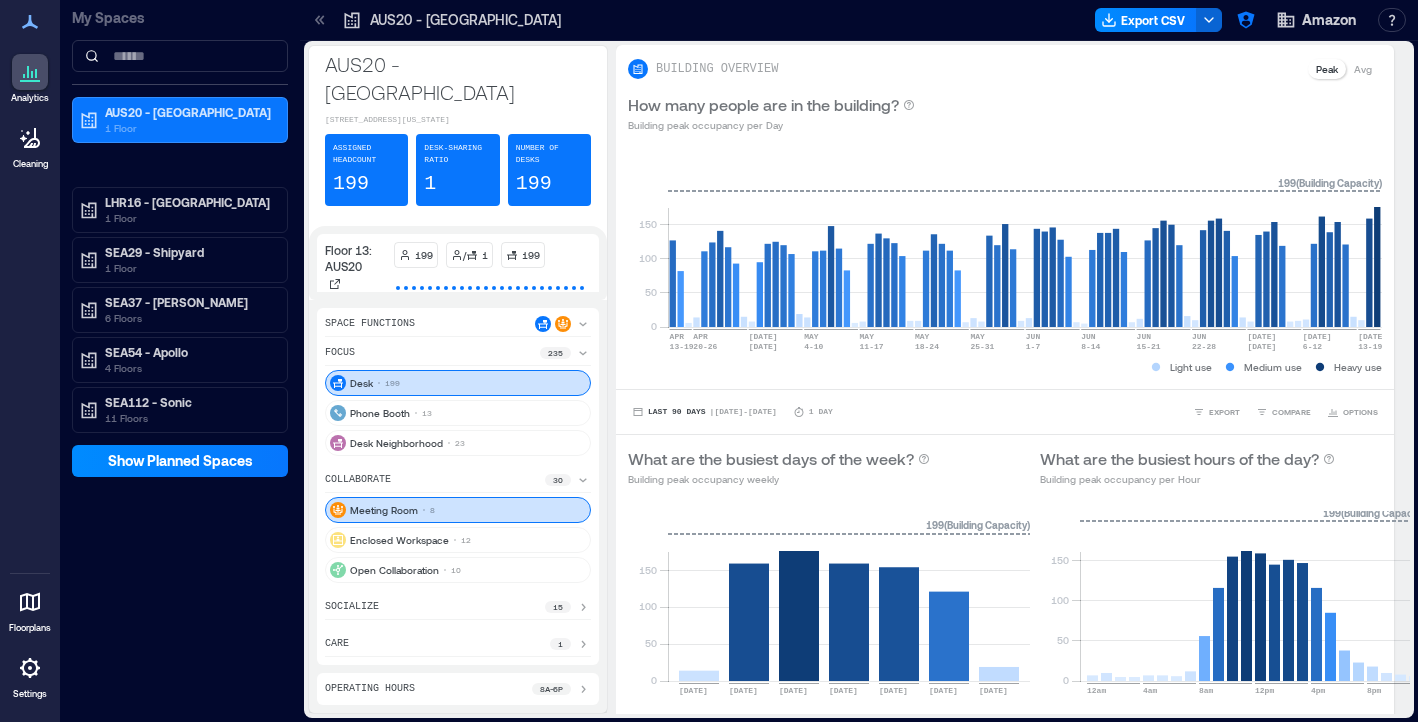 click 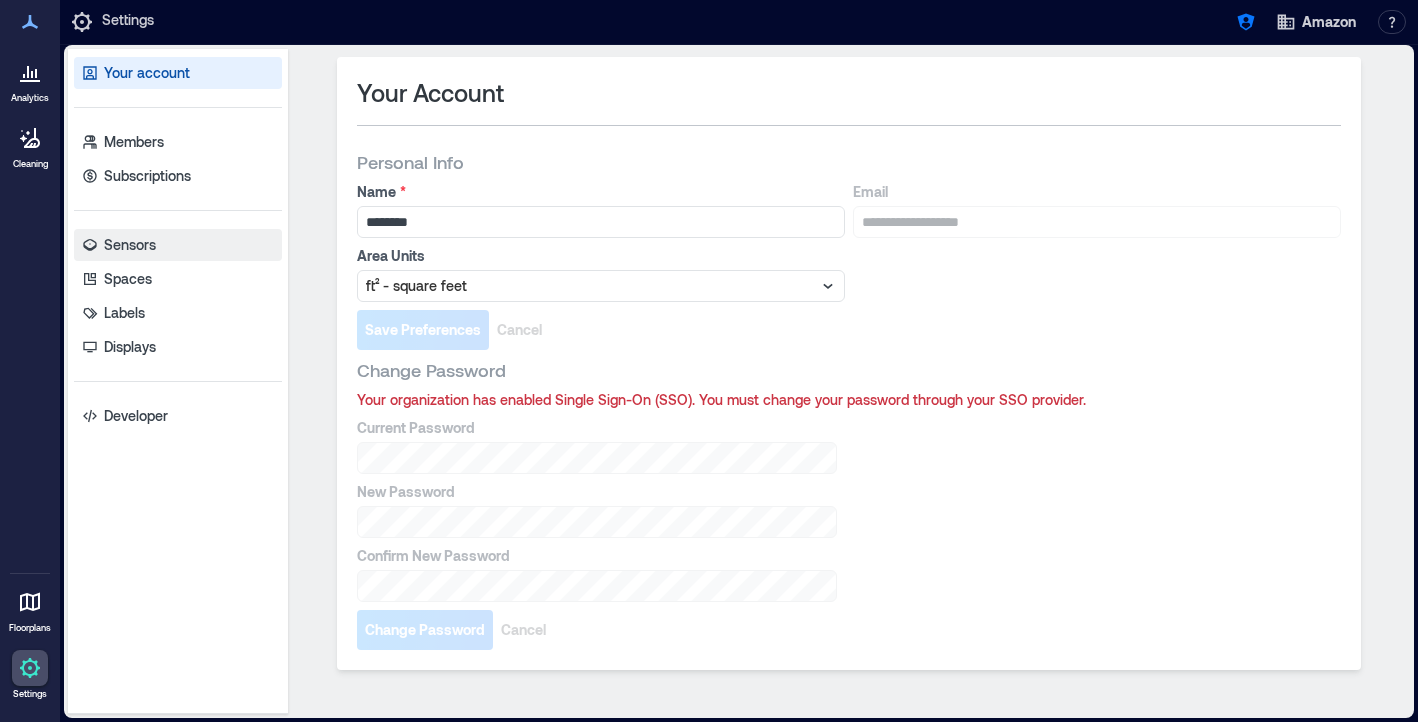 click on "Sensors" at bounding box center [178, 245] 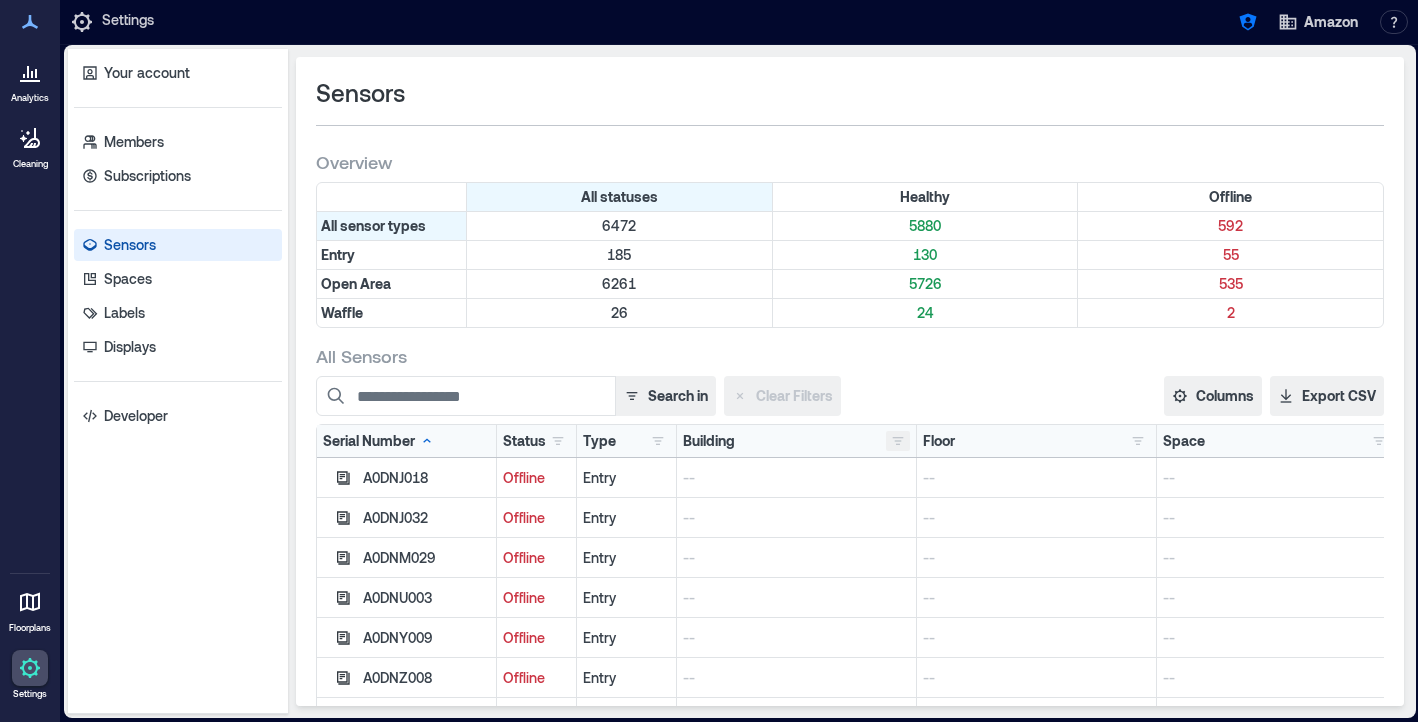 click at bounding box center [898, 441] 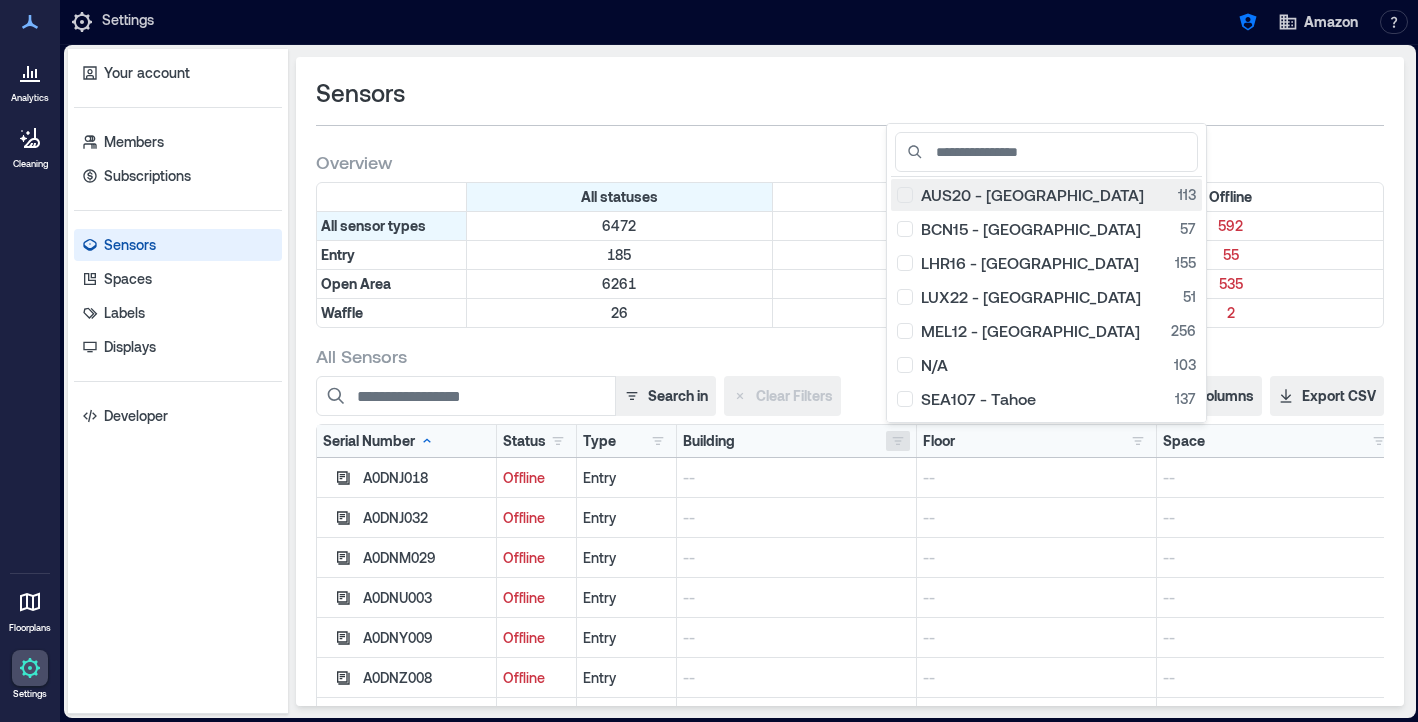 click on "AUS20 - Austin 113" at bounding box center (1046, 195) 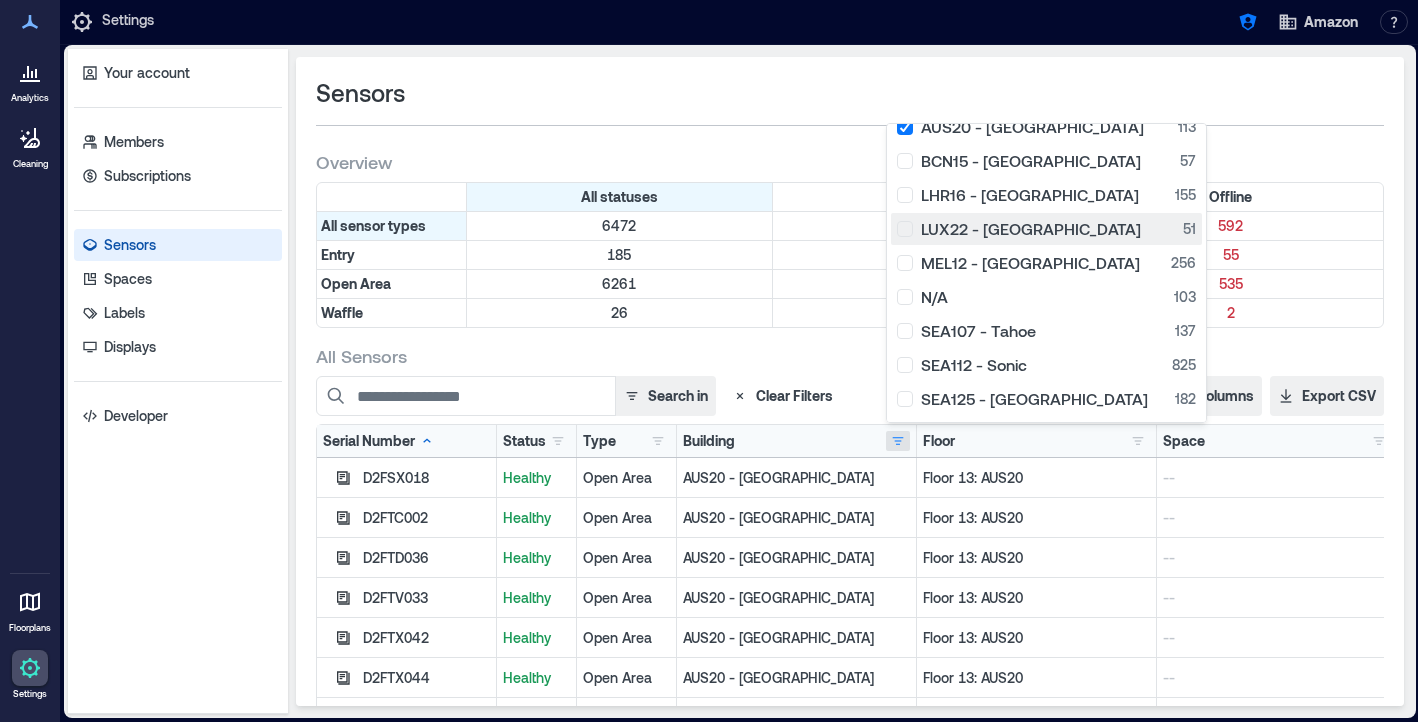 scroll, scrollTop: 99, scrollLeft: 0, axis: vertical 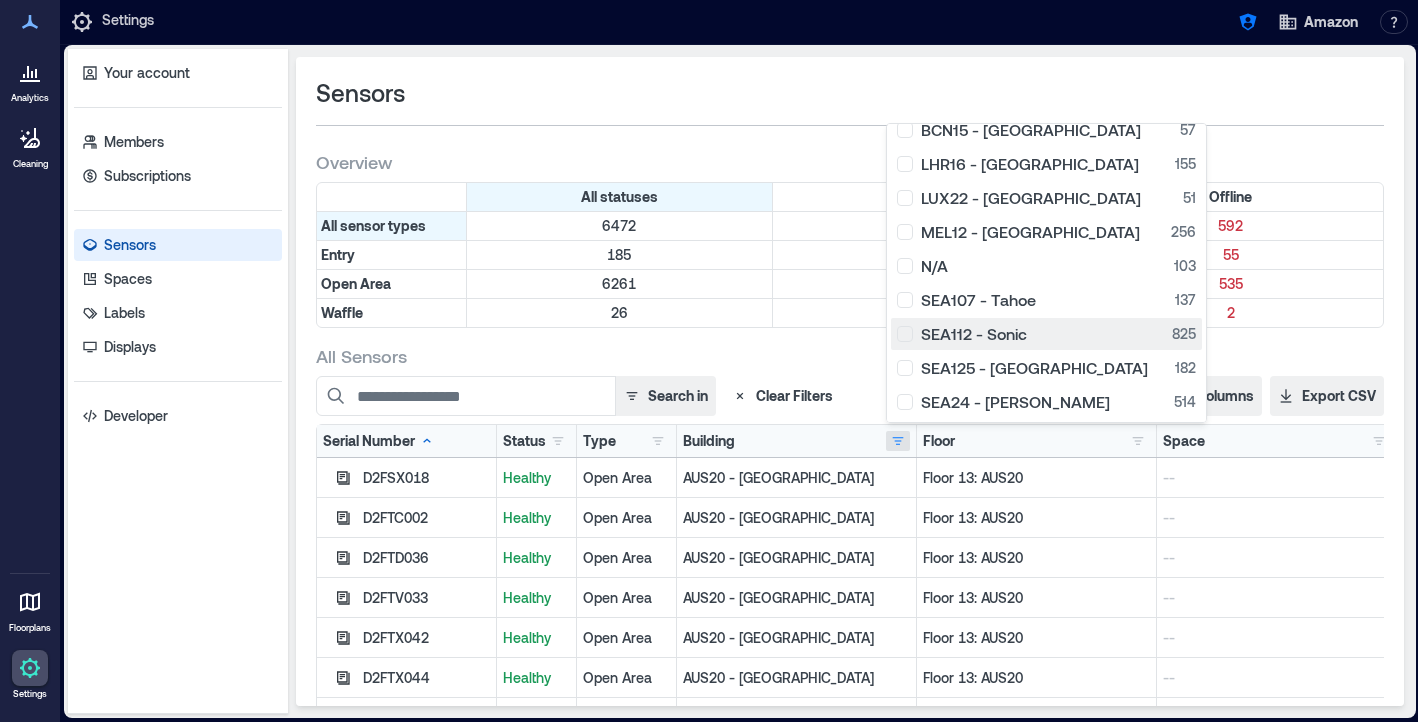 click on "SEA112 - Sonic 825" at bounding box center (1046, 334) 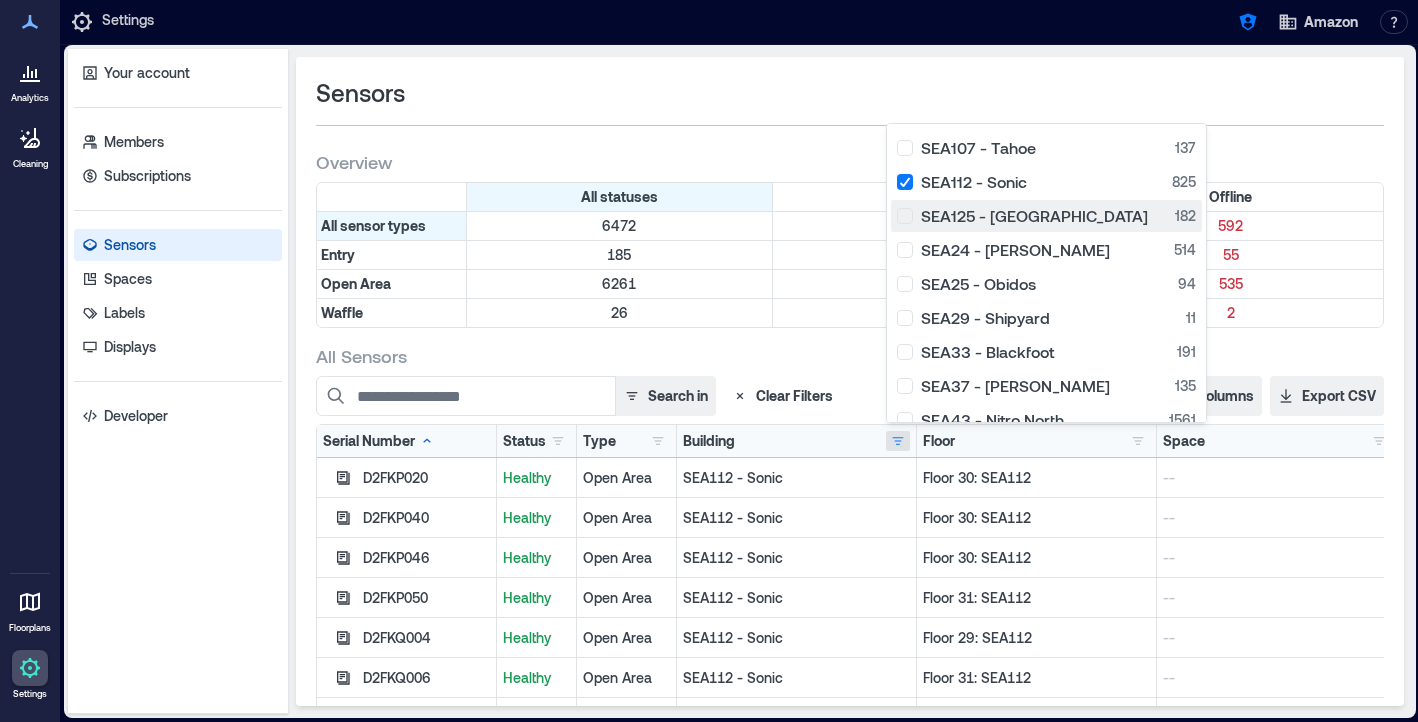 scroll, scrollTop: 254, scrollLeft: 0, axis: vertical 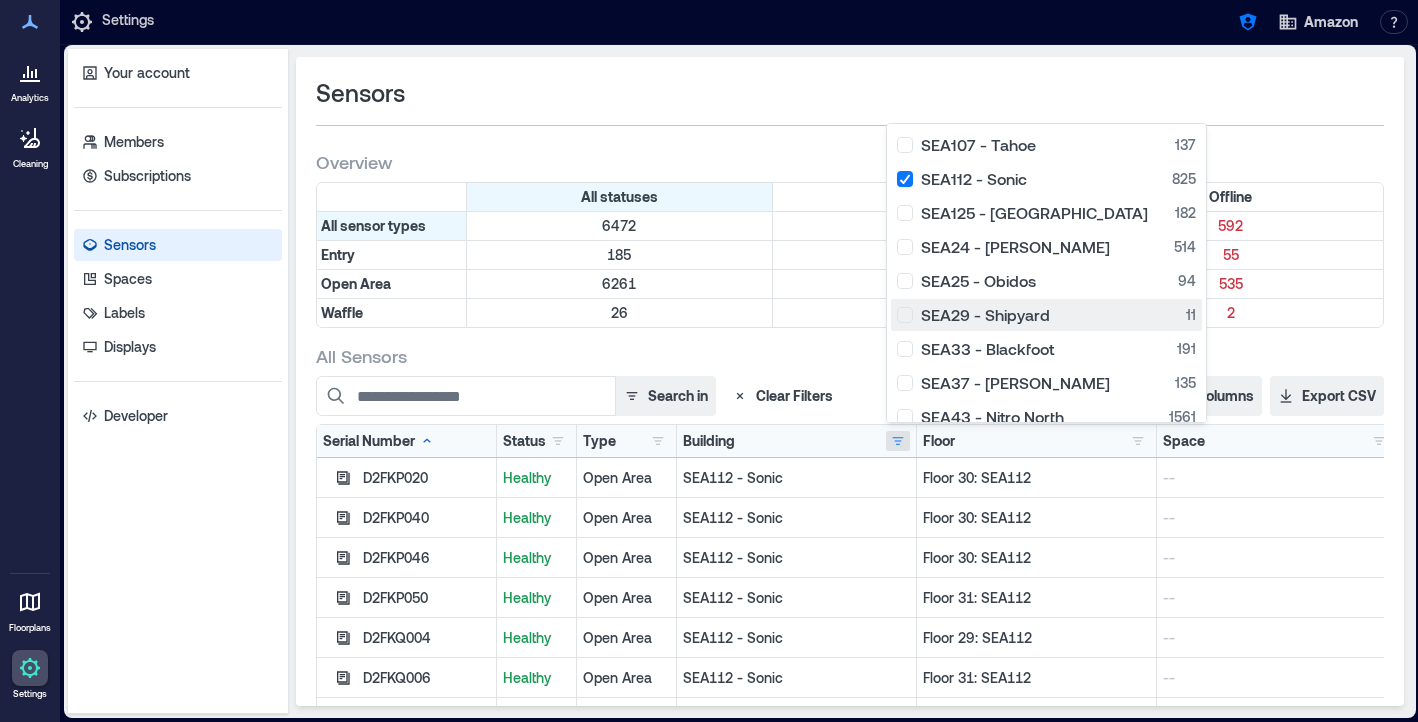click on "SEA29 - Shipyard 11" at bounding box center (1046, 315) 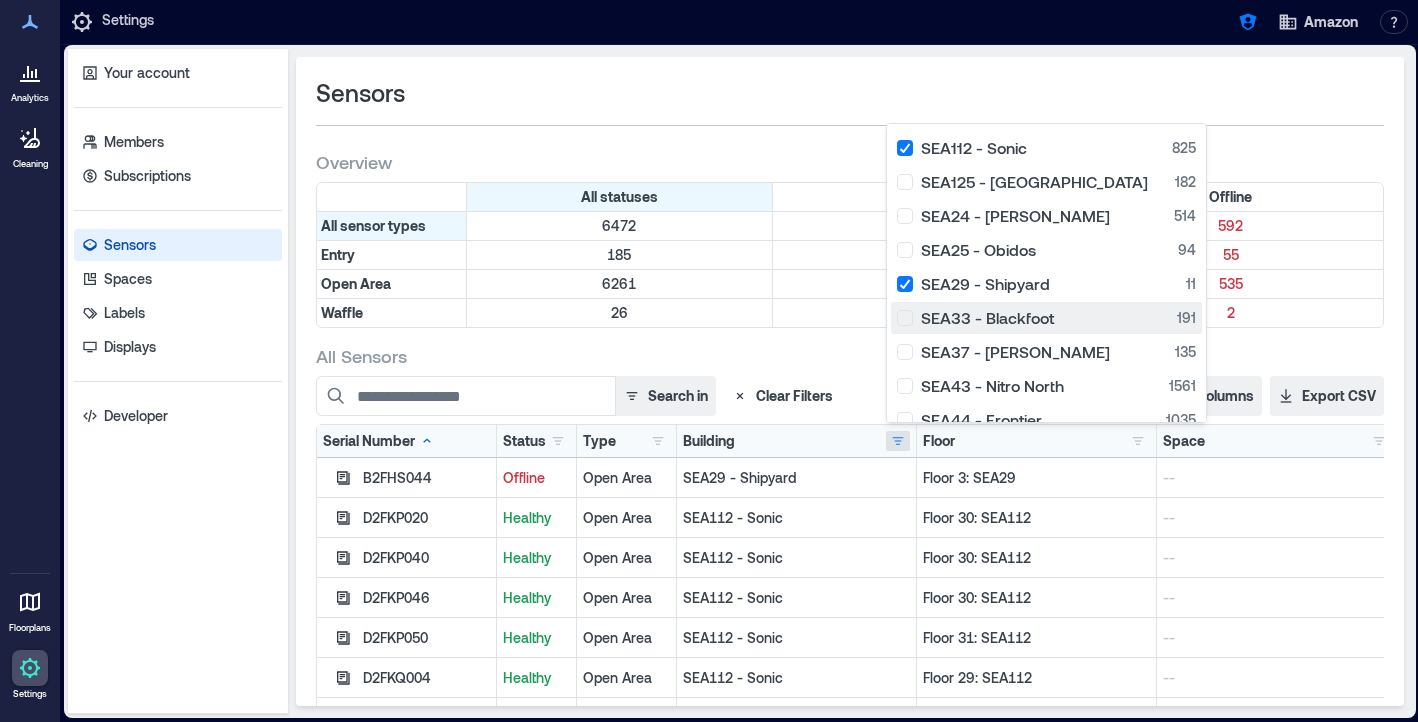 scroll, scrollTop: 308, scrollLeft: 0, axis: vertical 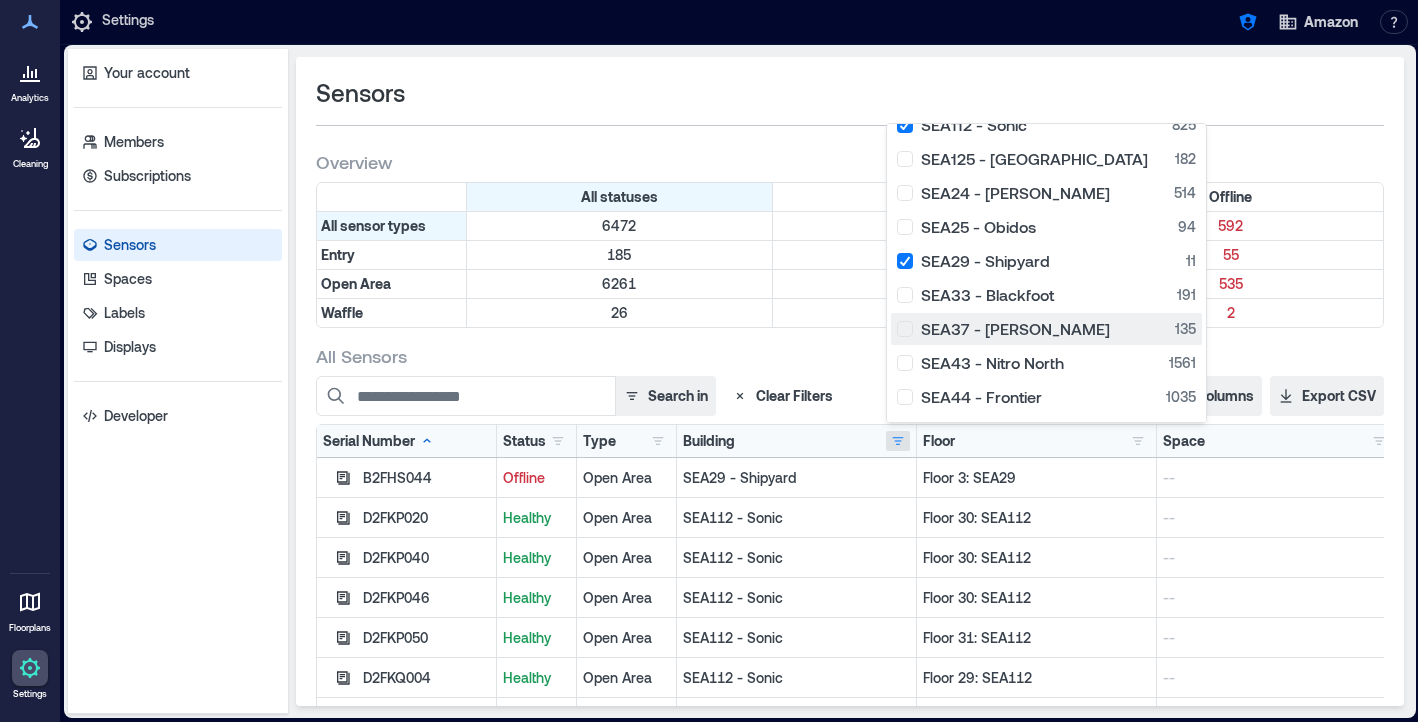 click on "SEA37 - Roxanne 135" at bounding box center [1046, 329] 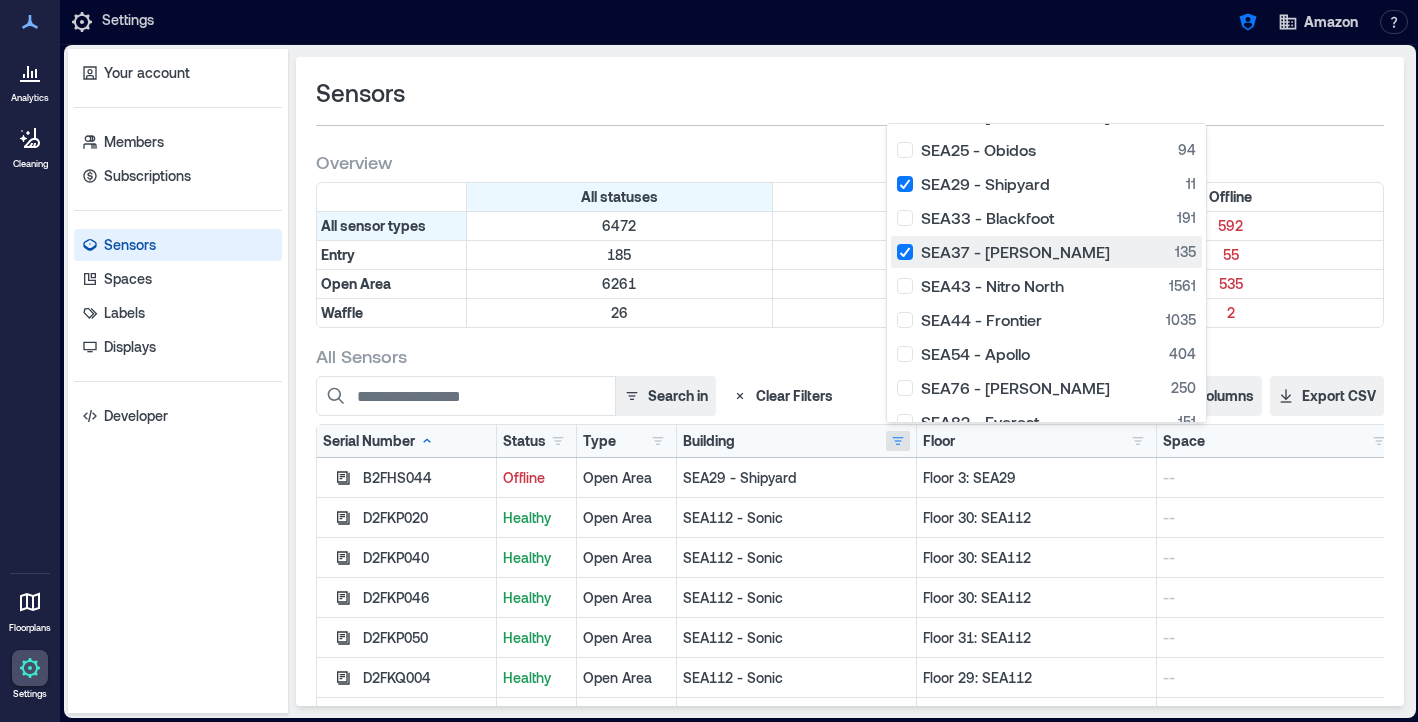 scroll, scrollTop: 393, scrollLeft: 0, axis: vertical 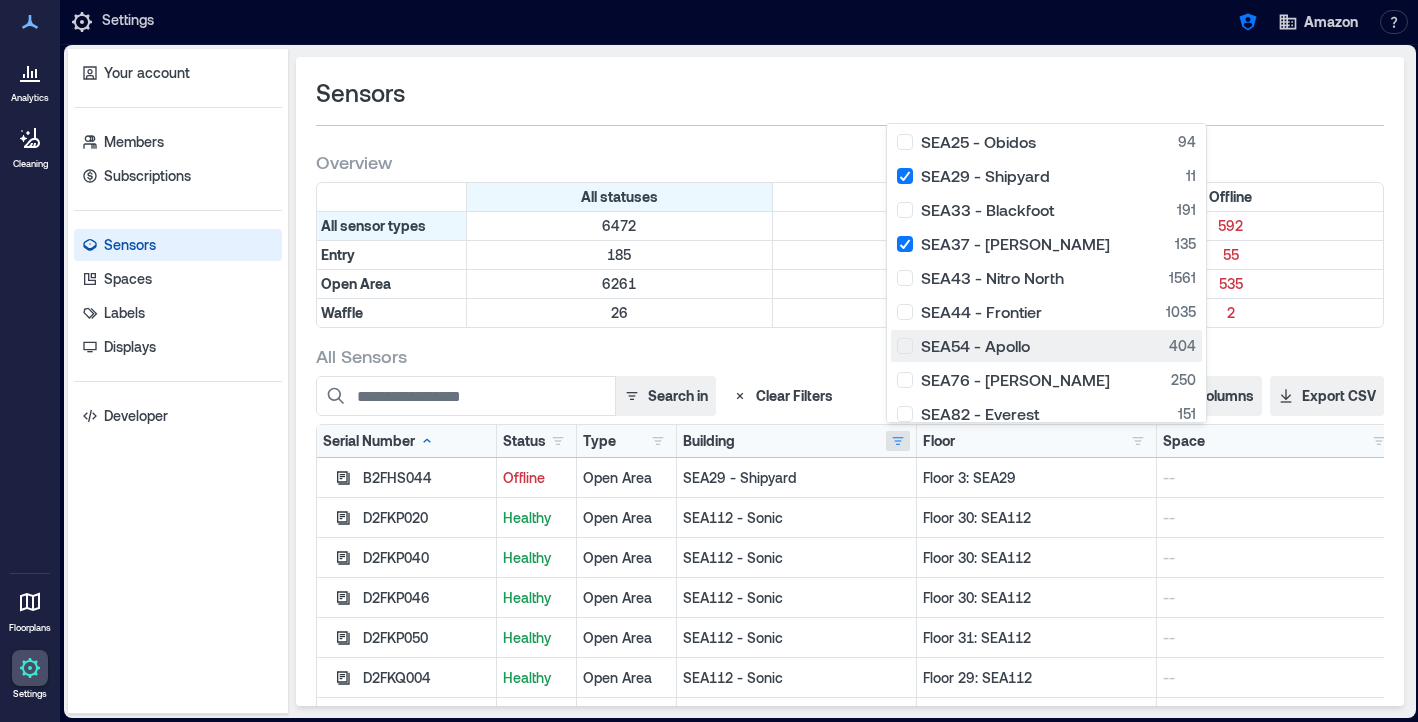 click on "SEA54 - Apollo 404" at bounding box center (1046, 346) 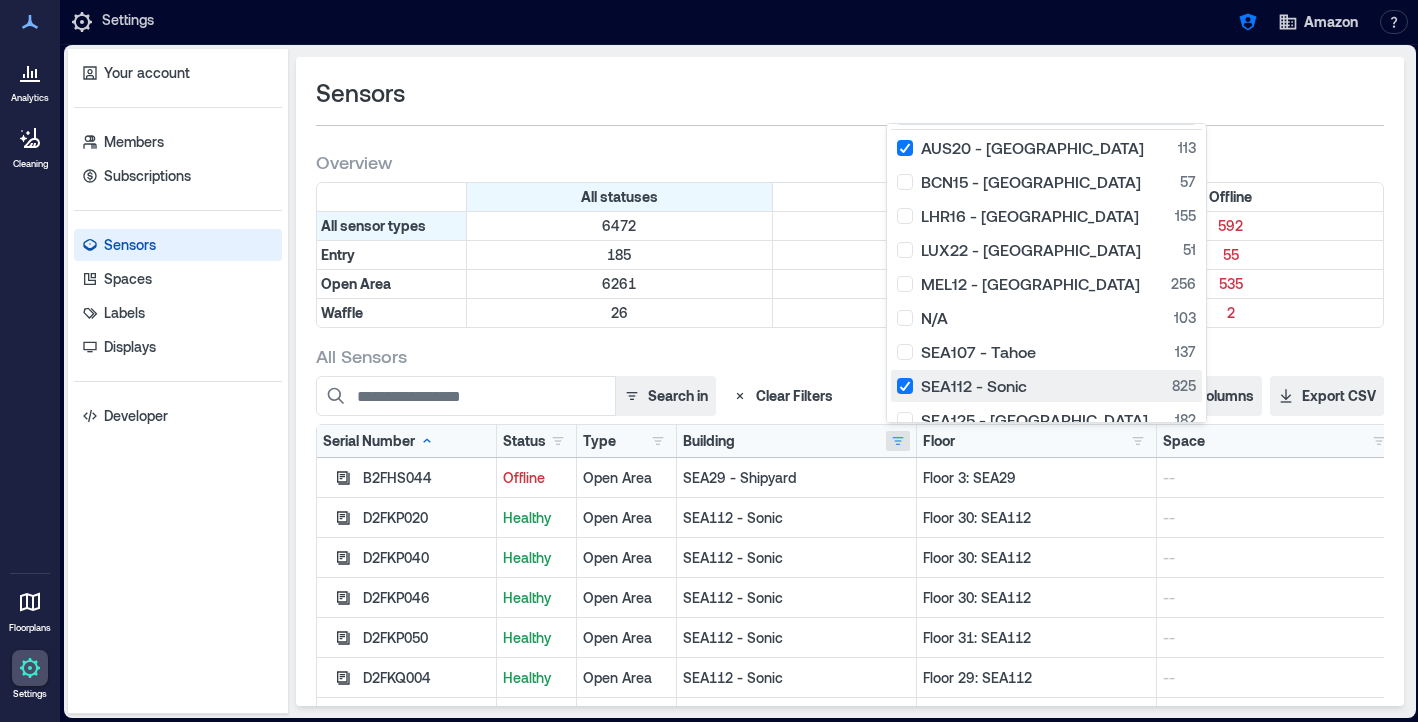 scroll, scrollTop: 46, scrollLeft: 0, axis: vertical 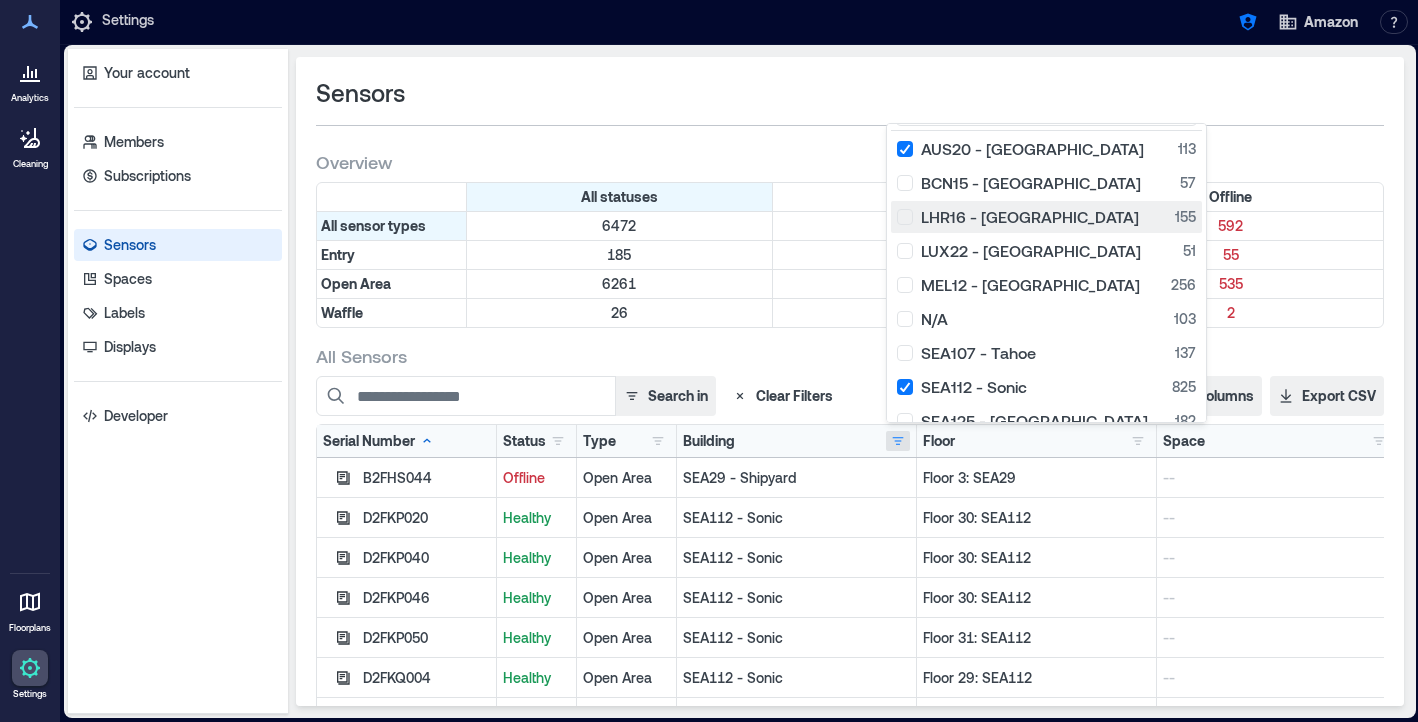 click on "LHR16 - London 155" at bounding box center (1046, 217) 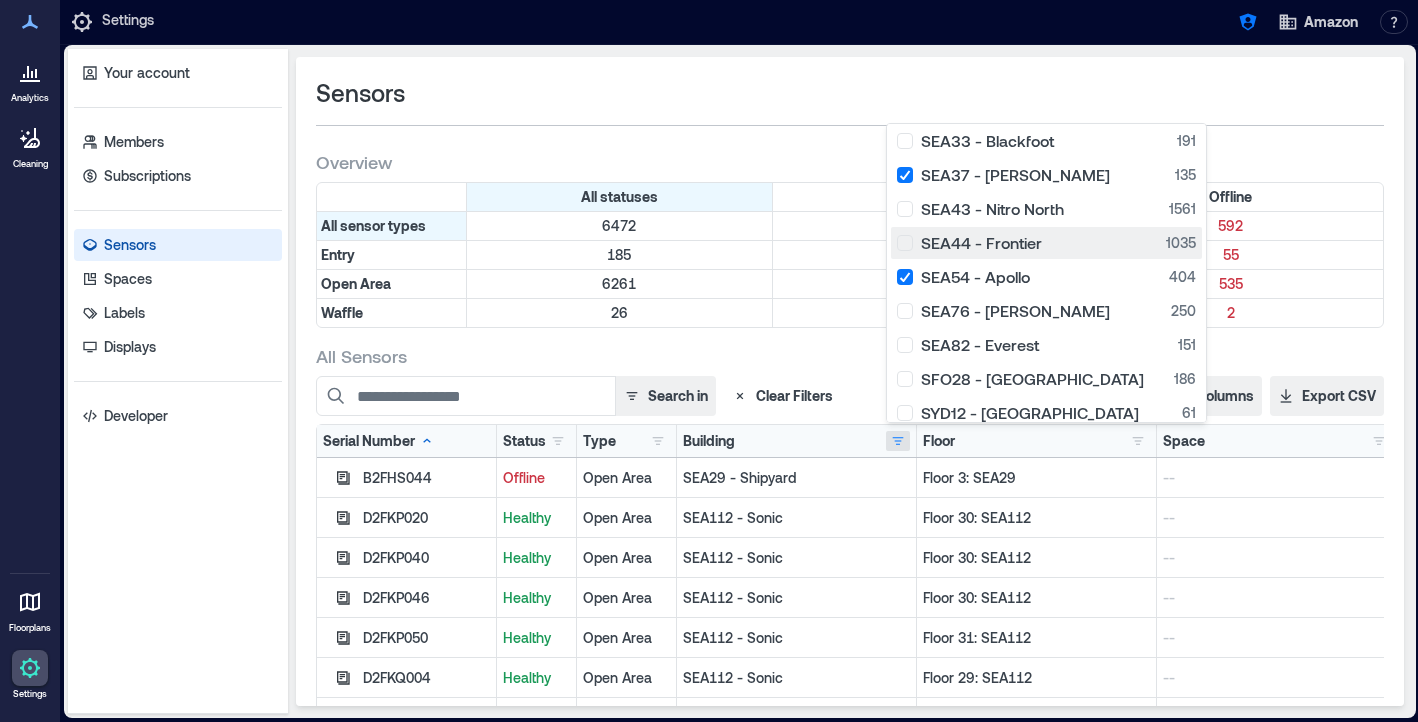 scroll, scrollTop: 507, scrollLeft: 0, axis: vertical 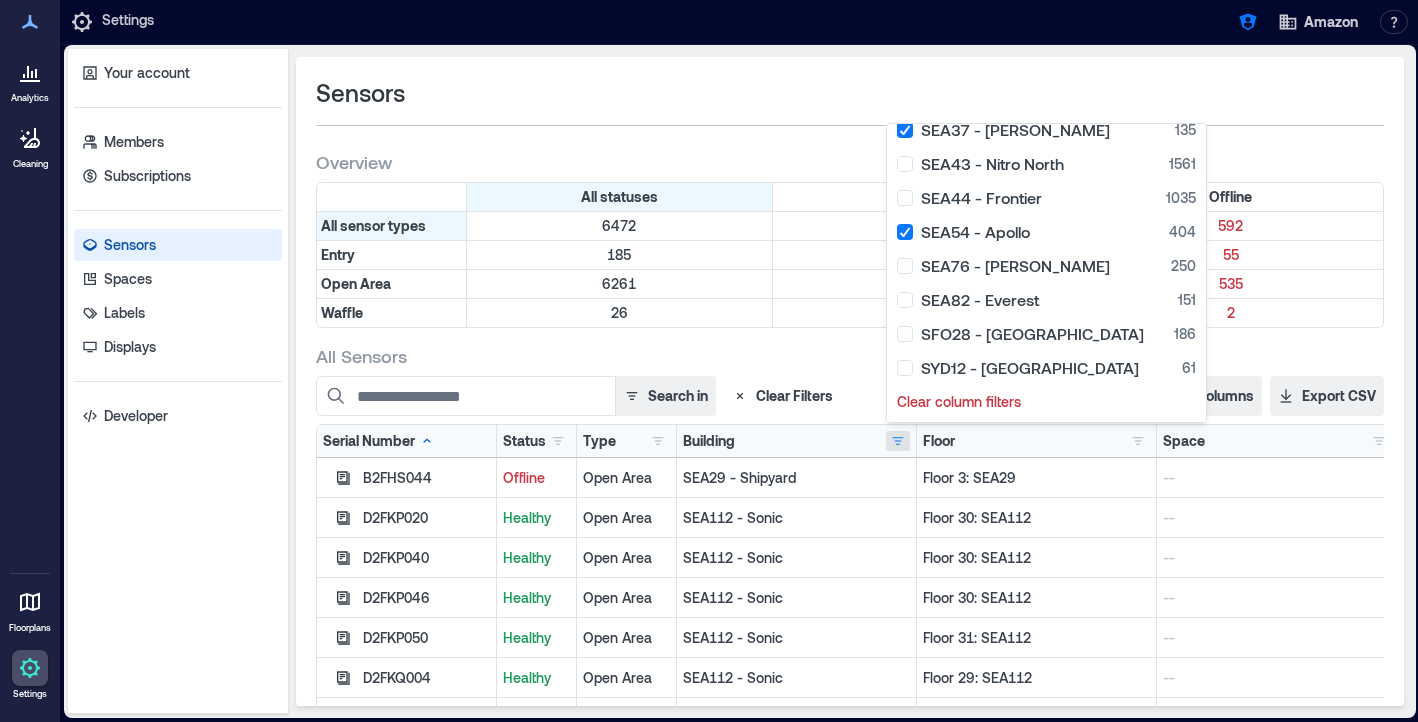 click on "All Sensors" at bounding box center (850, 356) 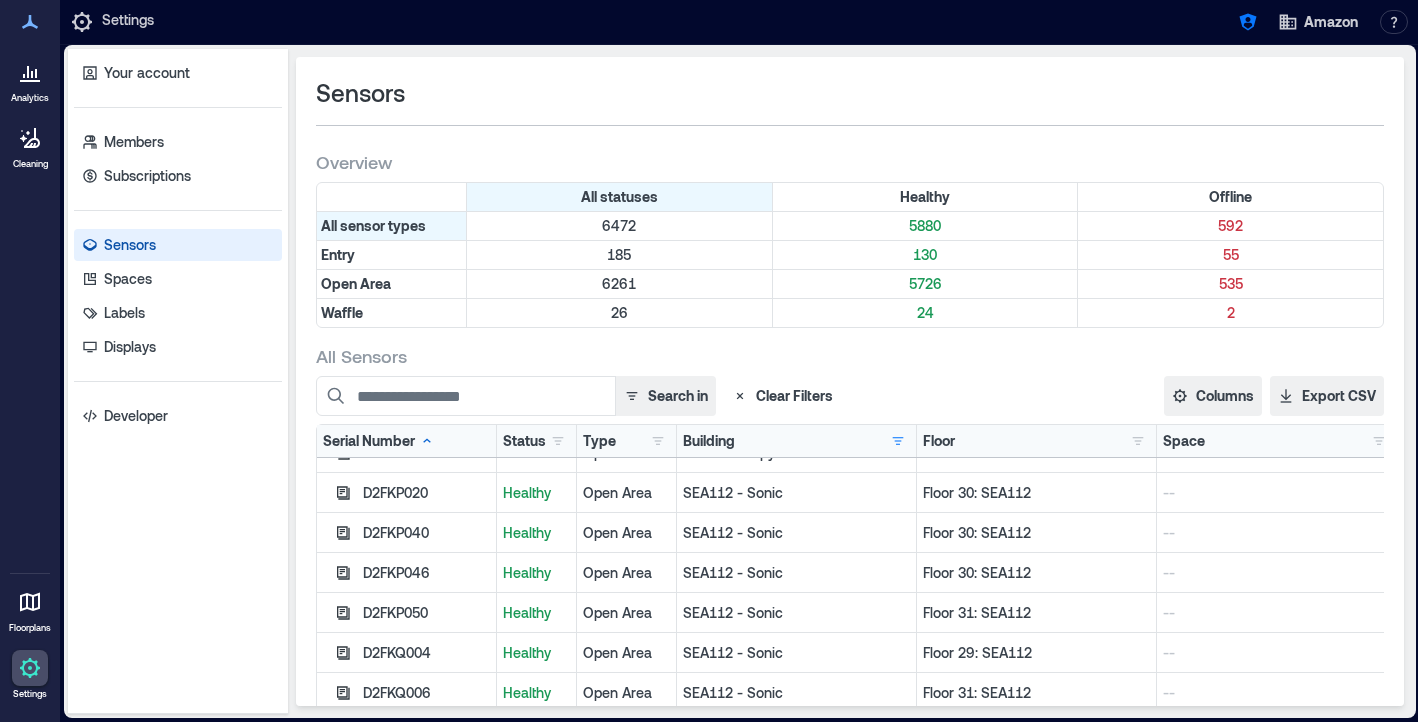 scroll, scrollTop: 0, scrollLeft: 0, axis: both 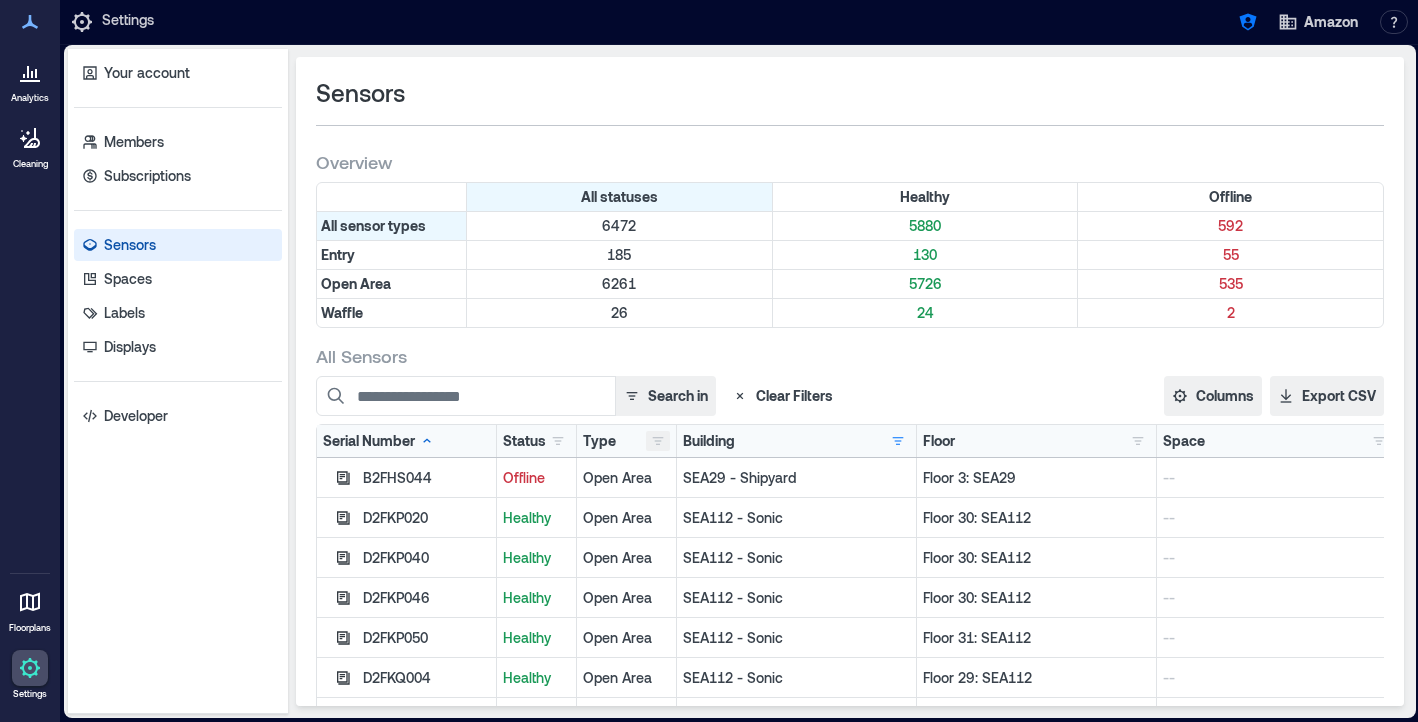 click at bounding box center (658, 441) 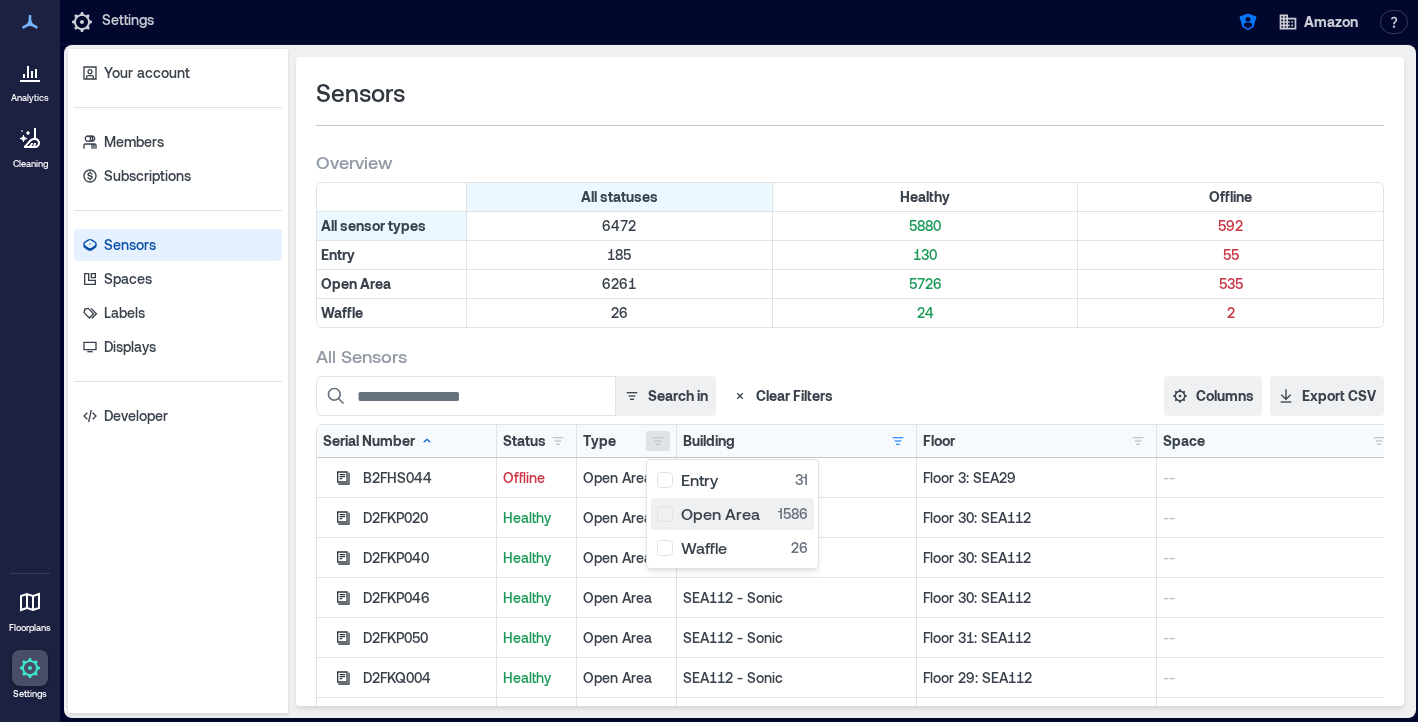 click on "Open Area 1586" at bounding box center (732, 514) 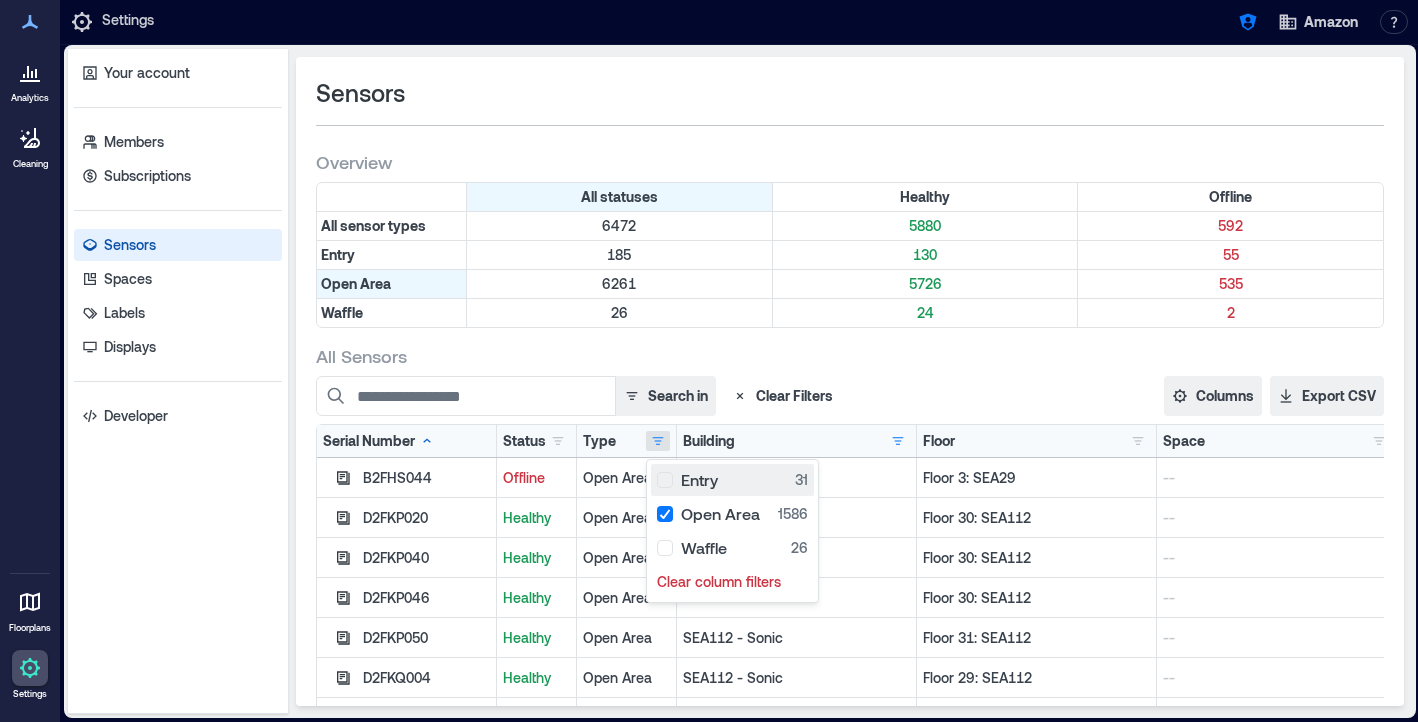 click on "Entry 31" at bounding box center [732, 480] 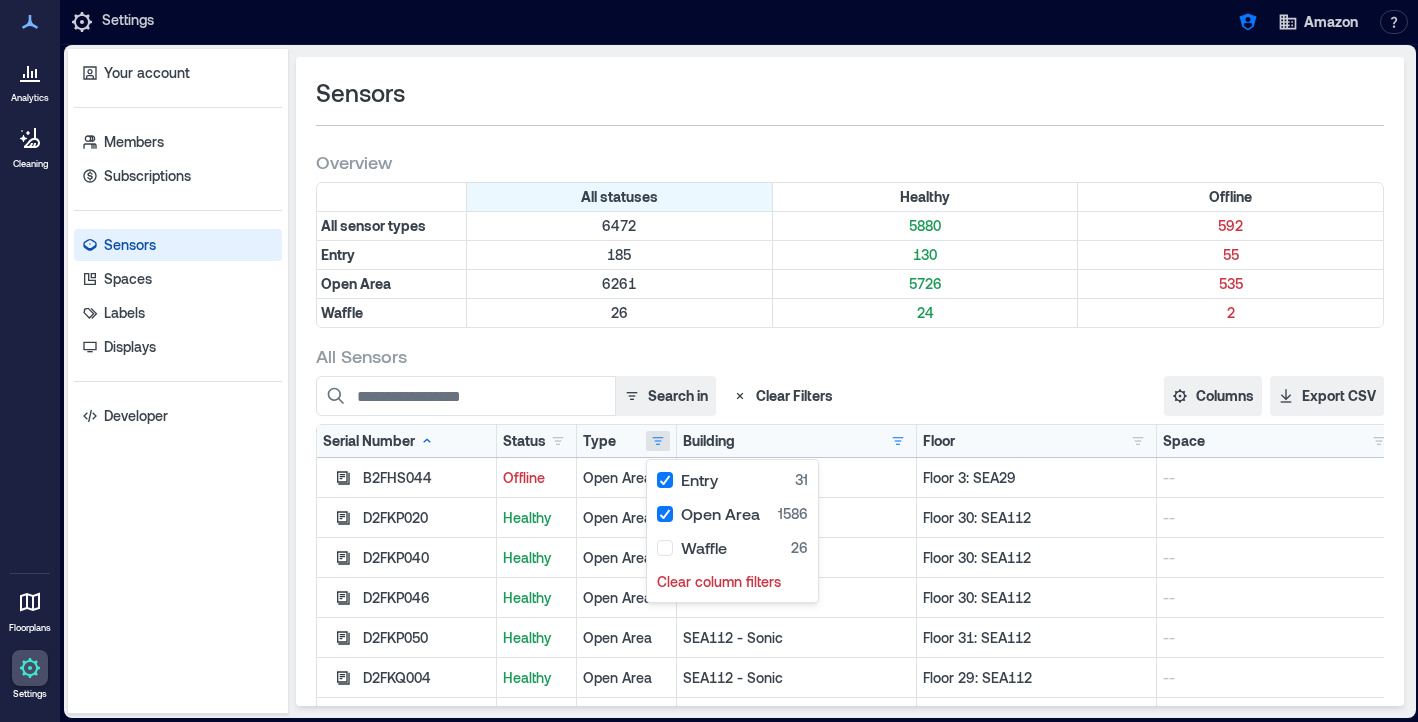 click on "All Sensors Search in Clear Filters Columns Serial Number Status Type Building Floor Space Firmware Ethernet MAC WiFi MAC Export CSV Serial Number Status Healthy 1604 Offline 13 Type Entry 31 Open Area 1586 Waffle 26 Clear column filters Building AUS20 - Austin 113 BCN15 - Barcelona 57 LHR16 - London 155 LUX22 - Luxembourg 51 MEL12 - Melbourne 256 N/A 103 SEA107 - Tahoe 137 SEA112 - Sonic 825 SEA125 - Silverstone 182 SEA24 - Fiona 514 SEA25 - Obidos 94 SEA29 - Shipyard 8 SEA33 - Blackfoot 191 SEA37 - Roxanne 112 SEA43 - Nitro North 1561 SEA44 - Frontier 1035 SEA54 - Apollo 404 SEA76 - Amelia 250 SEA82 - Everest 151 SFO28 - San Francisco 186 SYD12 - Sydney 61 Clear column filters Floor Floor 1: SEA37 1 Floor 11: SEA112 73 Floor 12: SEA112 74 Floor 13: AUS20 113 Floor 14: SEA112 70 Floor 15: SEA112 70 Floor 17: SEA112 71 Floor 18: SEA112 53 Floor 2: SEA37 1 Floor 27: SEA112 82 Floor 28: SEA112 83 Floor 29: SEA112 83 Floor 3: SEA29 8 Floor 3: SEA37 1 Floor 30: SEA112 83 Floor 31: SEA112 83 Floor 4: SEA37 52 56 1" at bounding box center (850, 651) 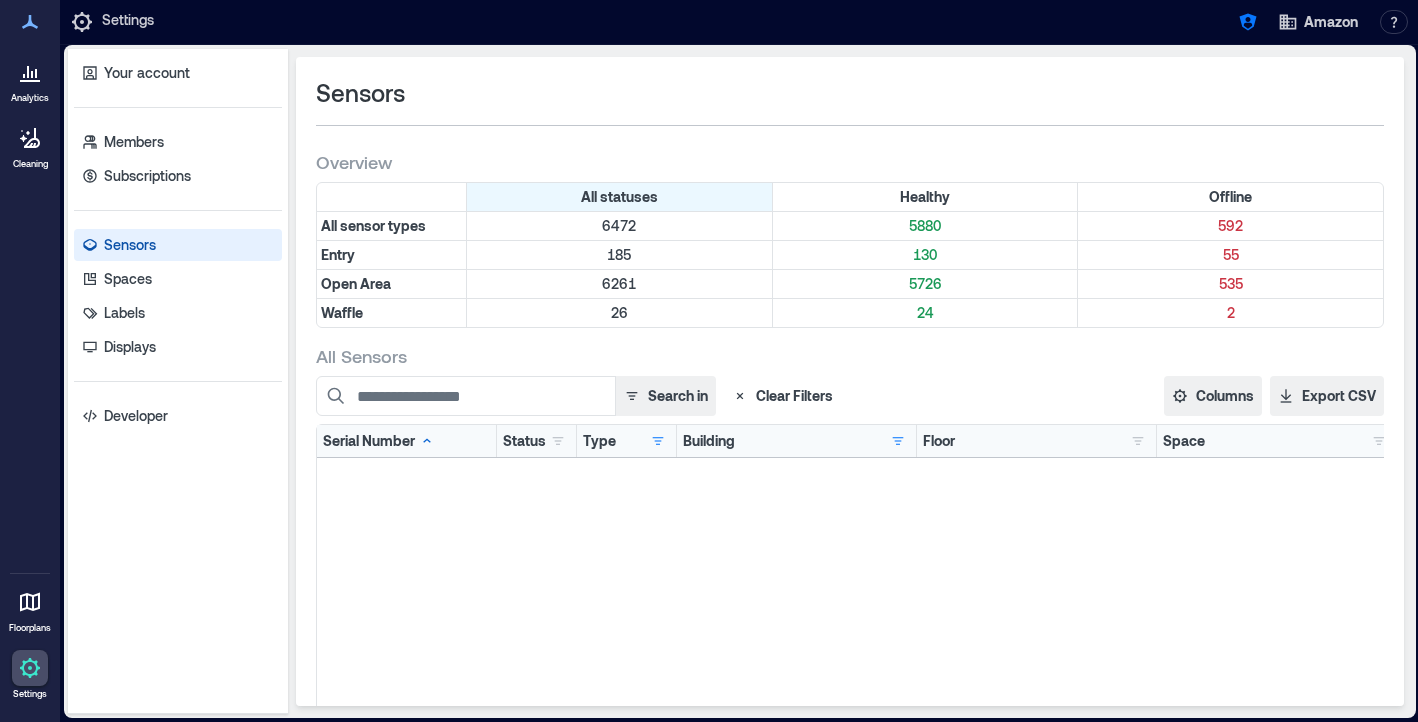 scroll, scrollTop: 0, scrollLeft: 0, axis: both 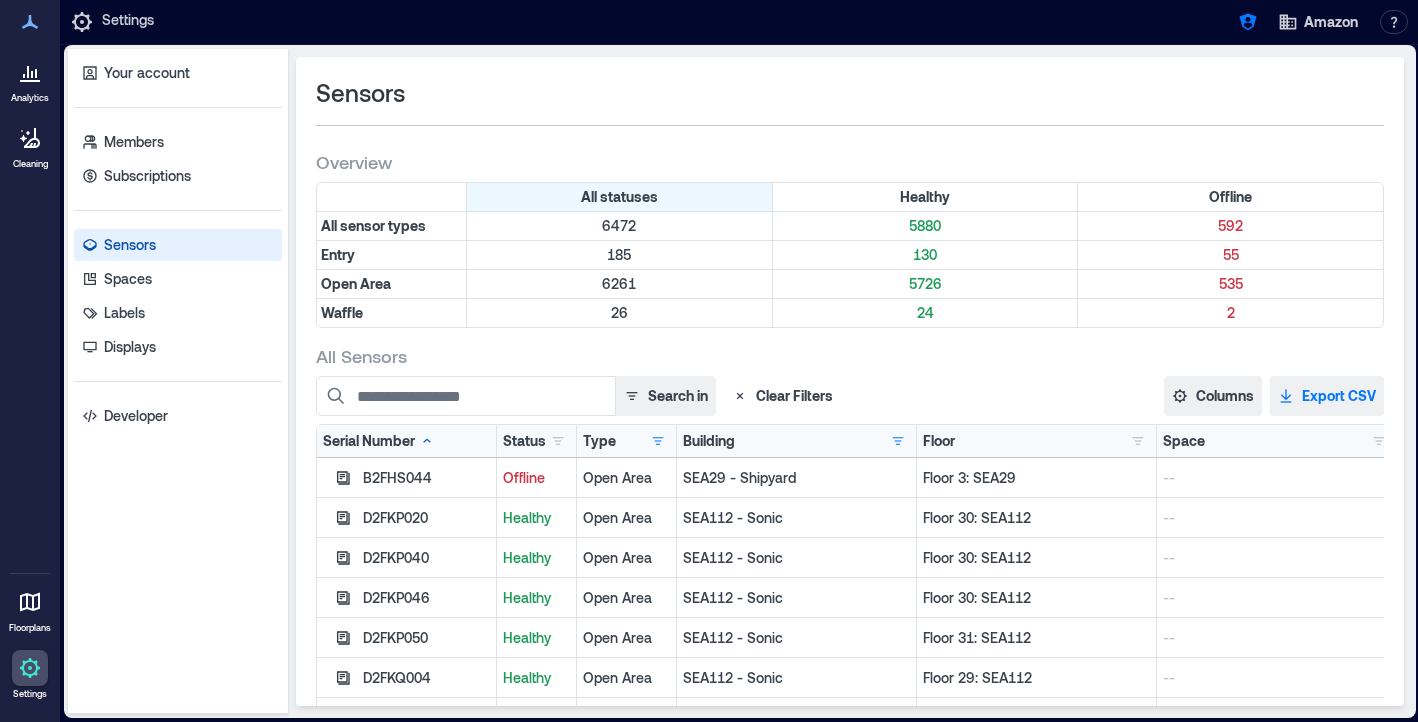 click on "Export CSV" at bounding box center (1327, 396) 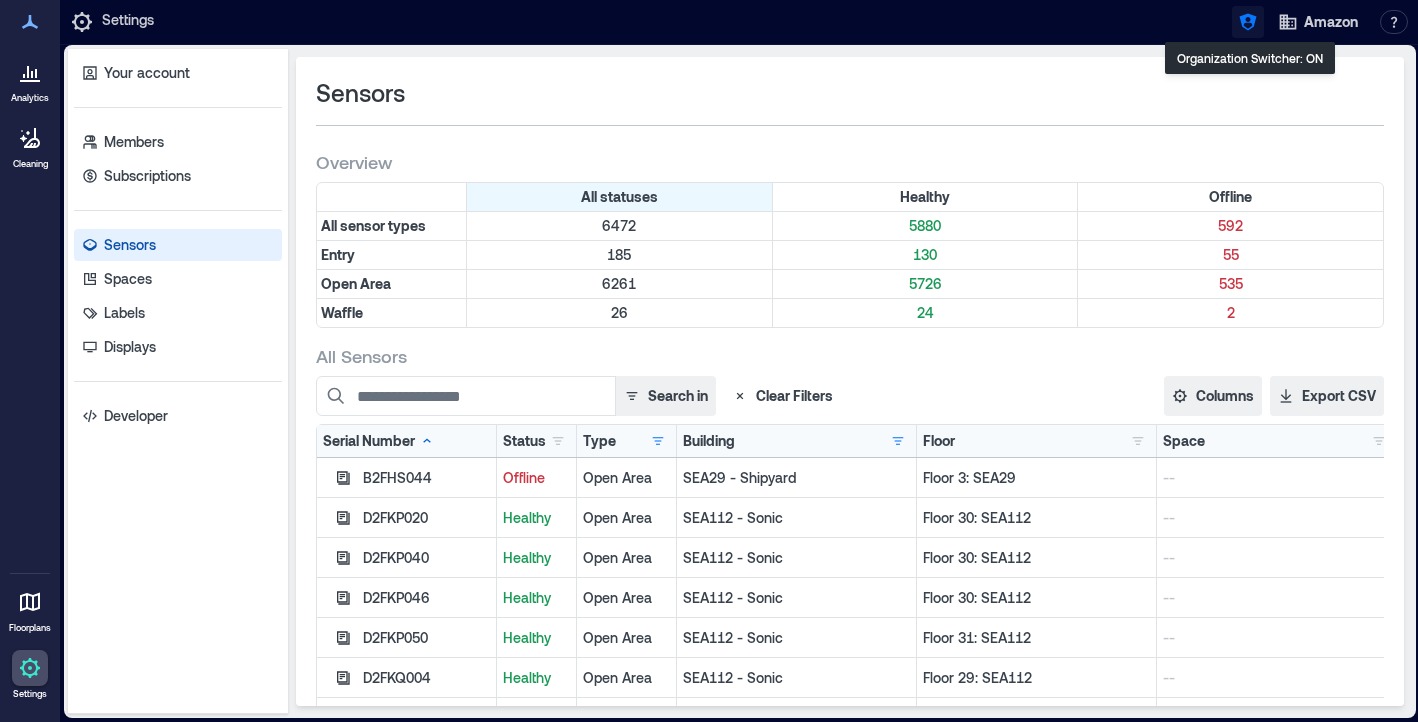 click 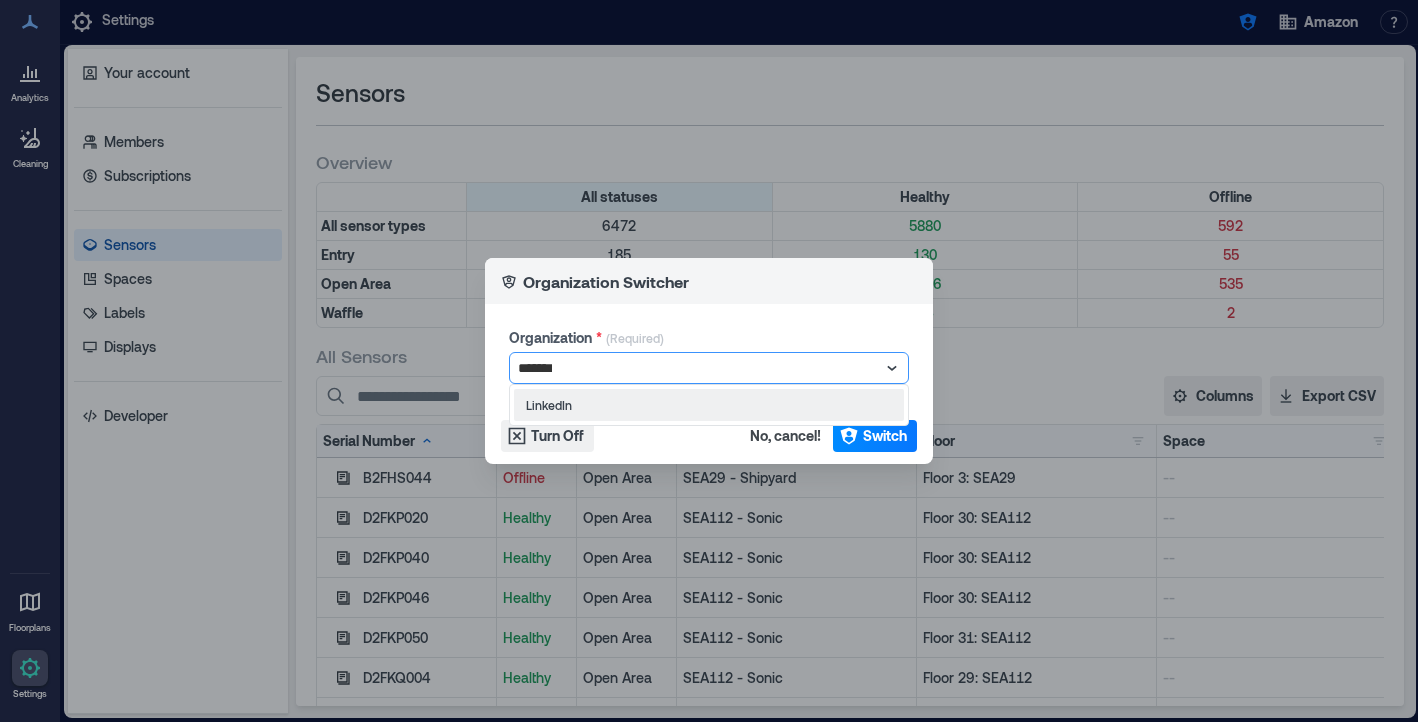 type on "********" 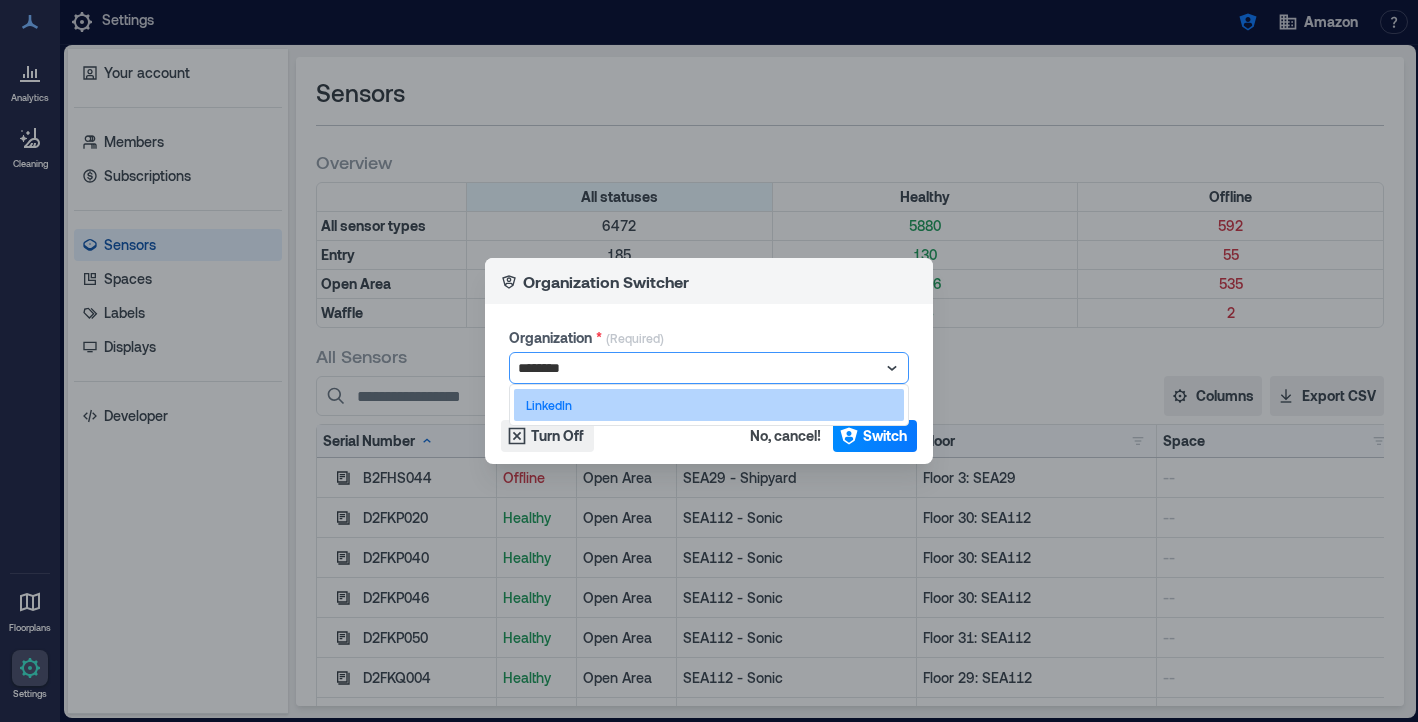 click on "LinkedIn" at bounding box center (709, 405) 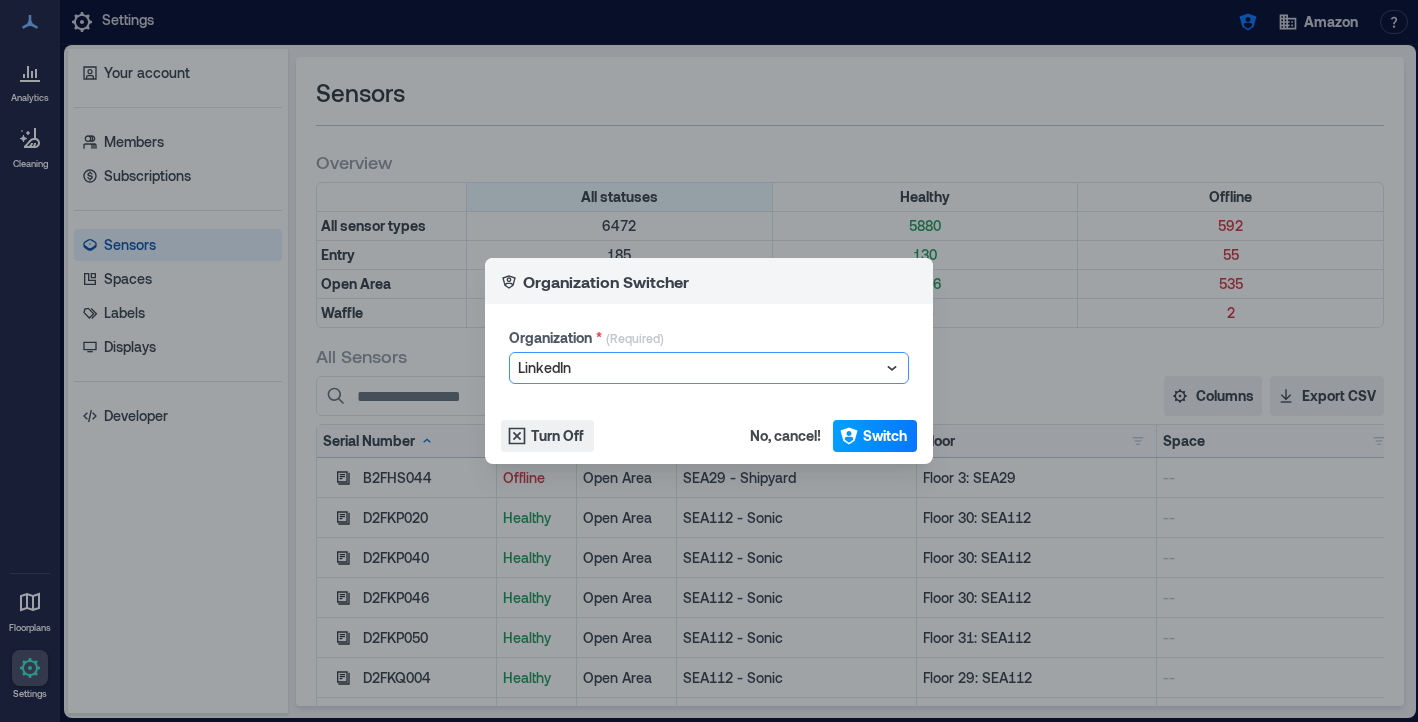 click on "Switch" at bounding box center [885, 436] 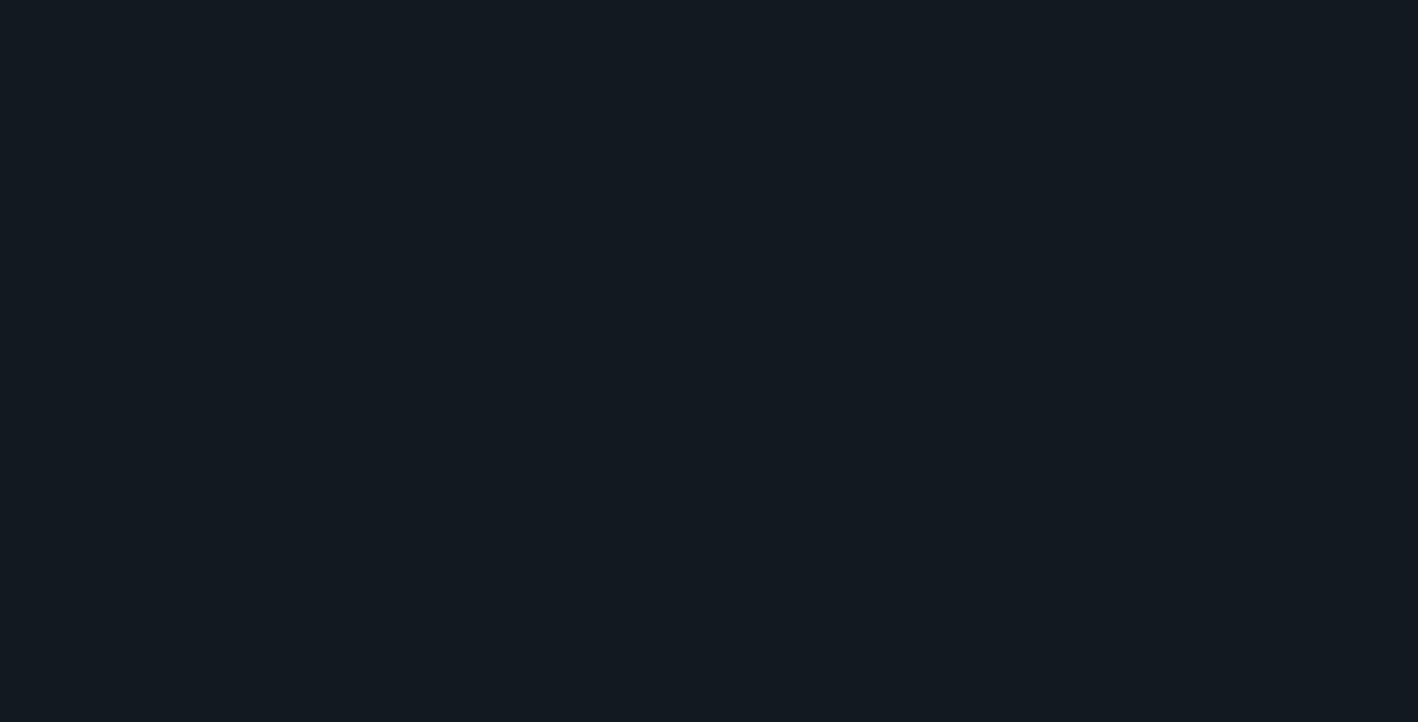 scroll, scrollTop: 0, scrollLeft: 0, axis: both 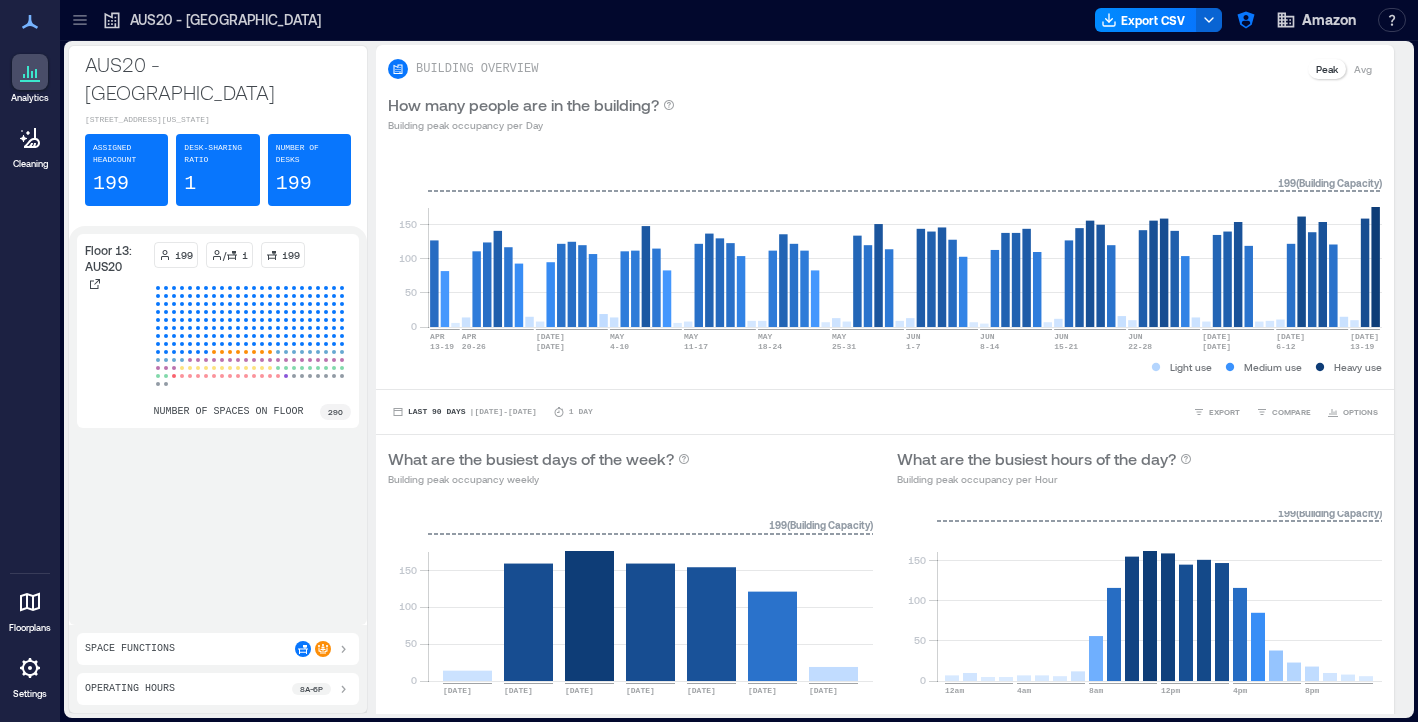 click 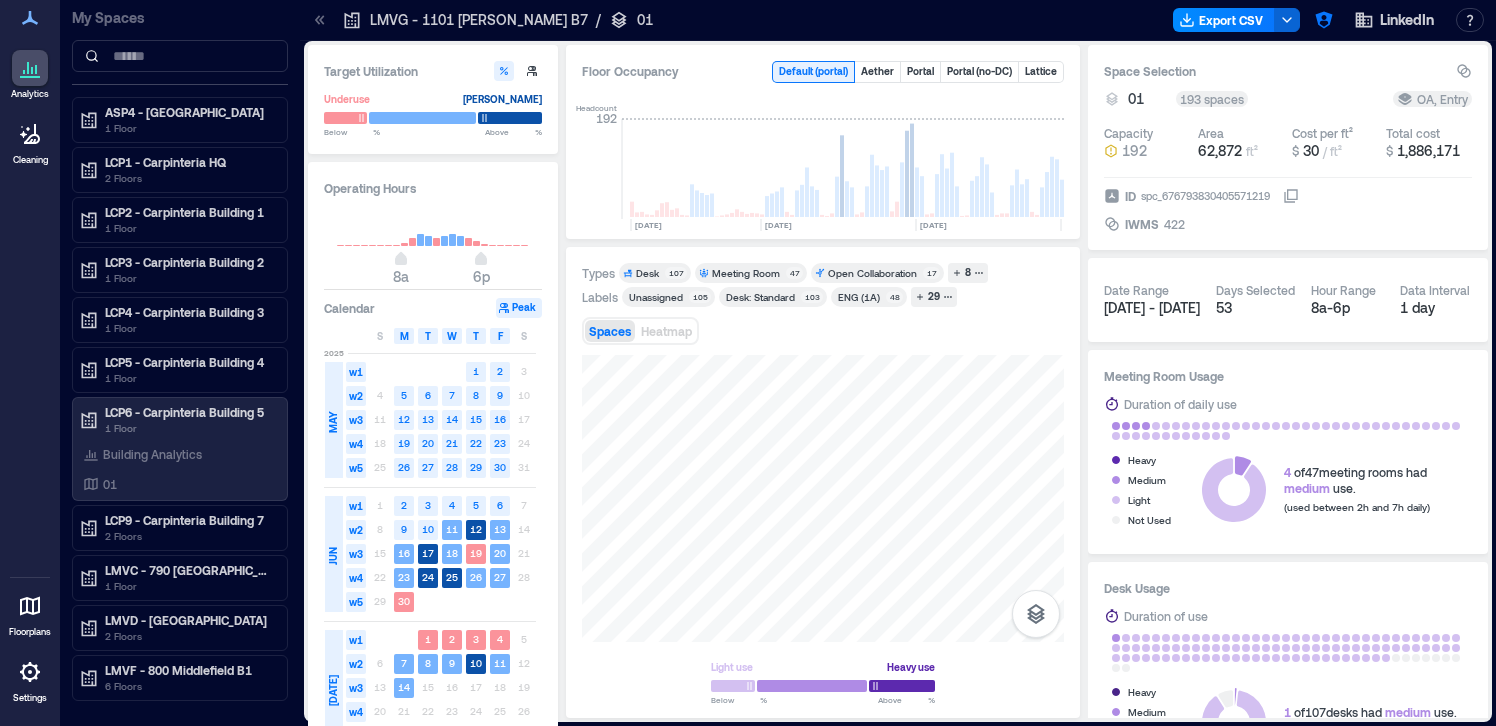 scroll, scrollTop: 0, scrollLeft: 0, axis: both 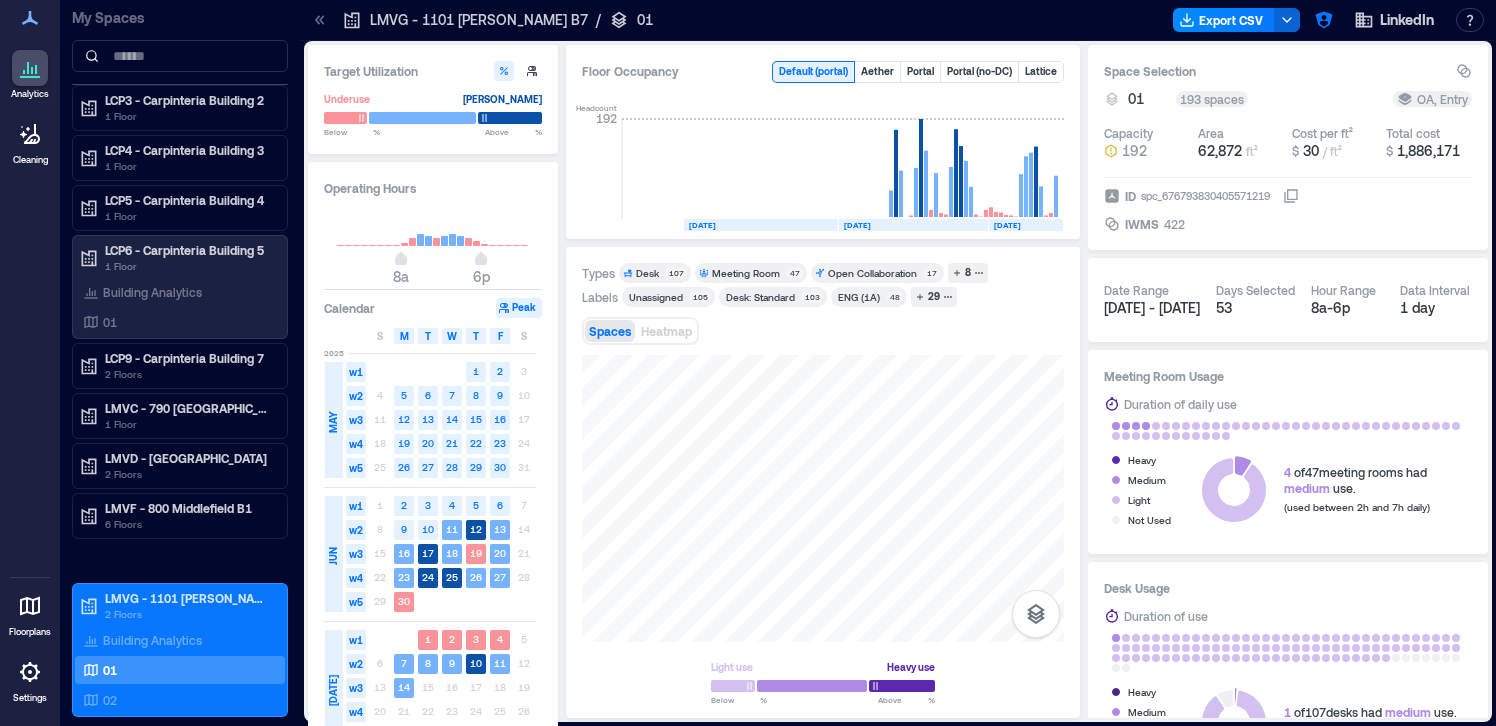 click 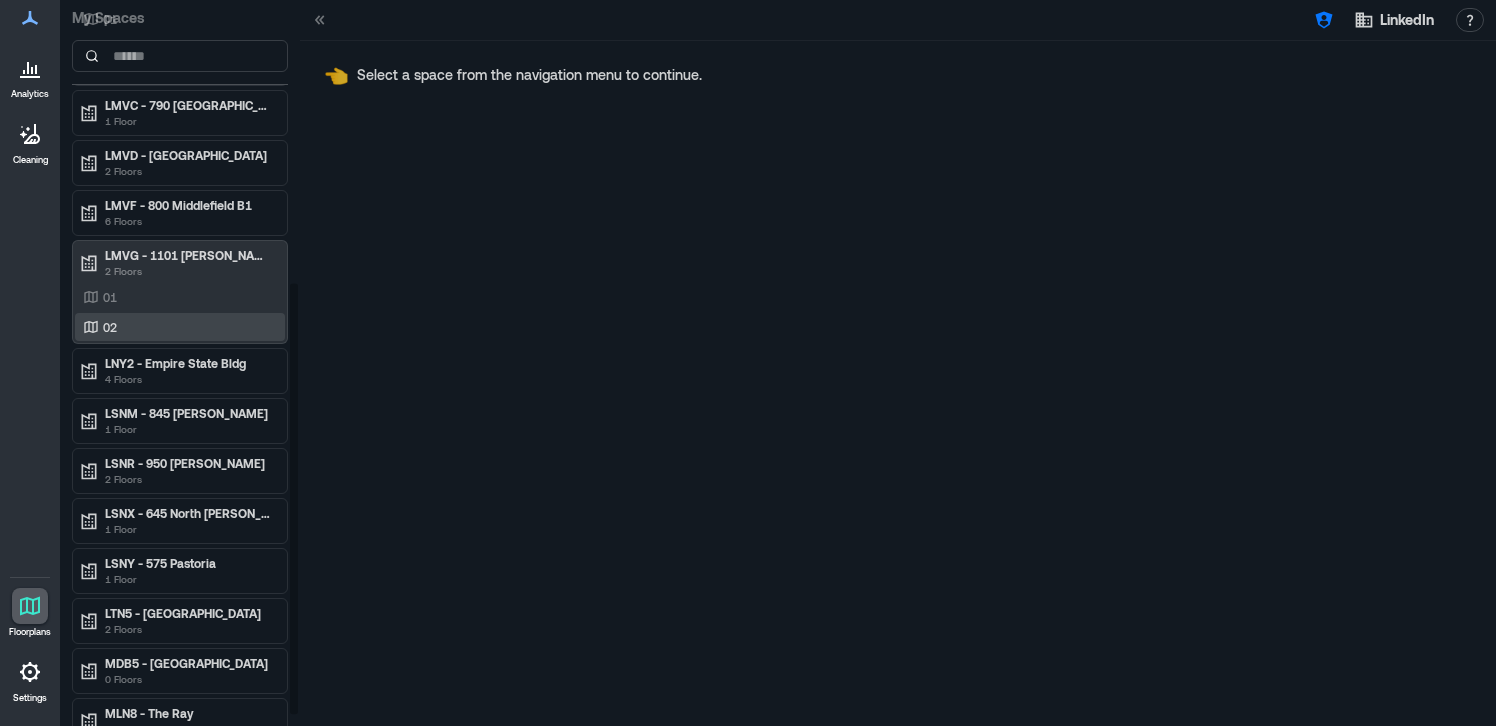 scroll, scrollTop: 497, scrollLeft: 0, axis: vertical 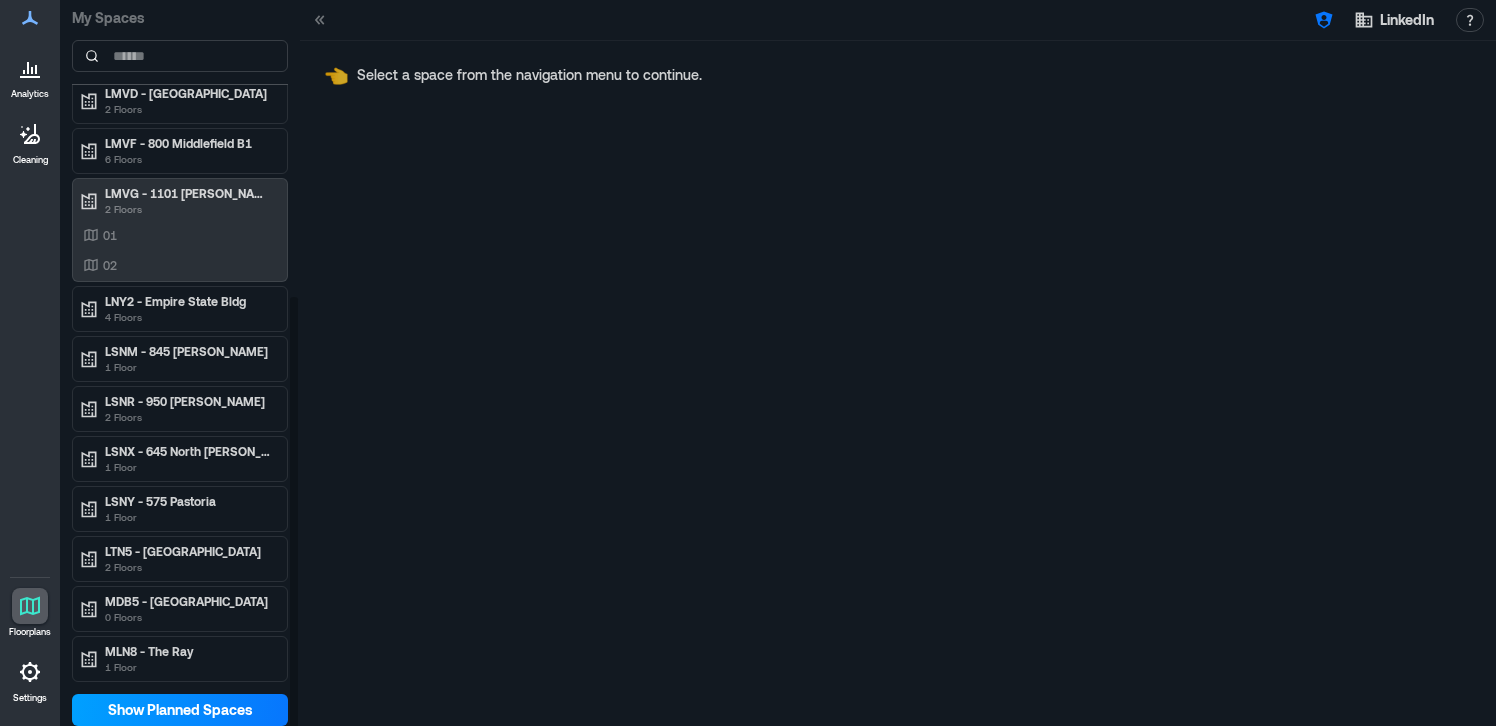 click on "Show Planned Spaces" at bounding box center (180, 710) 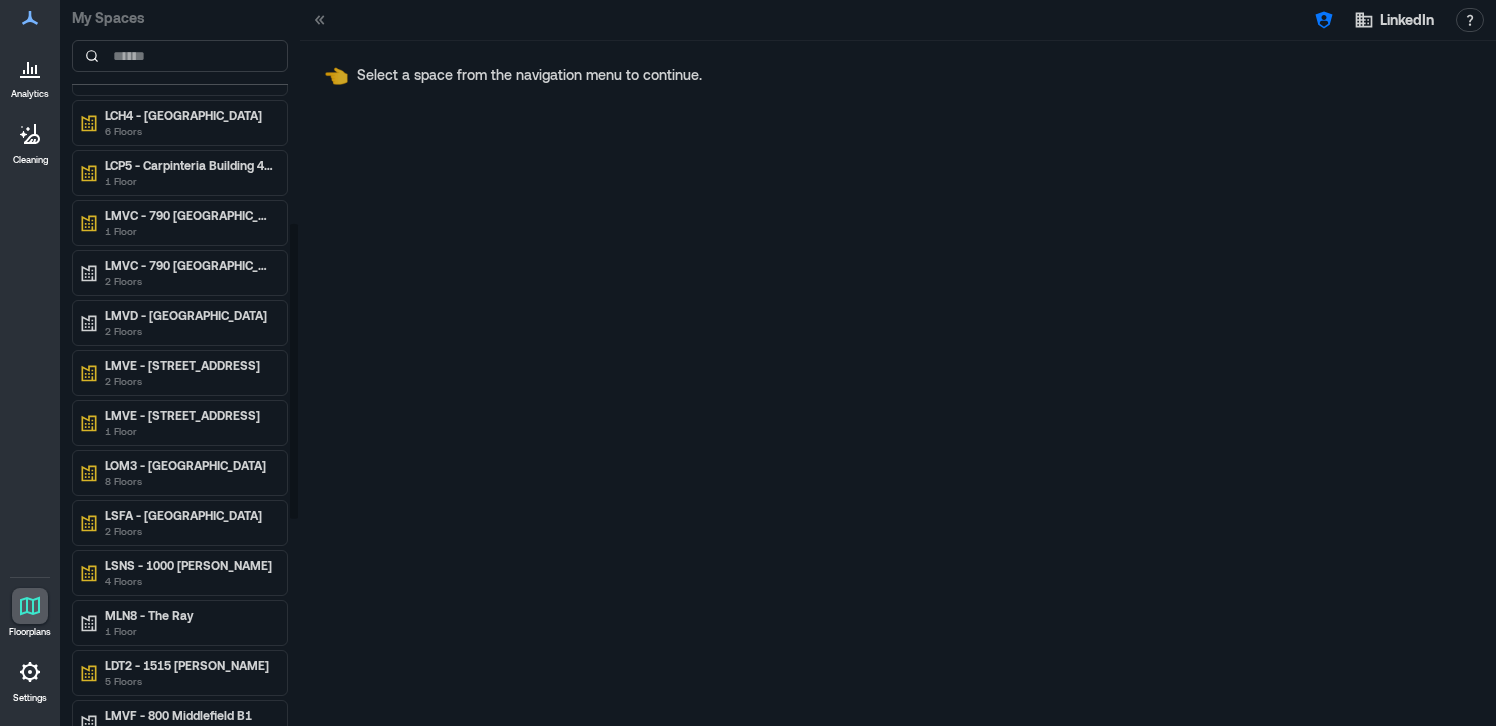 scroll, scrollTop: 561, scrollLeft: 0, axis: vertical 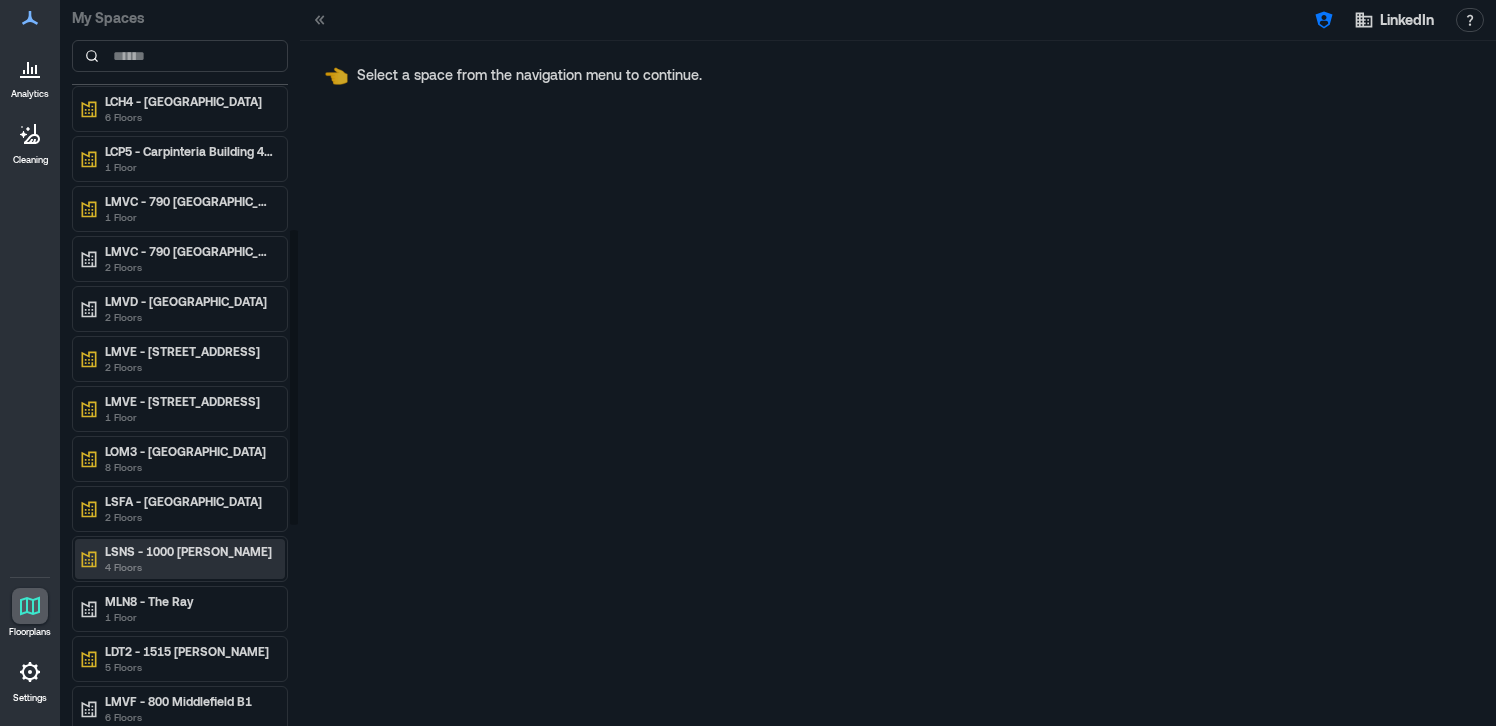 click on "4 Floors" at bounding box center (189, 567) 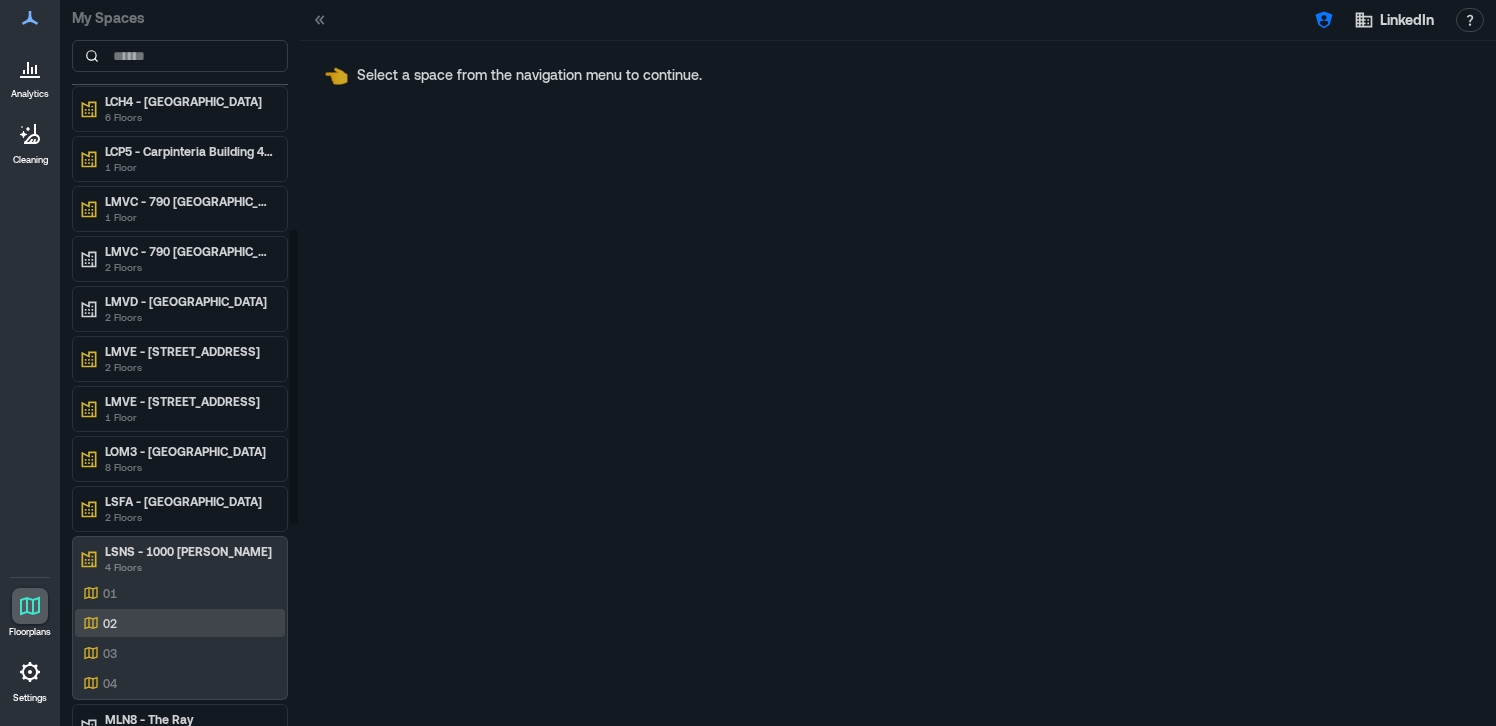 click on "02" at bounding box center [176, 623] 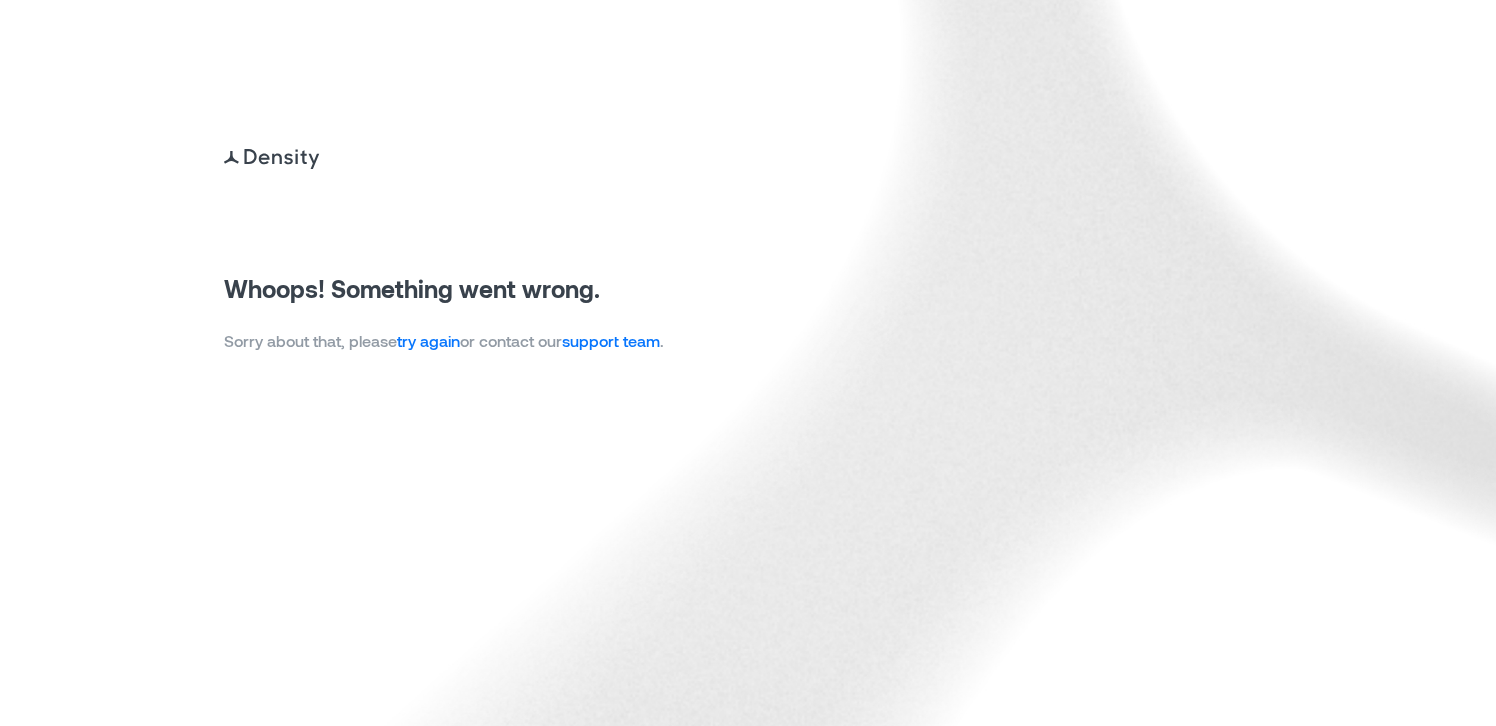 click on "try again" at bounding box center [428, 340] 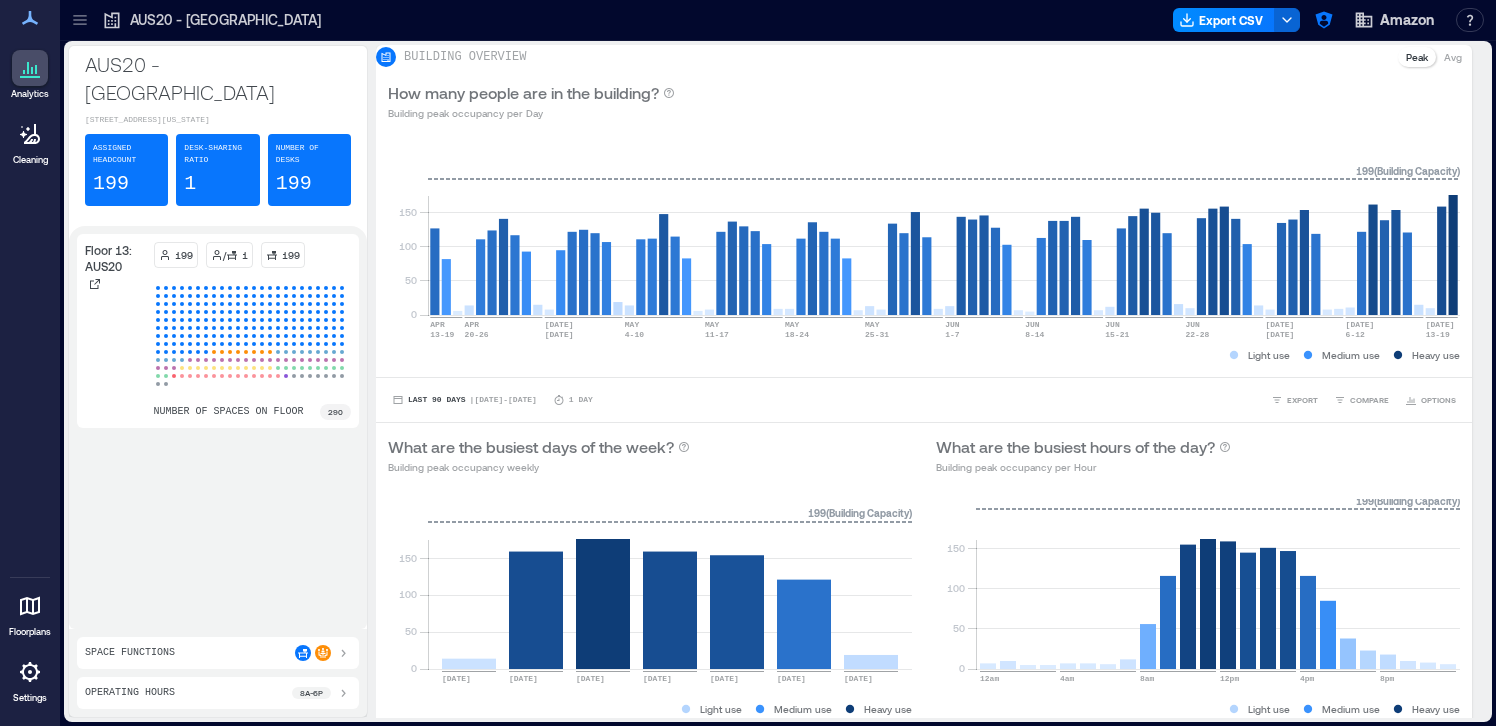 scroll, scrollTop: 0, scrollLeft: 0, axis: both 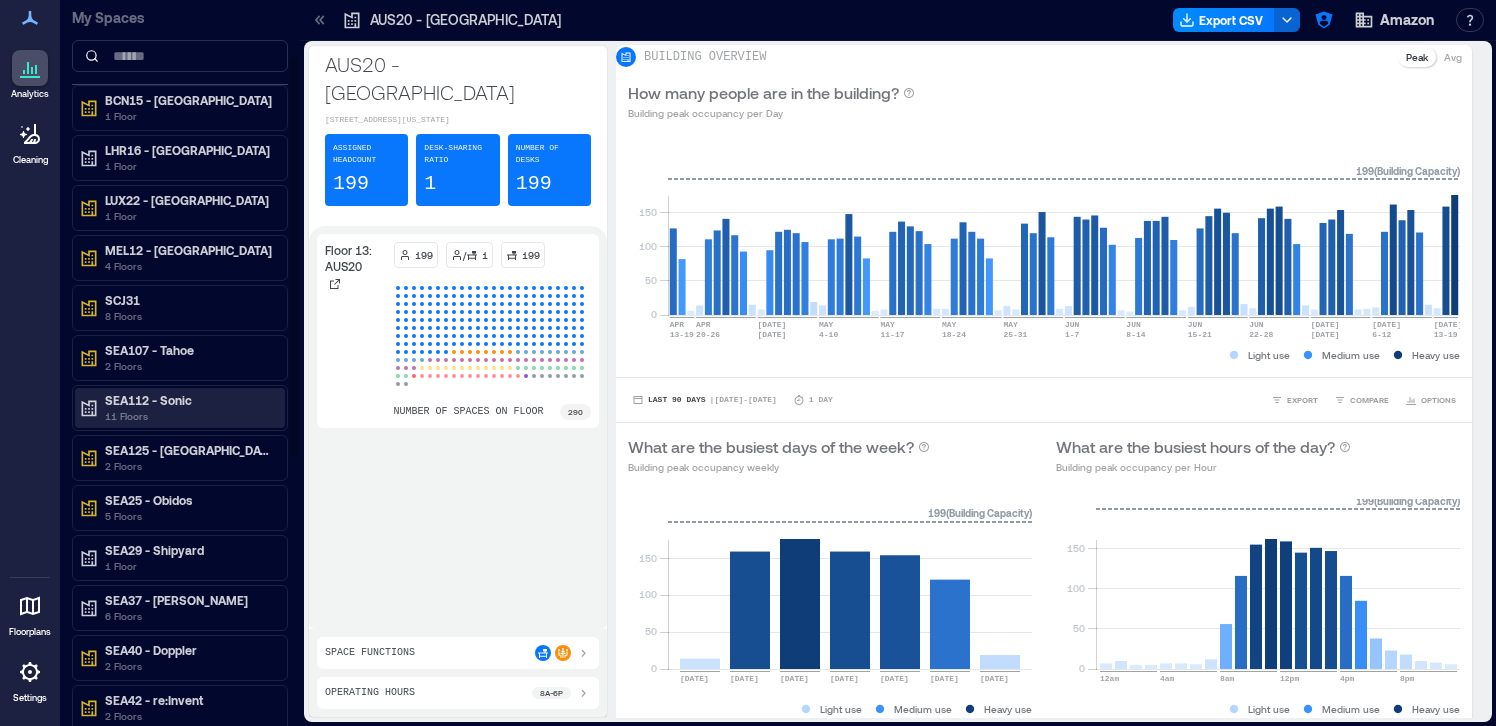 click on "11 Floors" at bounding box center [189, 416] 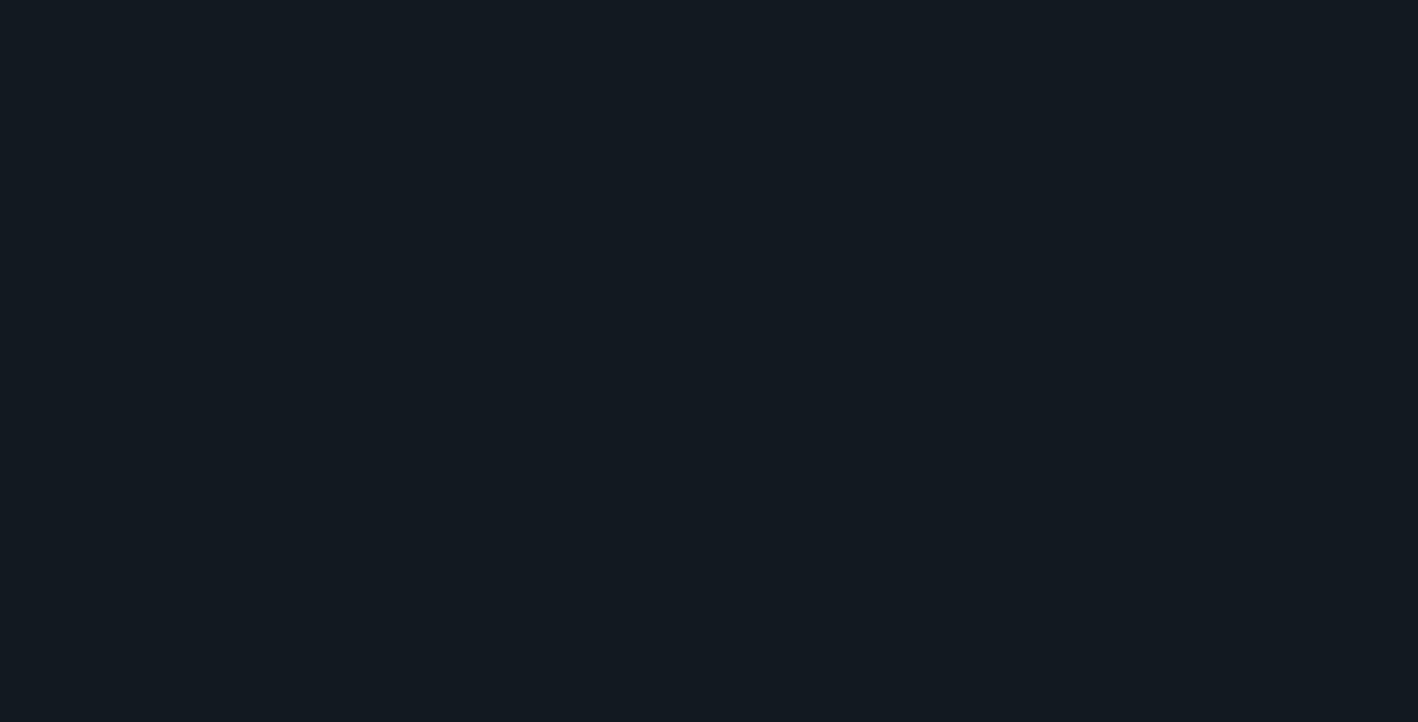 scroll, scrollTop: 0, scrollLeft: 0, axis: both 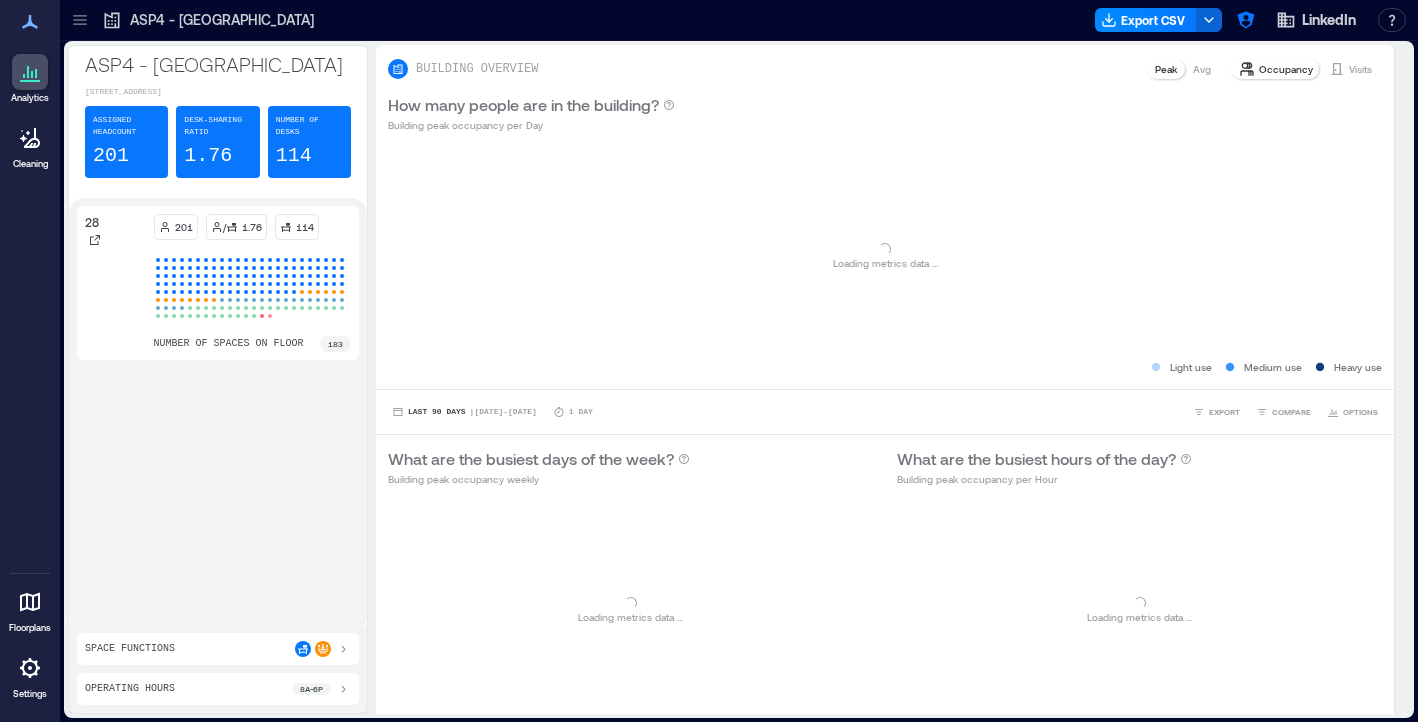 click 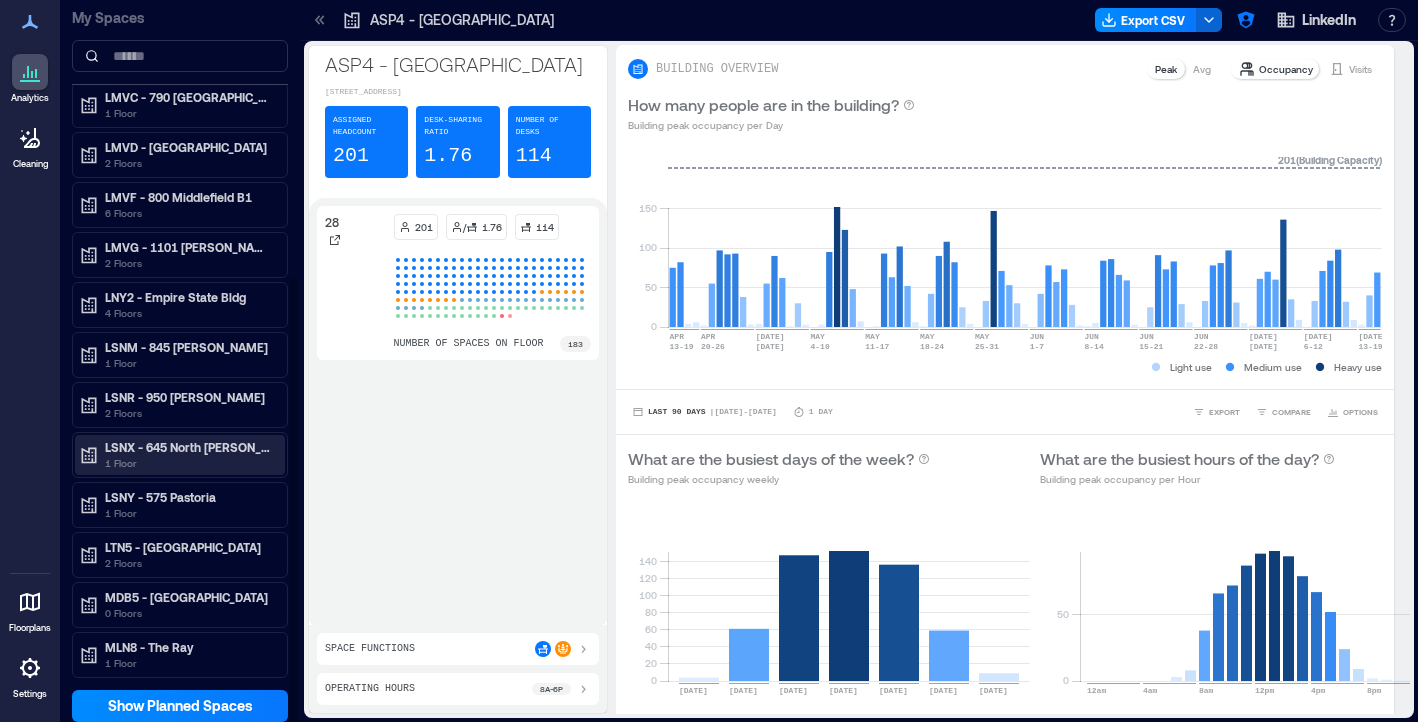 scroll, scrollTop: 450, scrollLeft: 0, axis: vertical 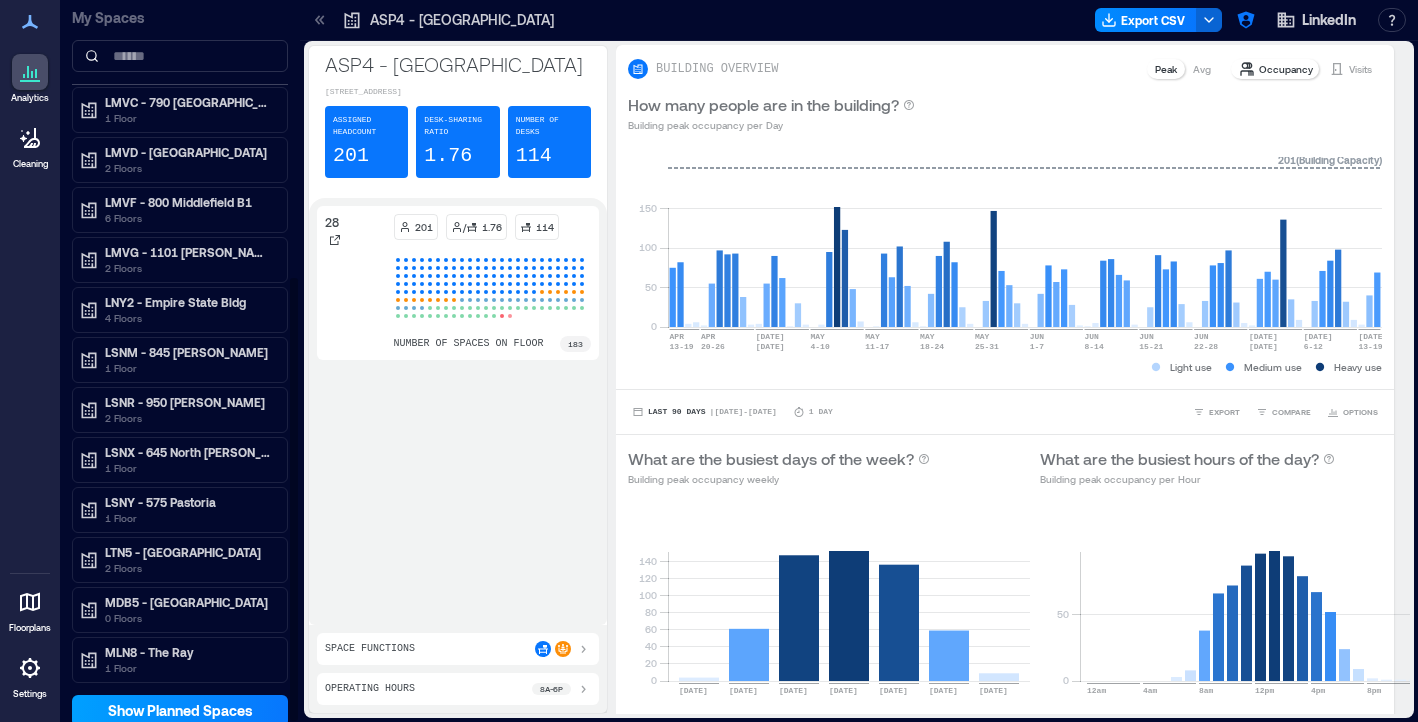 click on "Show Planned Spaces" at bounding box center [180, 711] 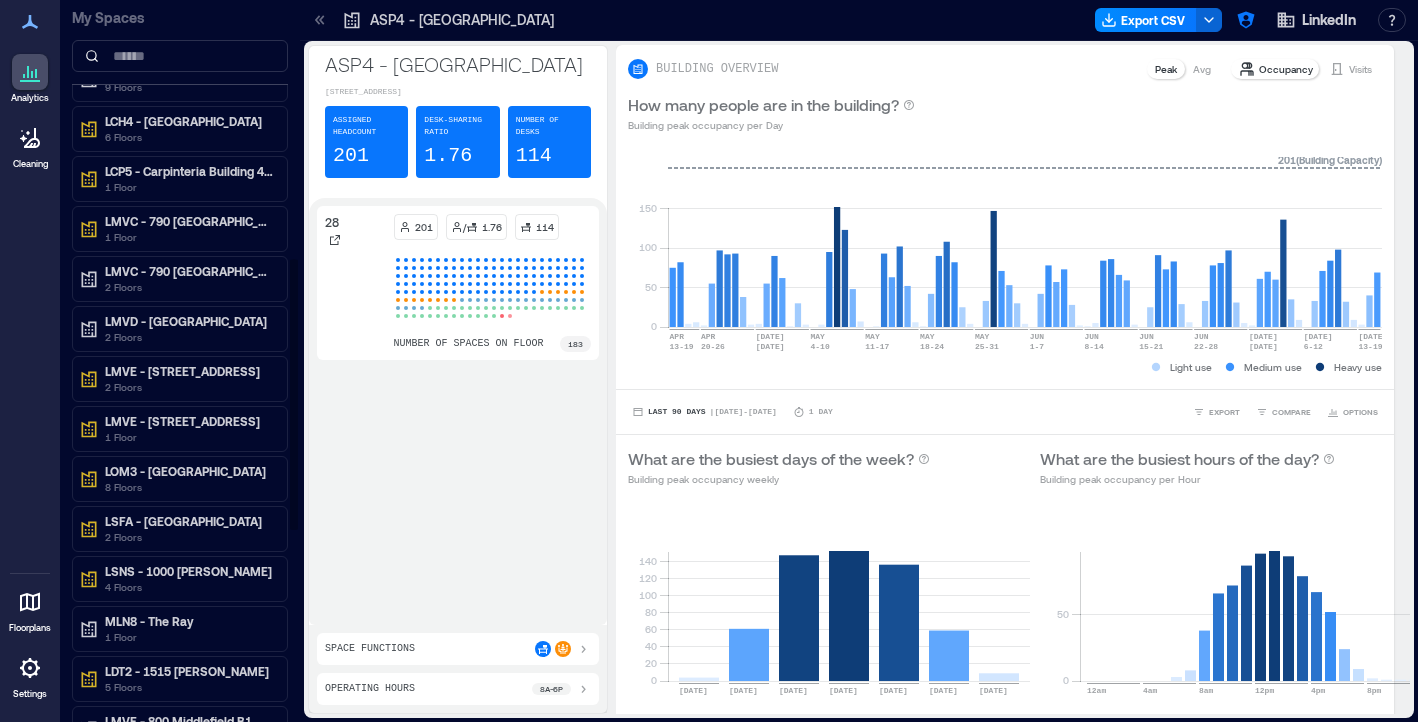 scroll, scrollTop: 750, scrollLeft: 0, axis: vertical 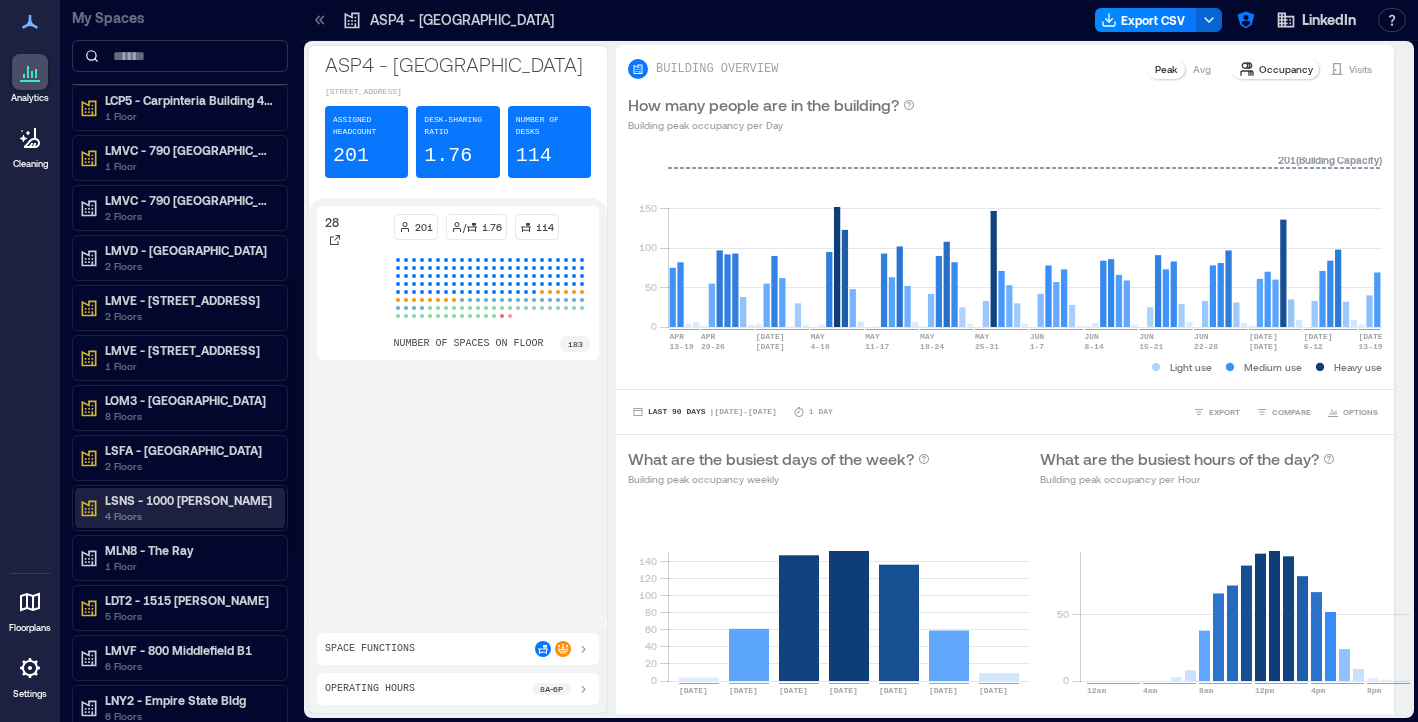 click on "LSNS - 1000 [PERSON_NAME]" at bounding box center [189, 500] 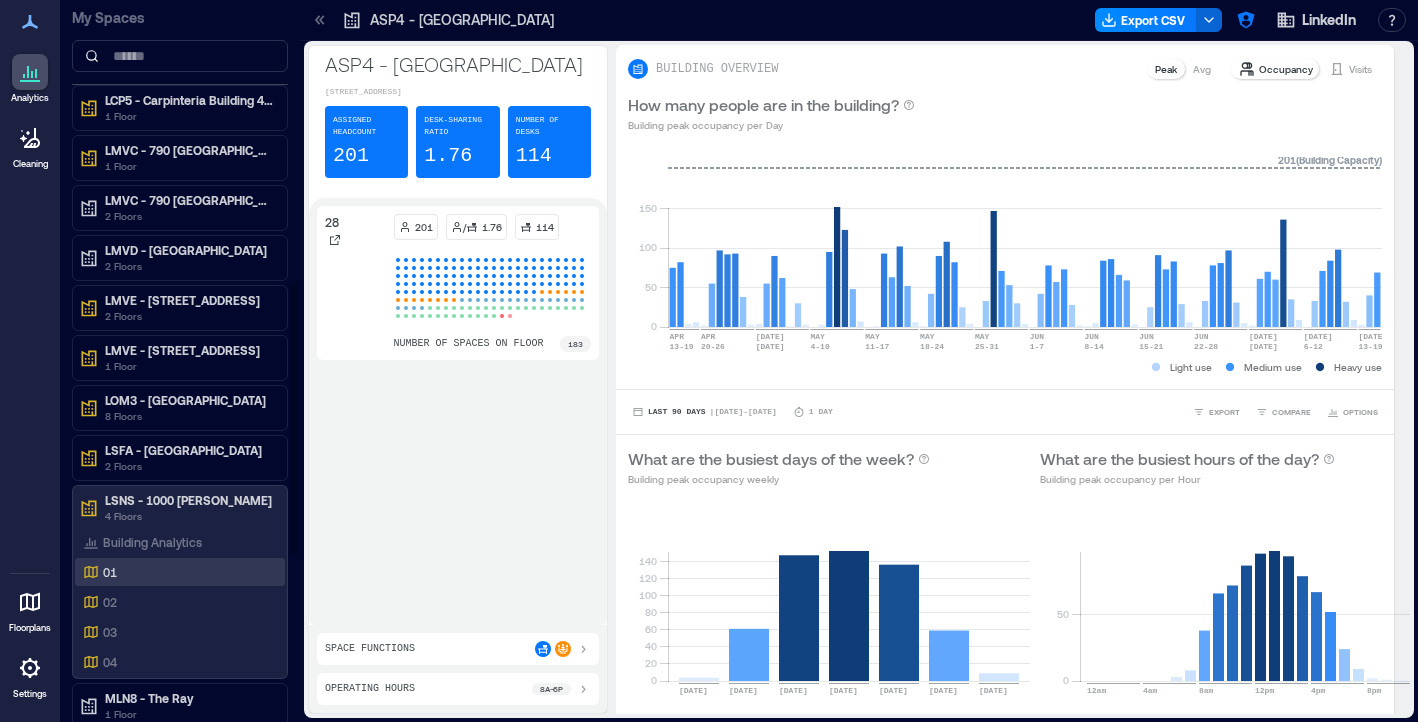 click on "01" at bounding box center [176, 572] 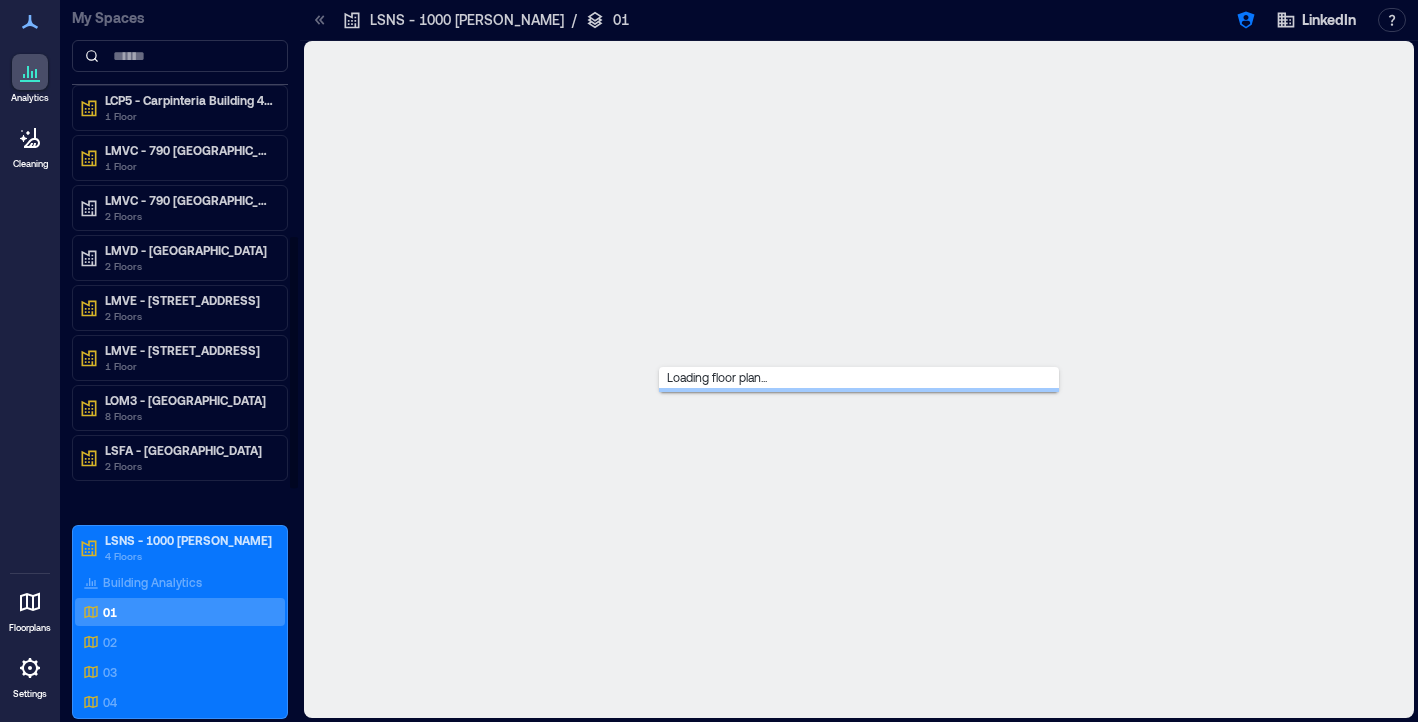 scroll, scrollTop: 670, scrollLeft: 0, axis: vertical 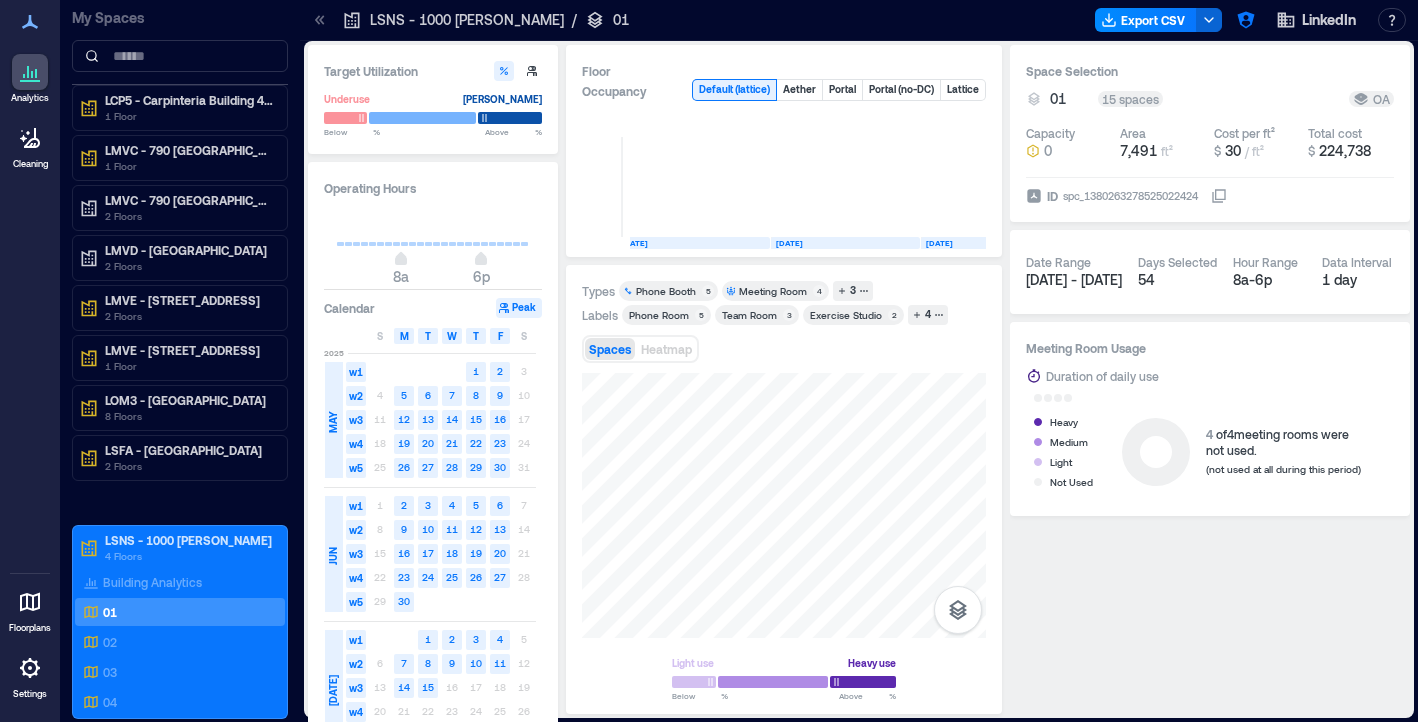 click 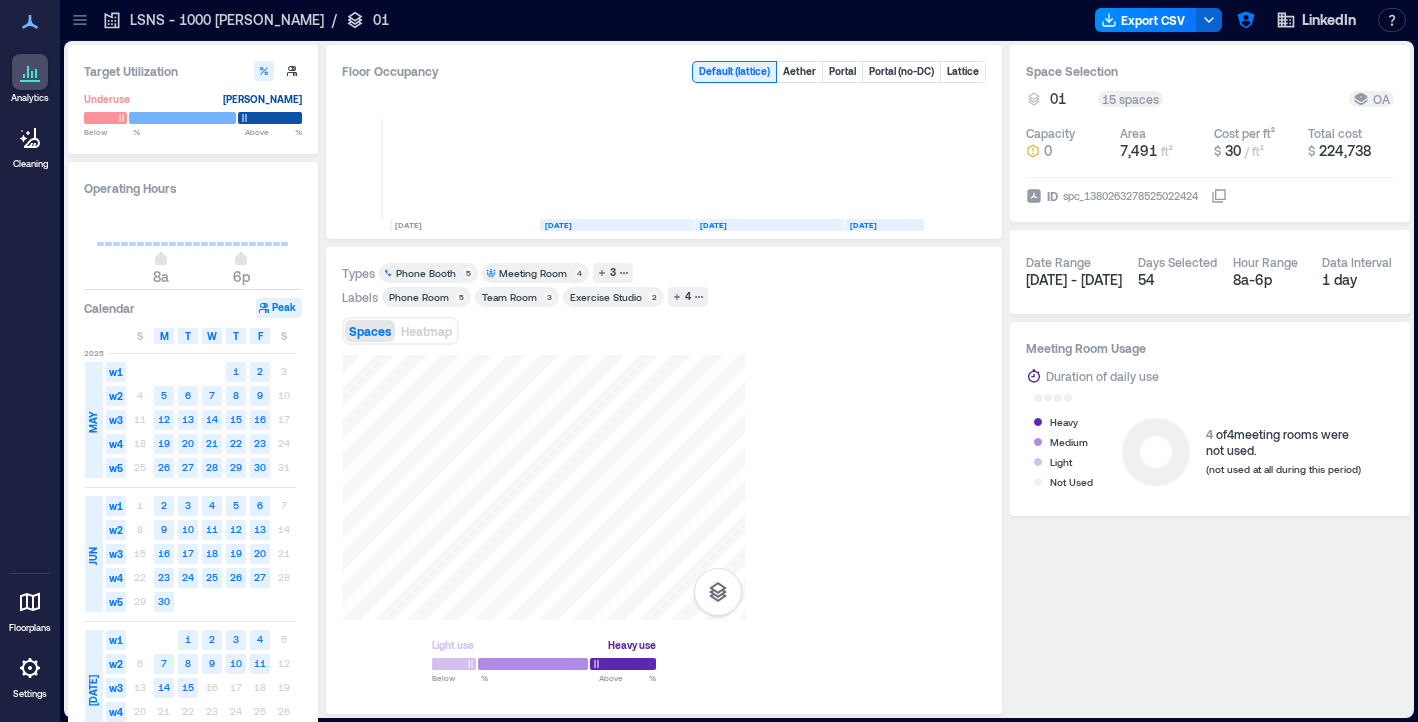scroll, scrollTop: 0, scrollLeft: 0, axis: both 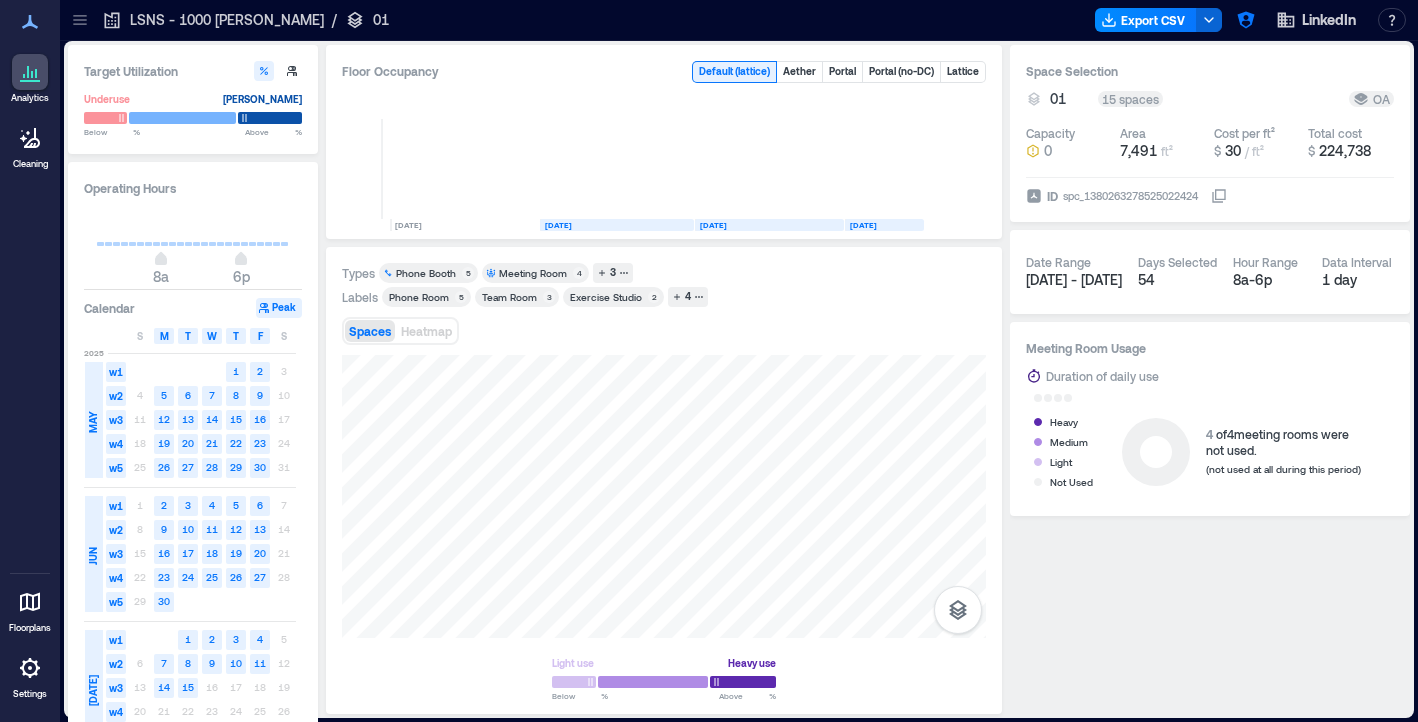 click 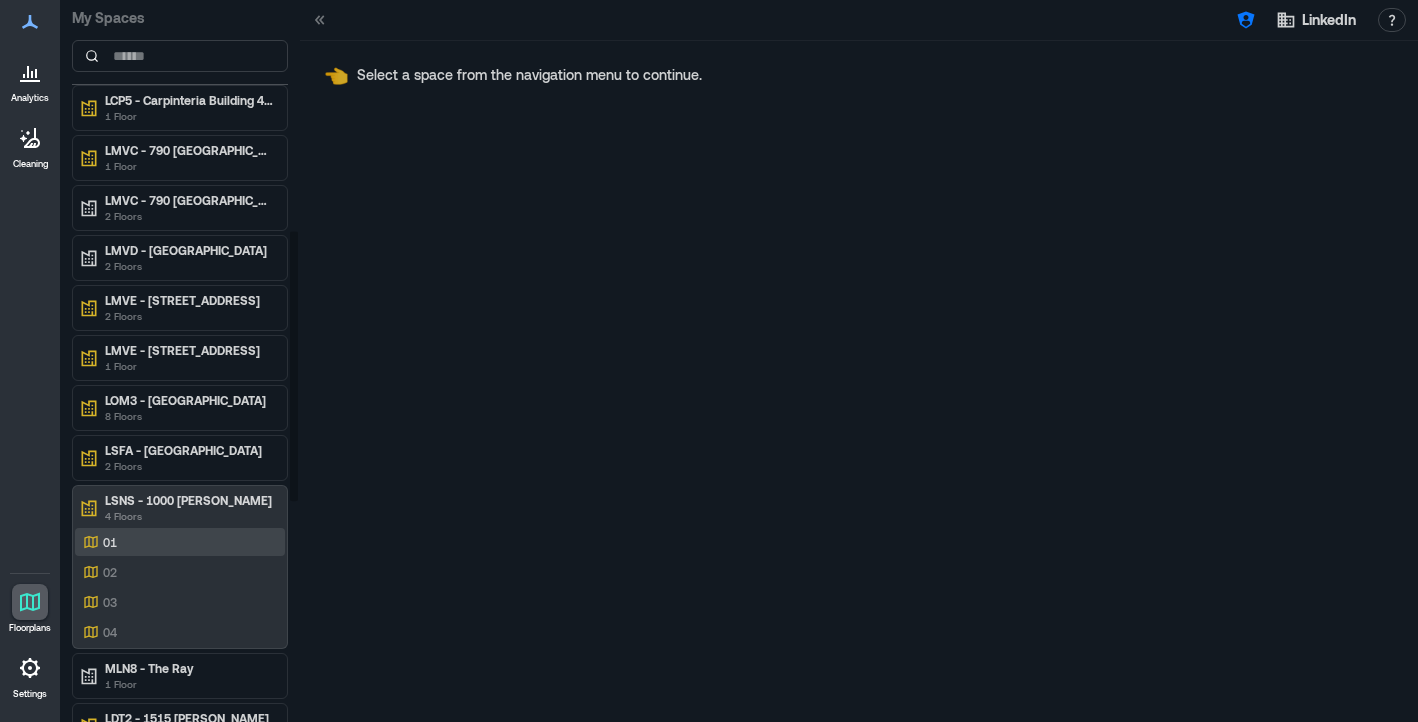 click on "01" at bounding box center (176, 542) 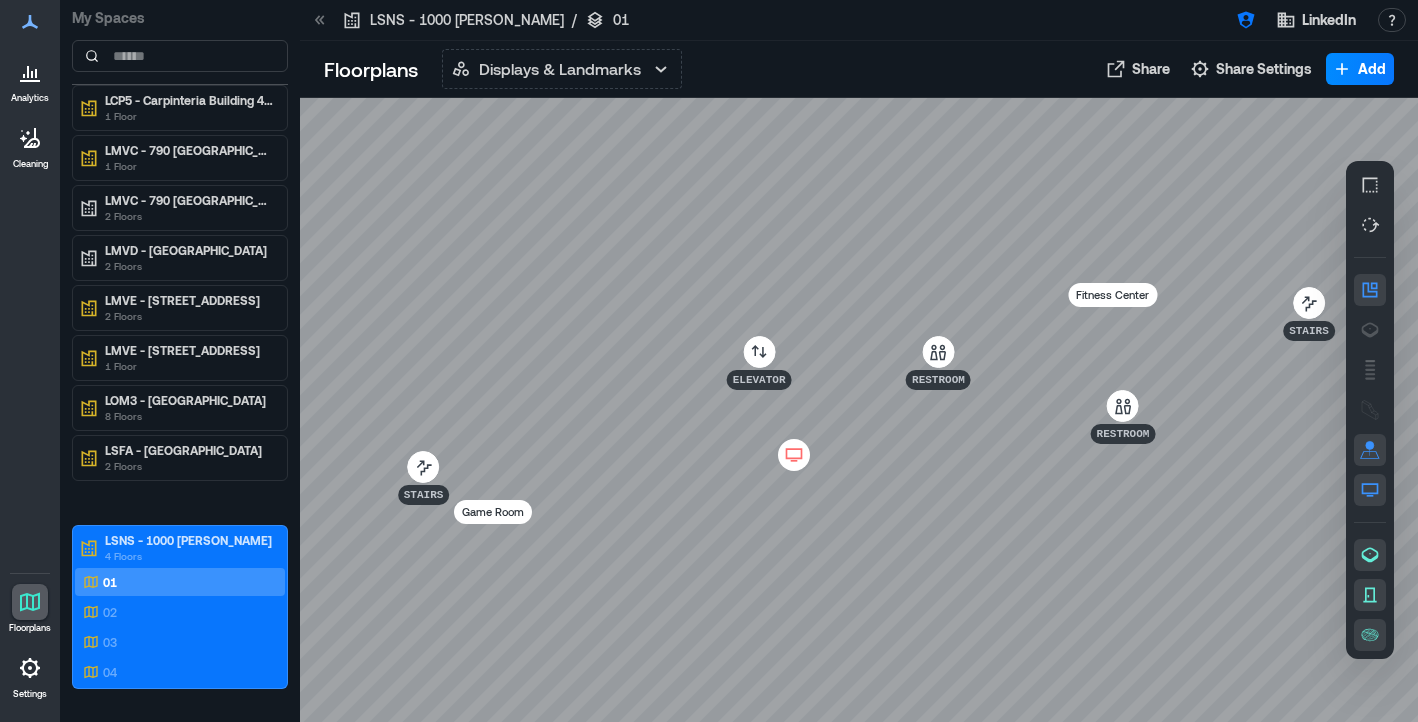 click 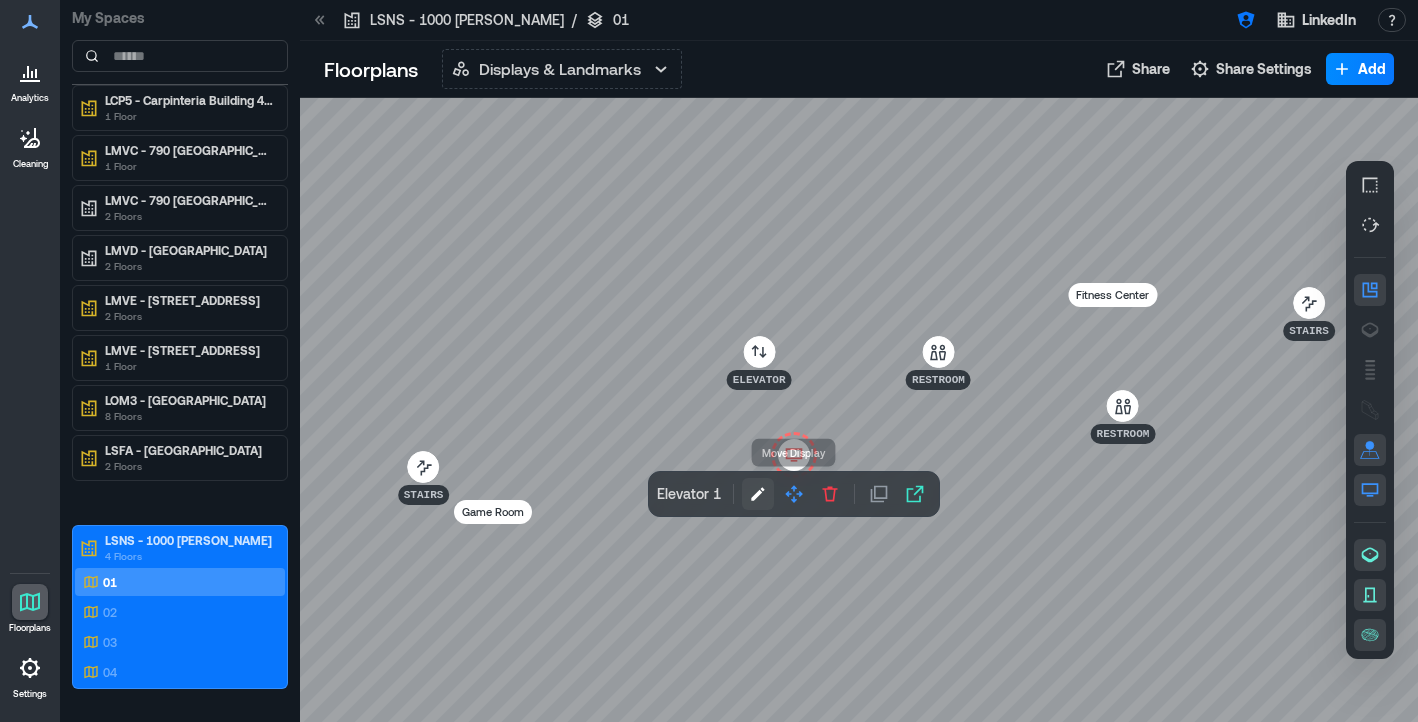 click 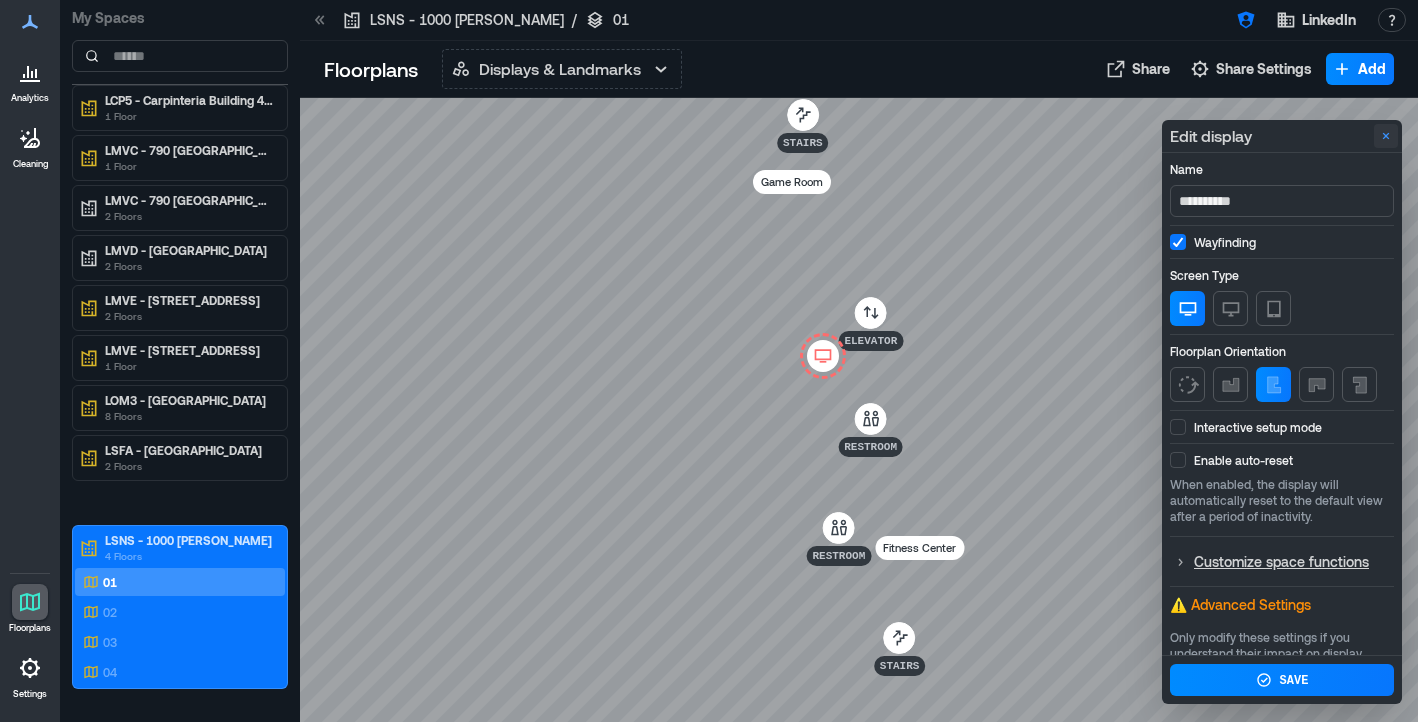 click 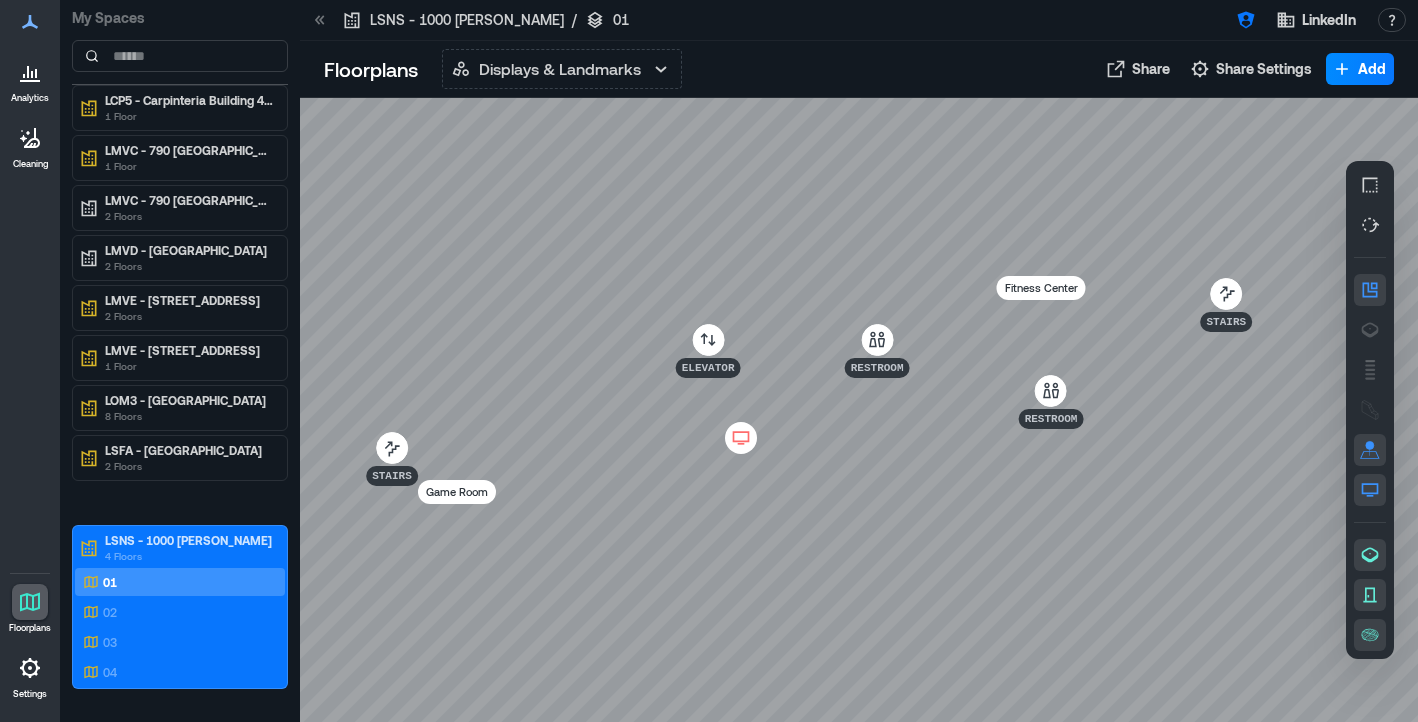 drag, startPoint x: 763, startPoint y: 476, endPoint x: 717, endPoint y: 461, distance: 48.38388 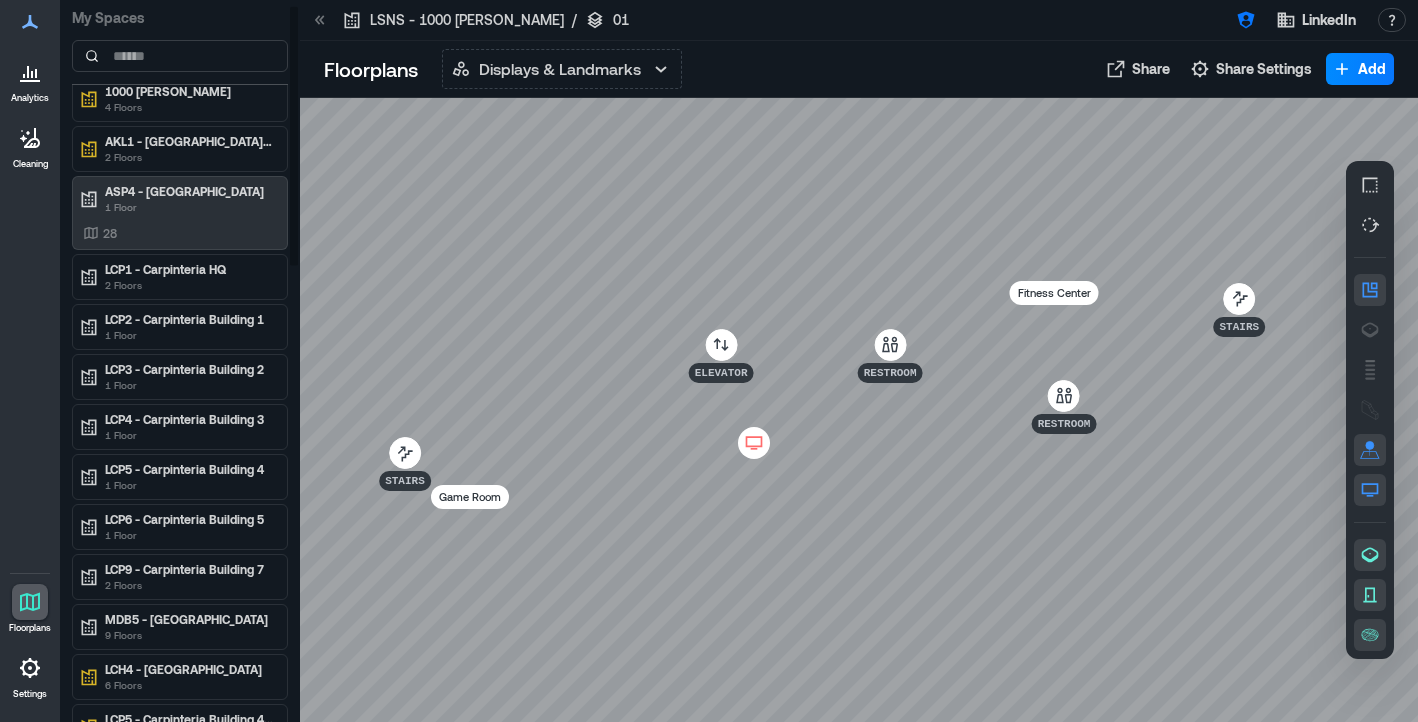 scroll, scrollTop: 0, scrollLeft: 0, axis: both 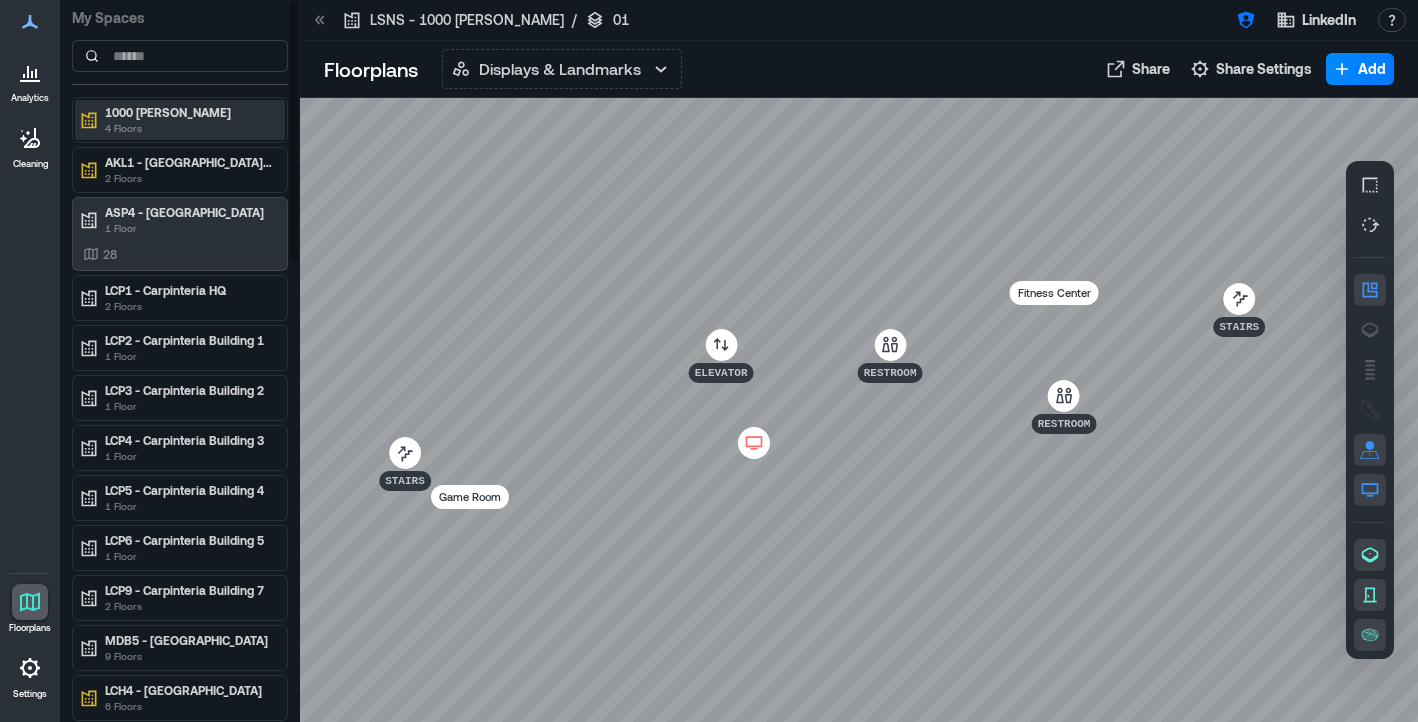 click on "4 Floors" at bounding box center [189, 128] 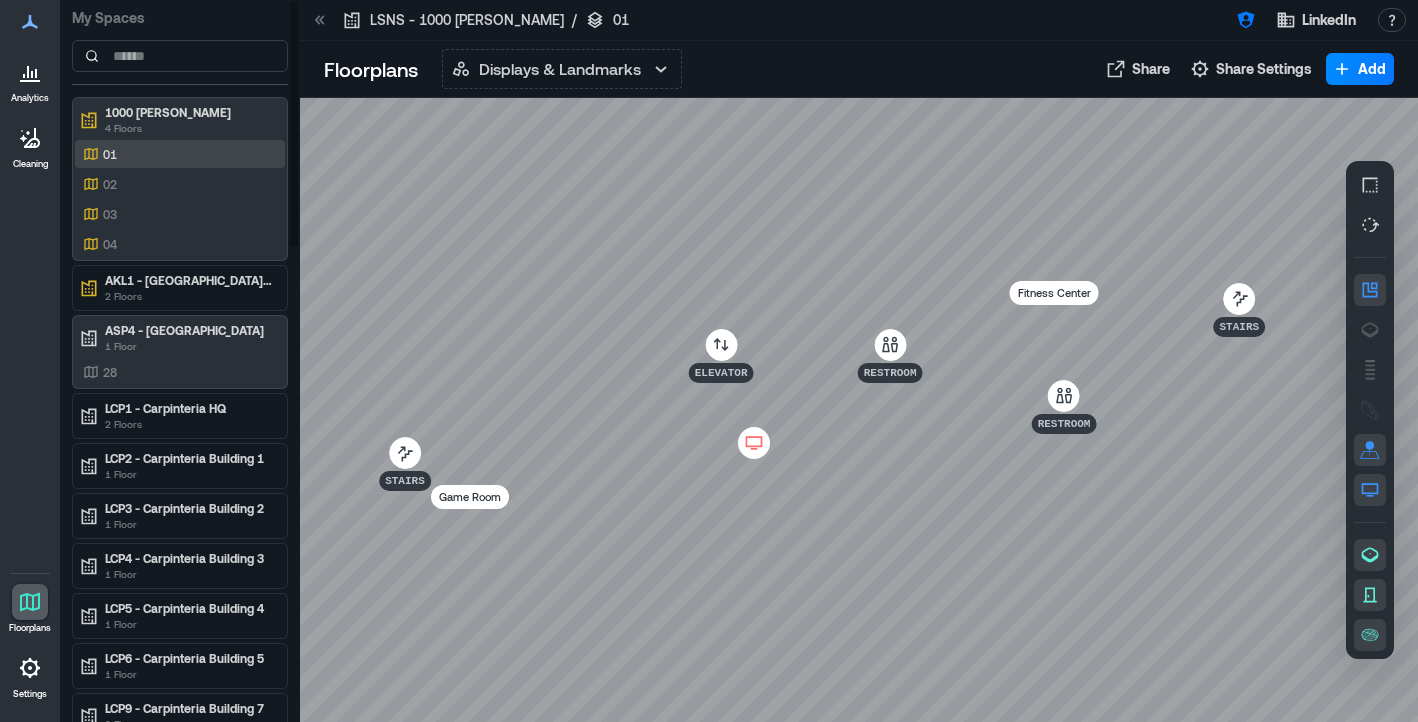 click on "01" at bounding box center (176, 154) 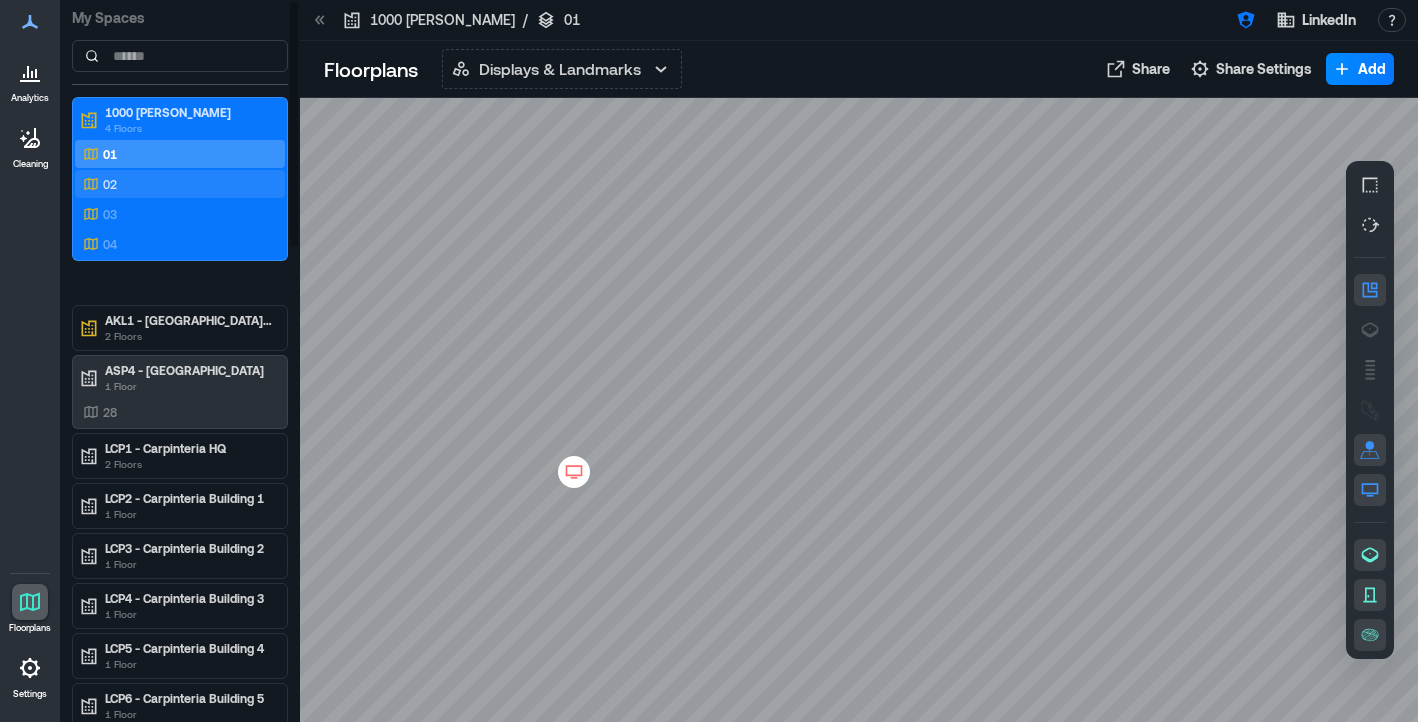 click on "02" at bounding box center (176, 184) 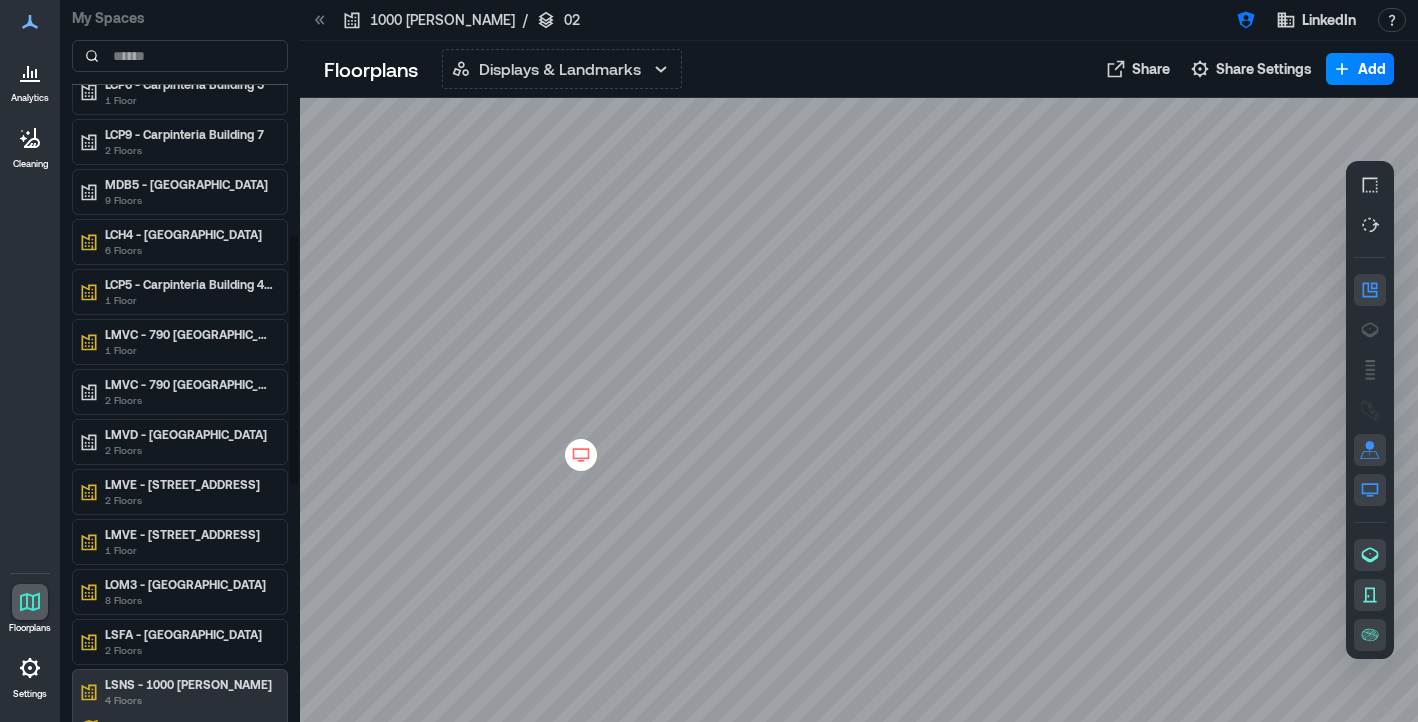 scroll, scrollTop: 813, scrollLeft: 0, axis: vertical 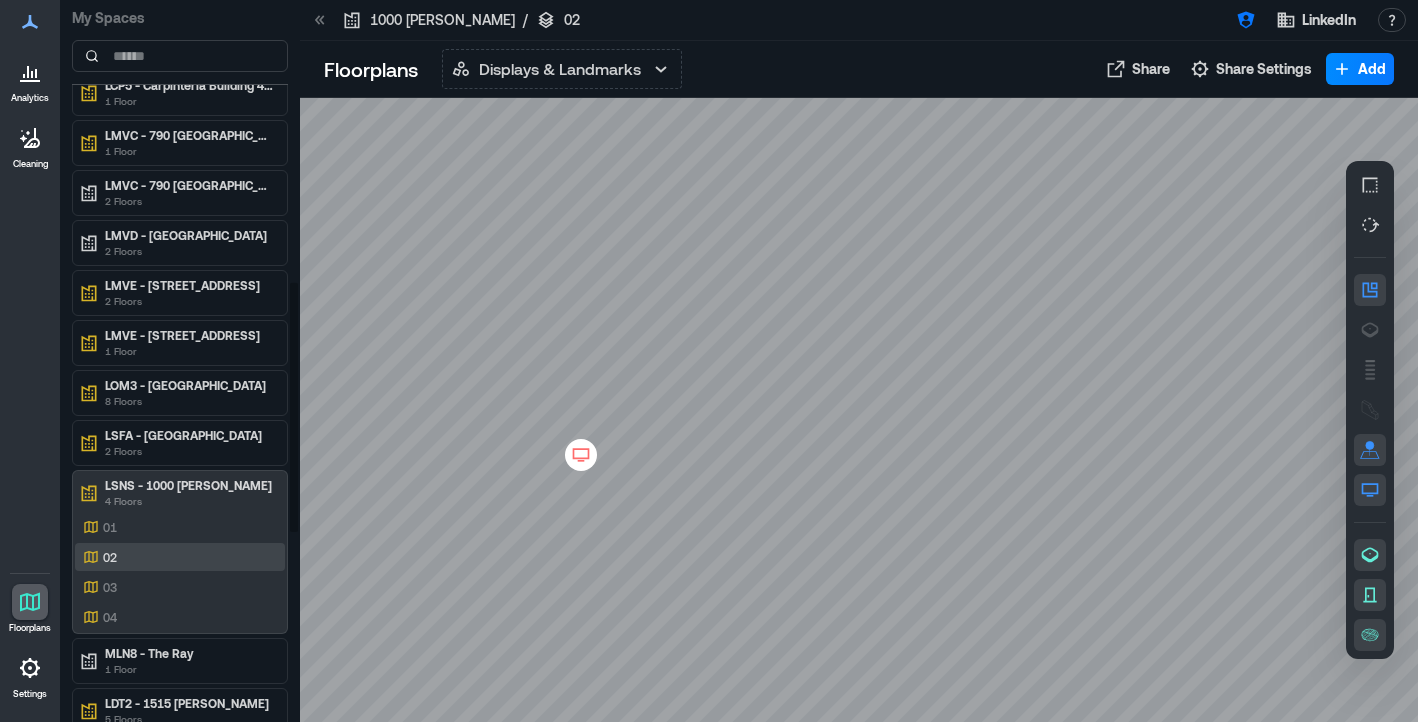 click on "02" at bounding box center [176, 557] 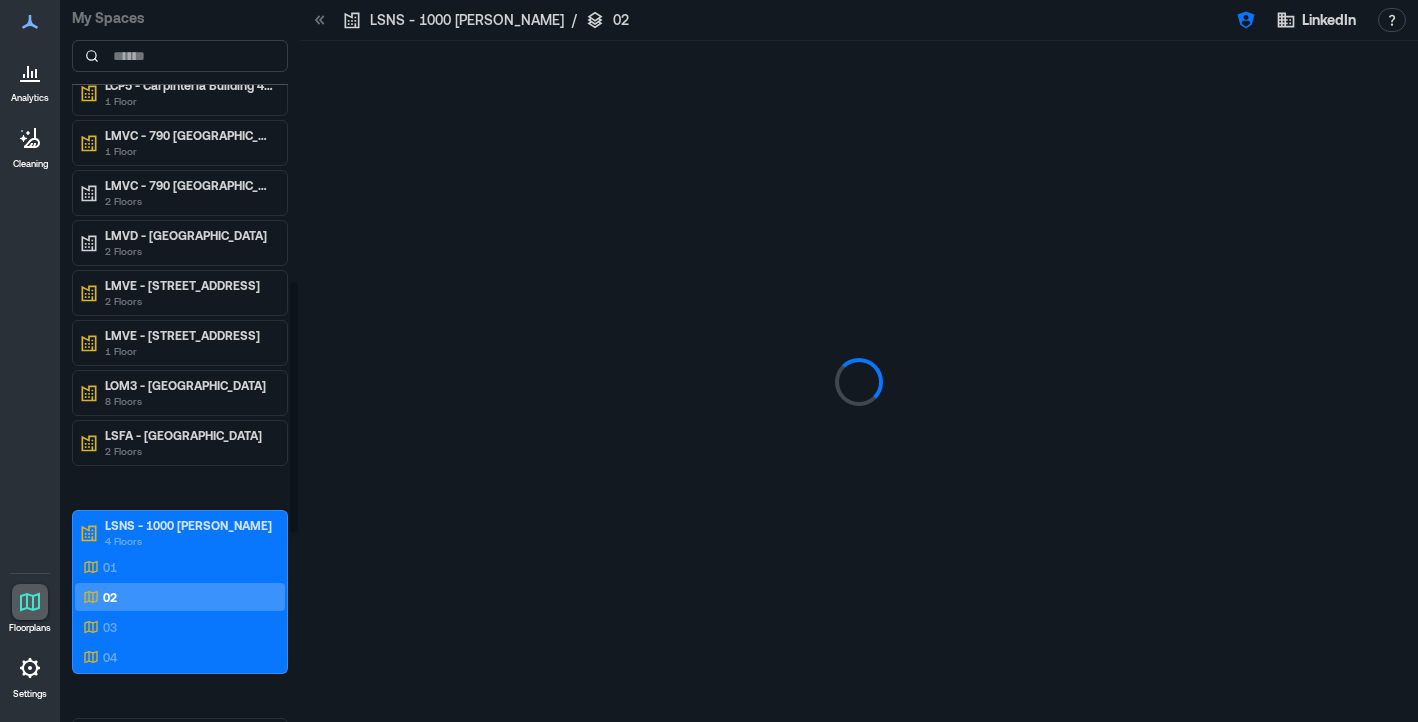 scroll, scrollTop: 773, scrollLeft: 0, axis: vertical 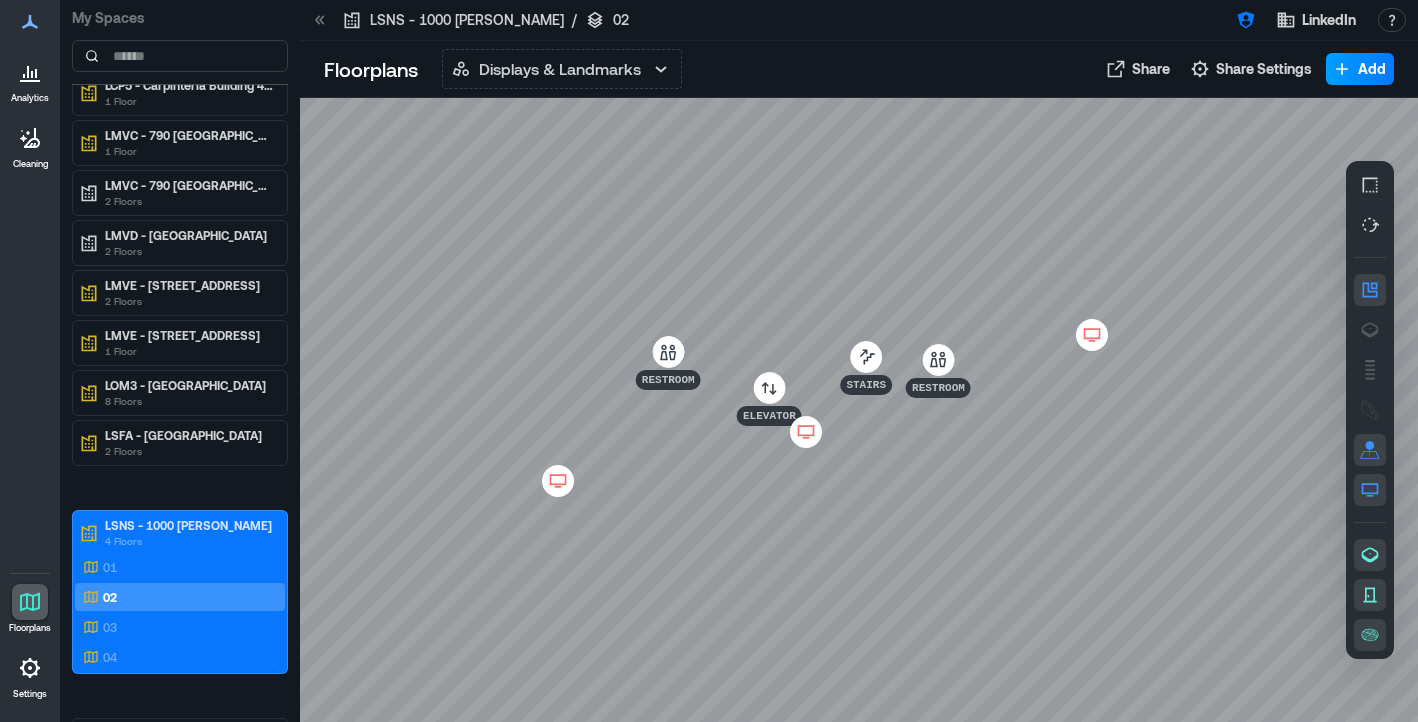 click on "Add" at bounding box center (1372, 69) 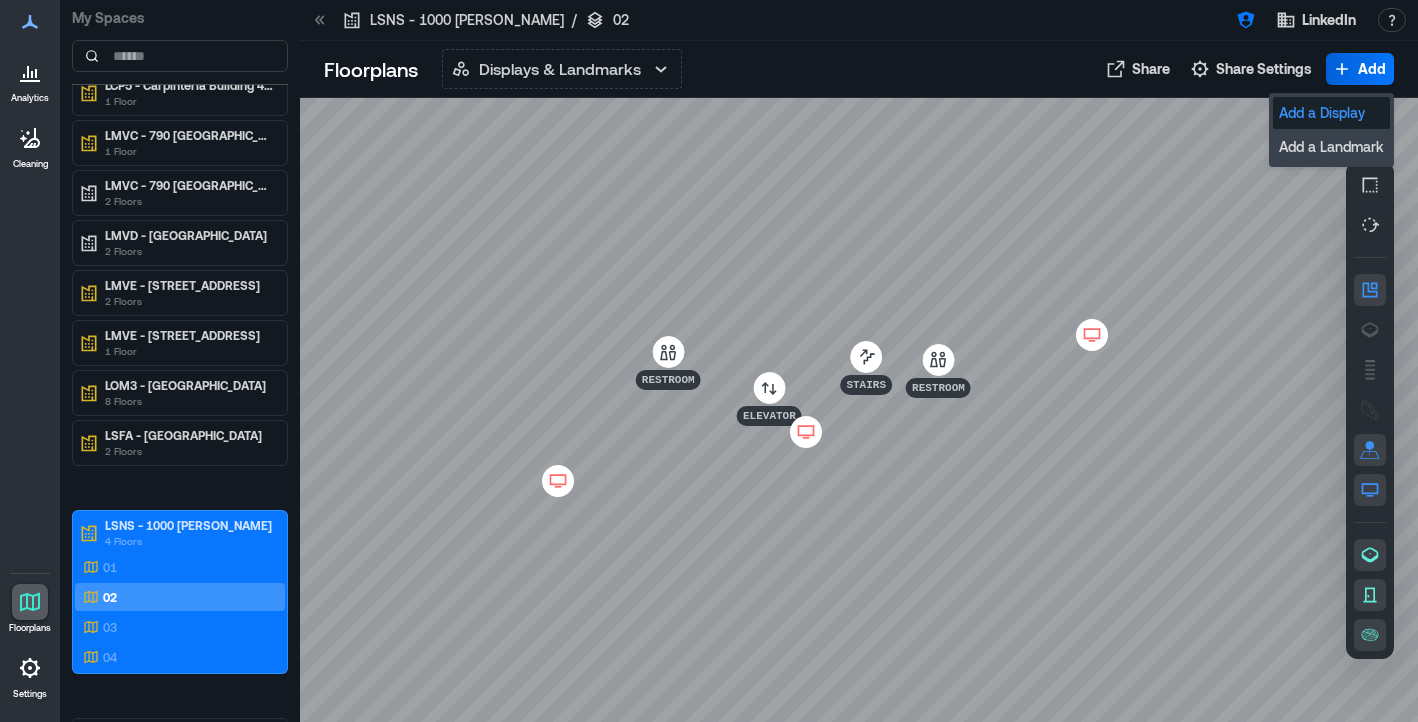 click on "Add a Display" at bounding box center [1331, 113] 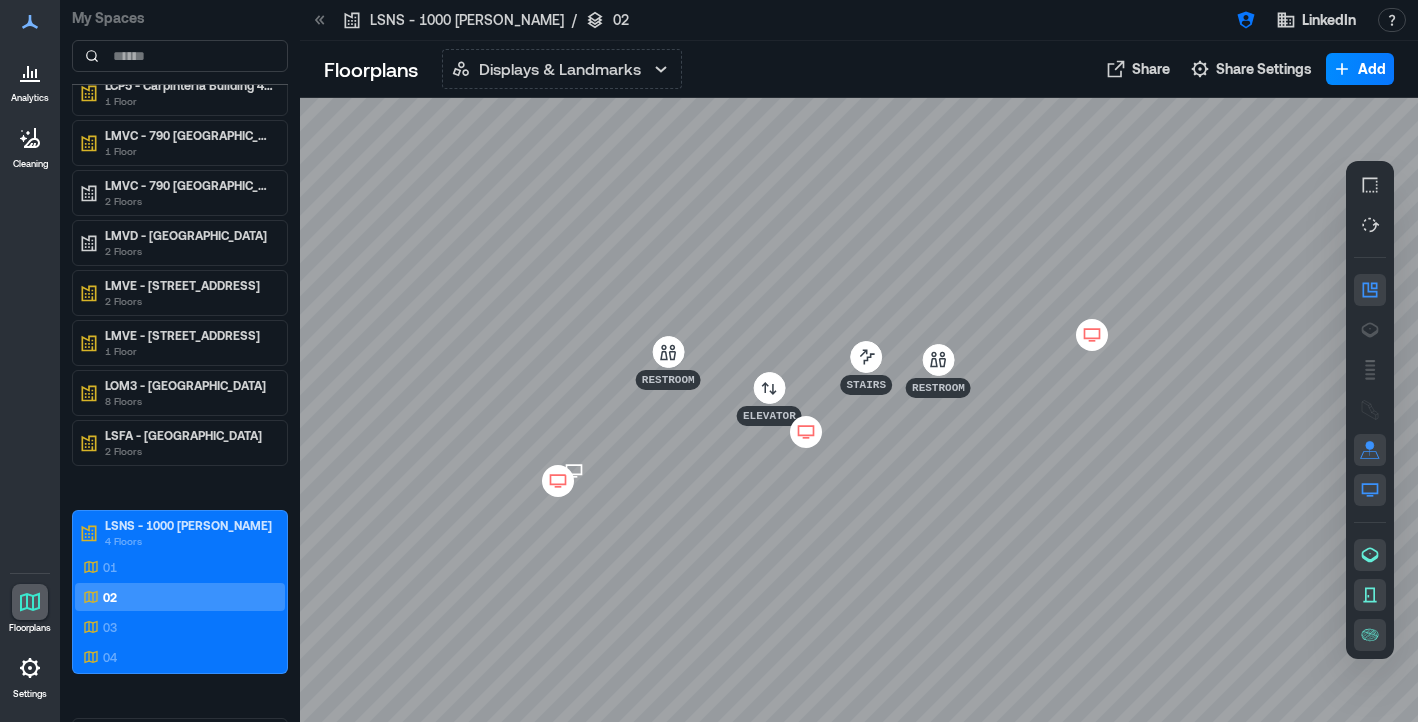 click at bounding box center [859, 410] 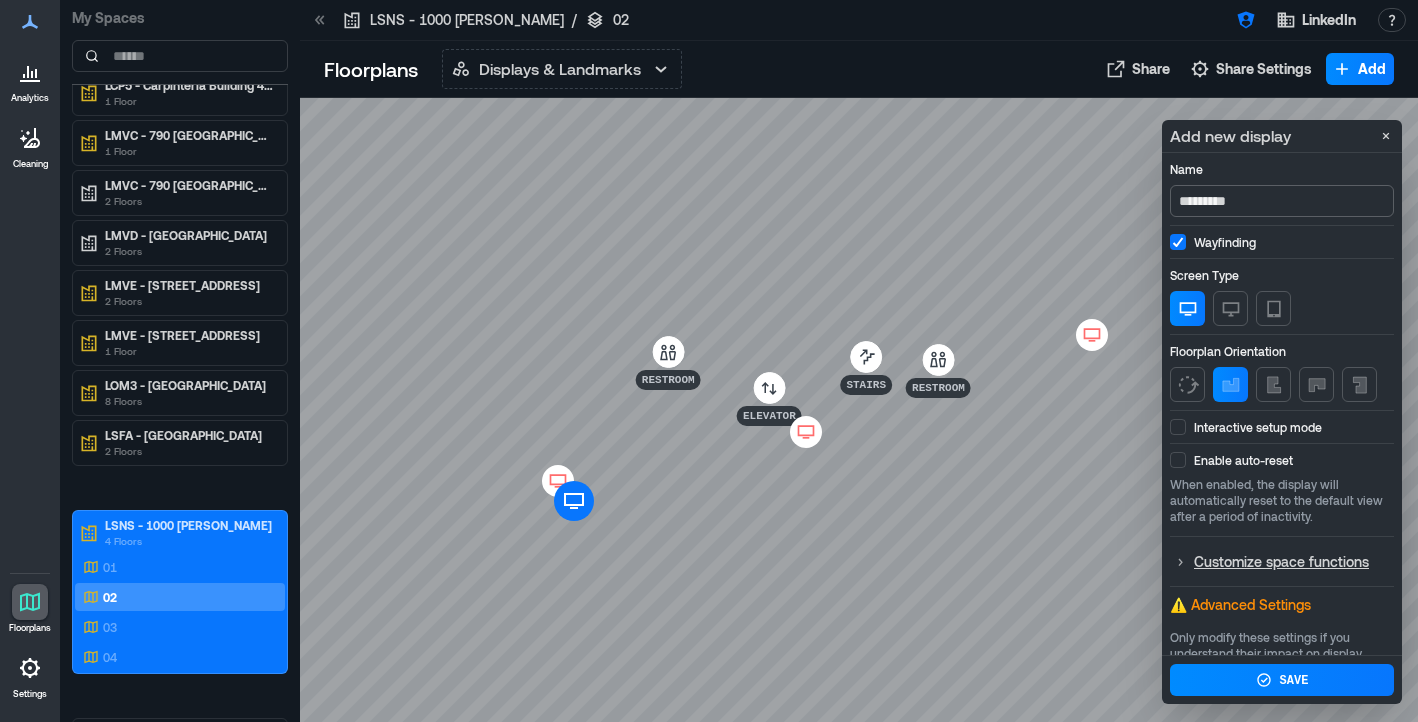 click on "*********" at bounding box center [1282, 201] 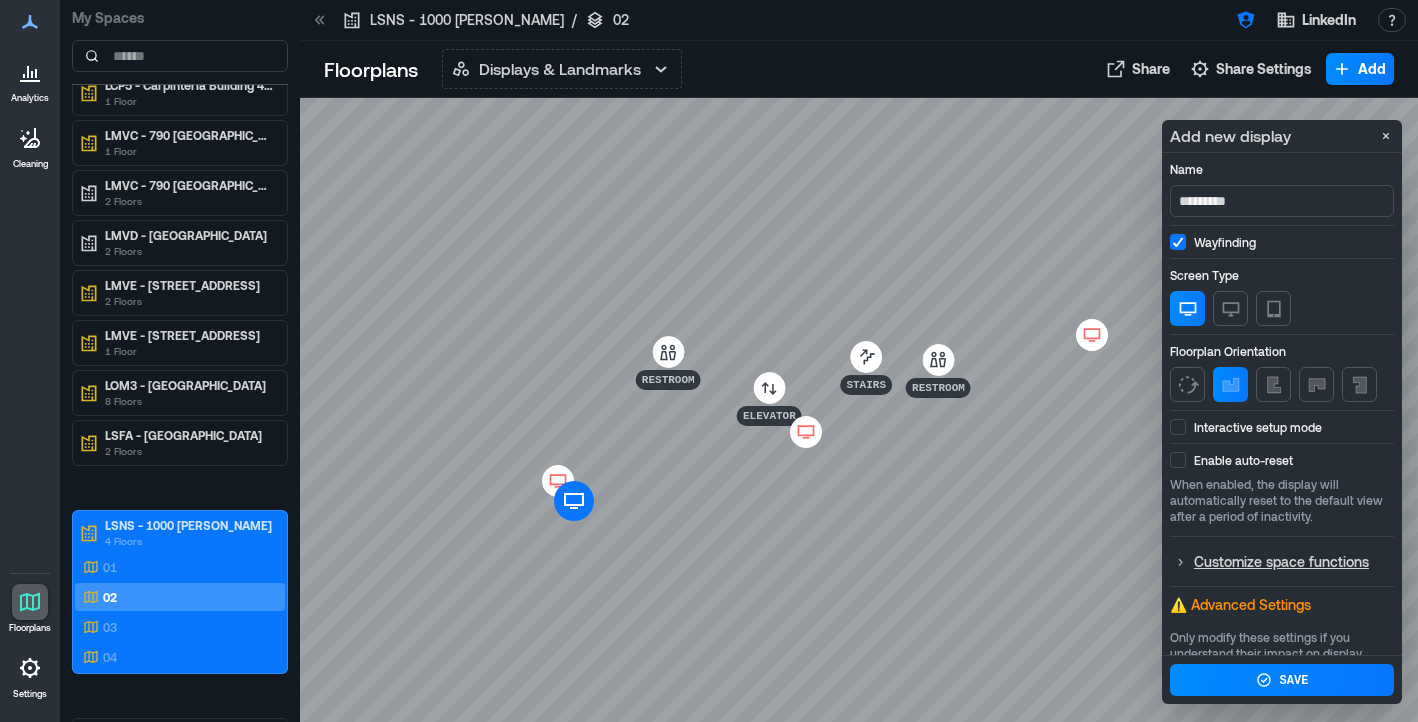 click 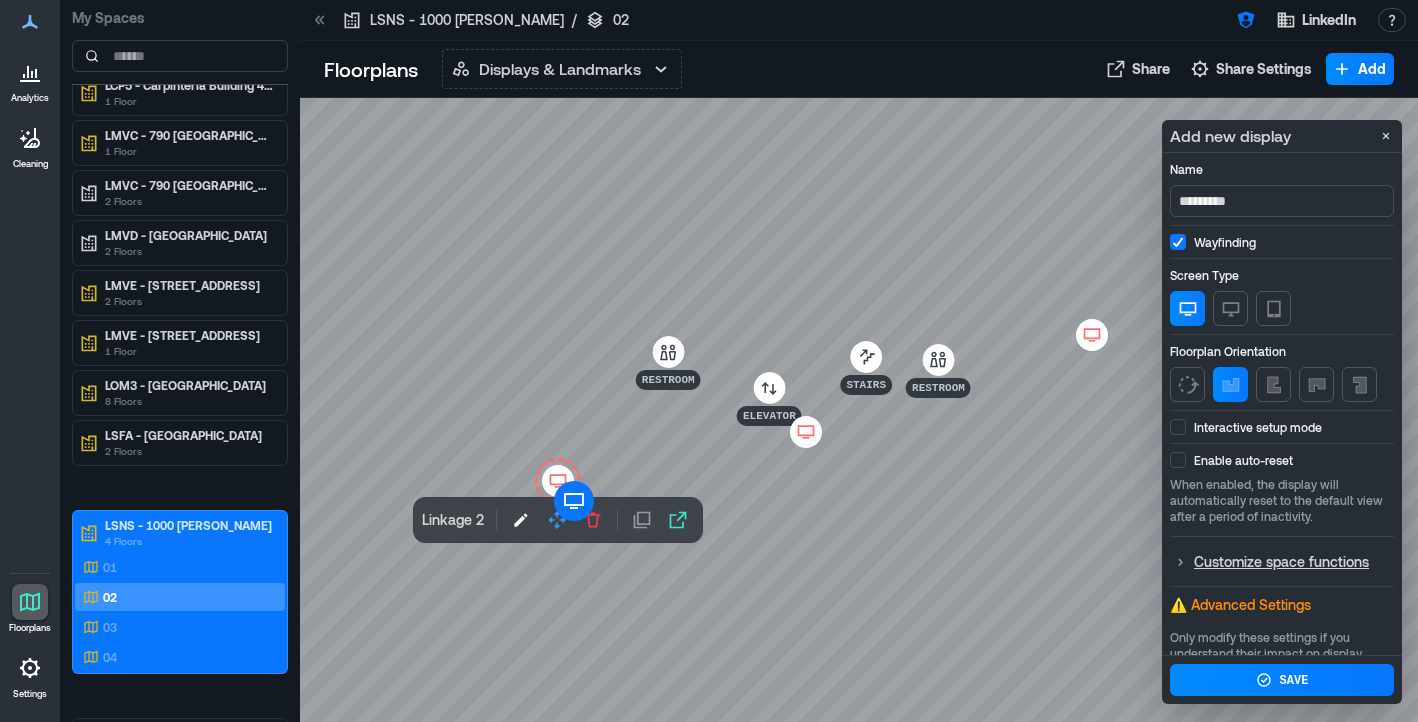 click 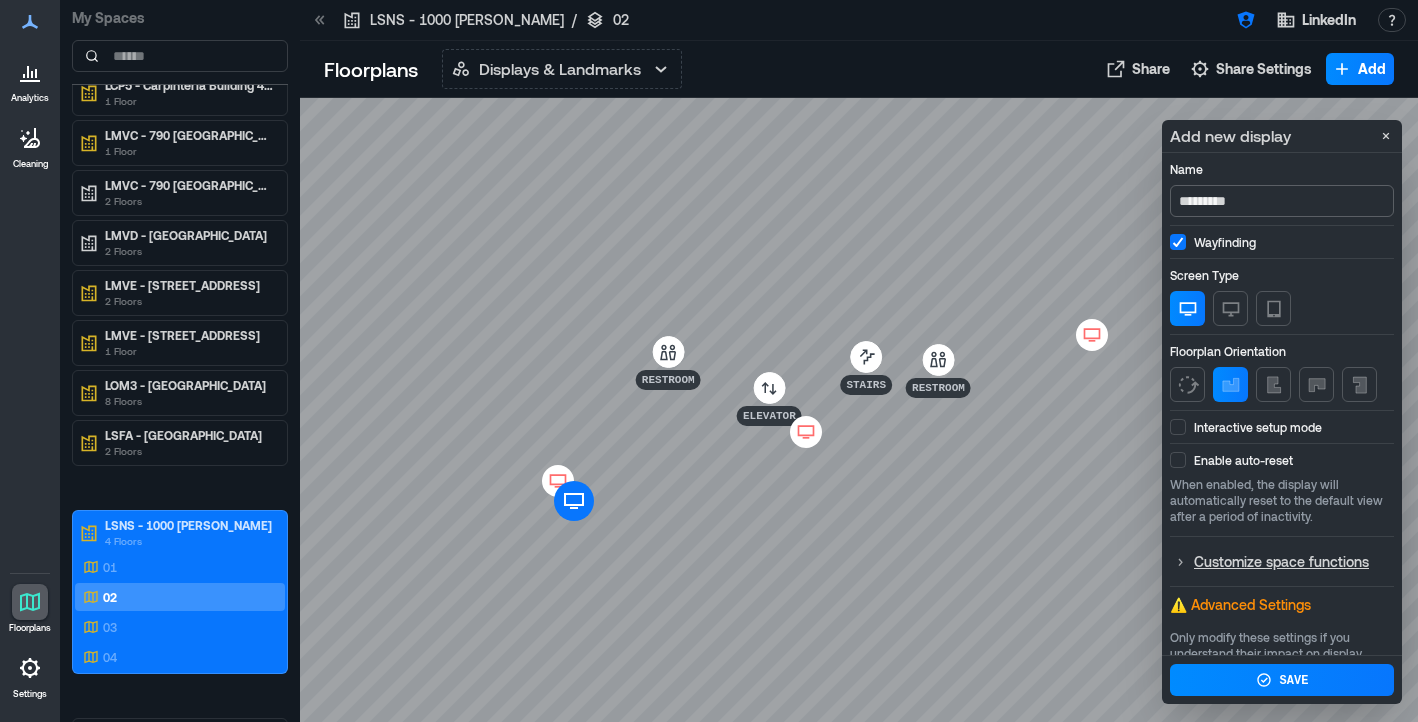 click on "*********" at bounding box center [1282, 201] 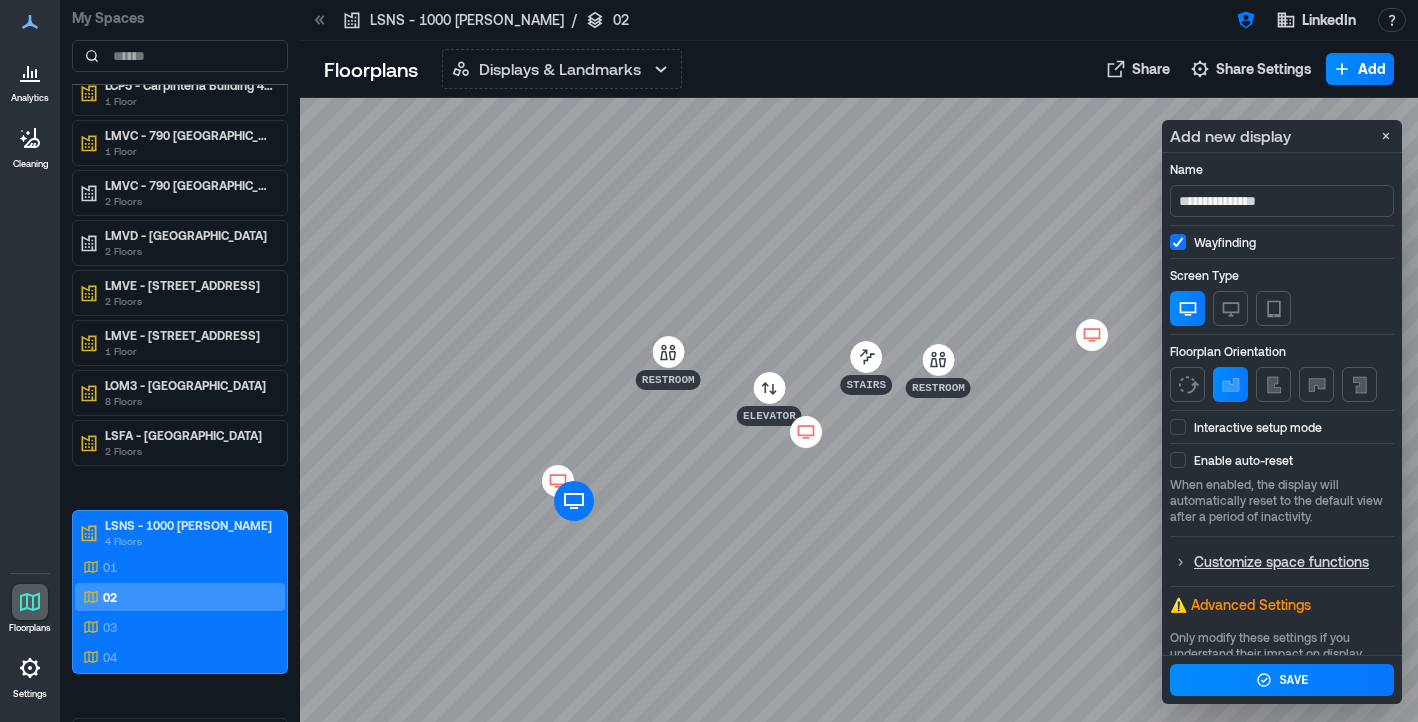 type on "**********" 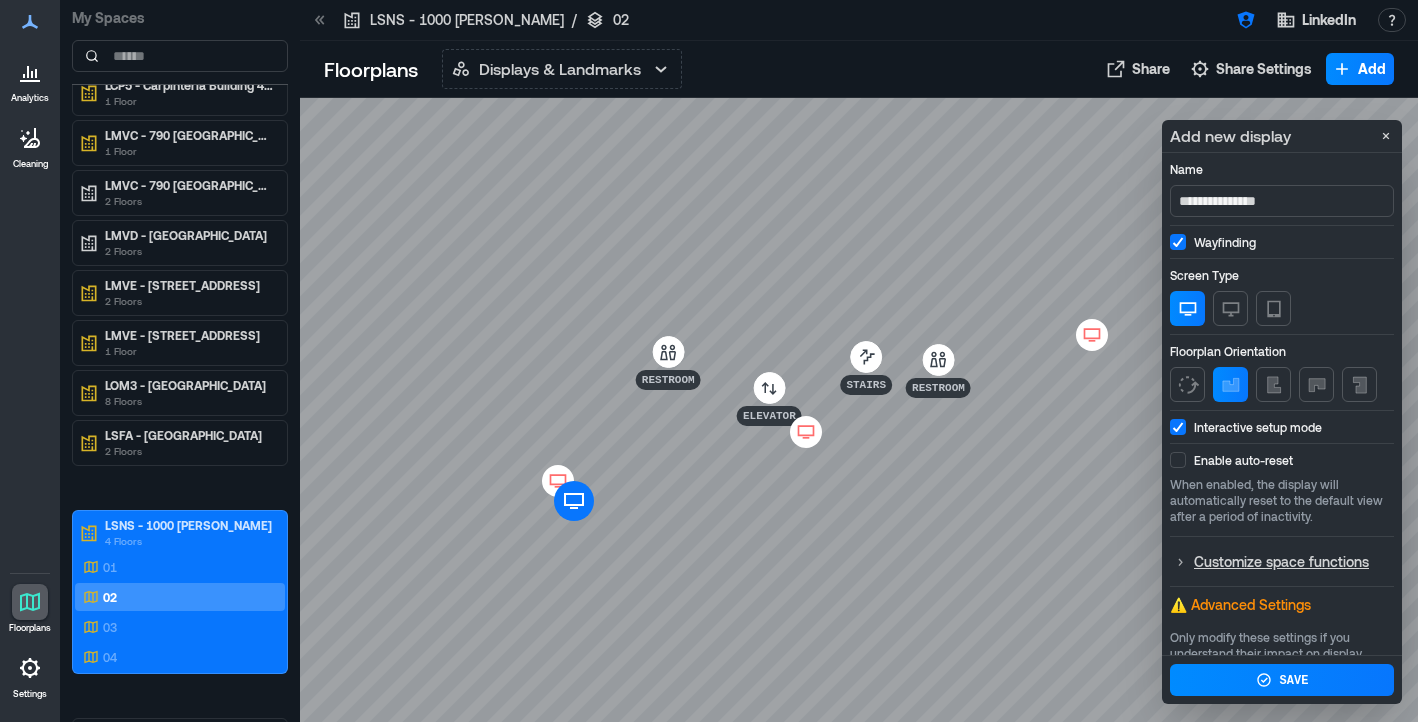 click on "Enable auto-reset" at bounding box center [1231, 460] 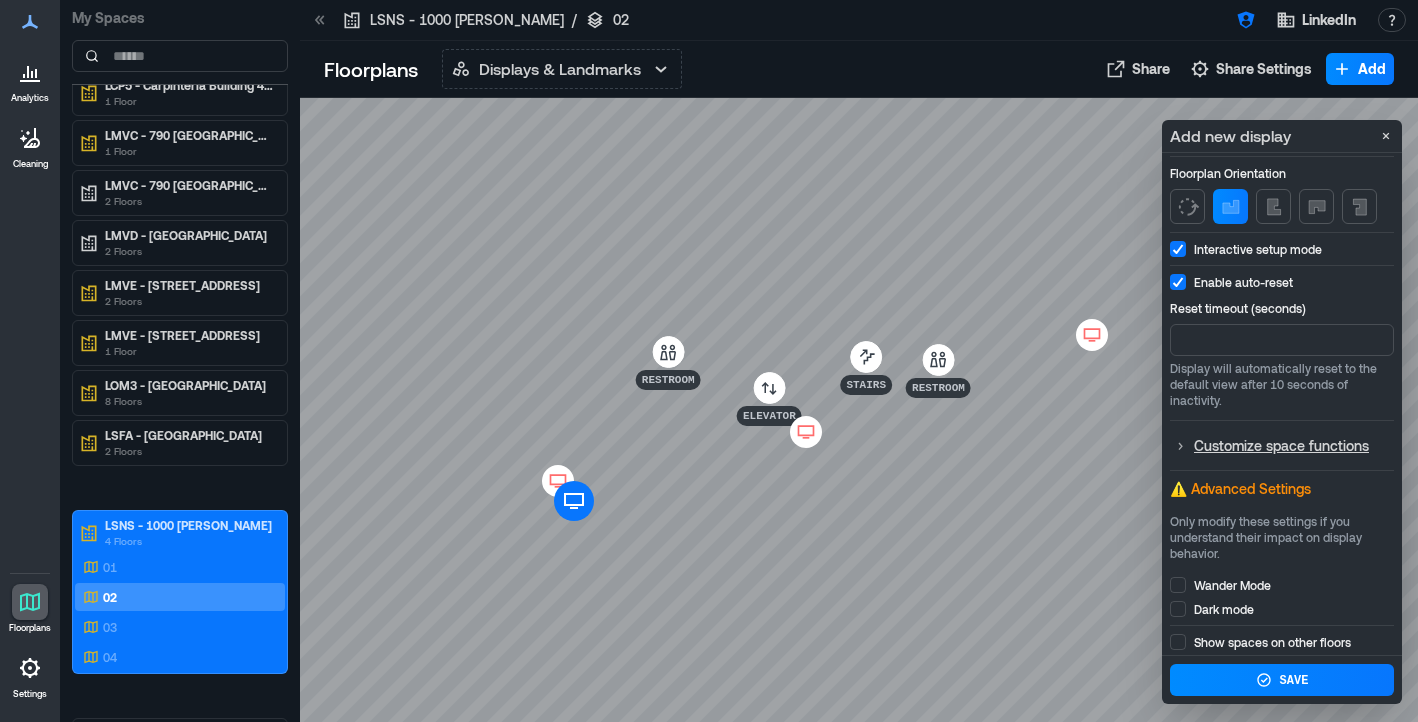 scroll, scrollTop: 181, scrollLeft: 0, axis: vertical 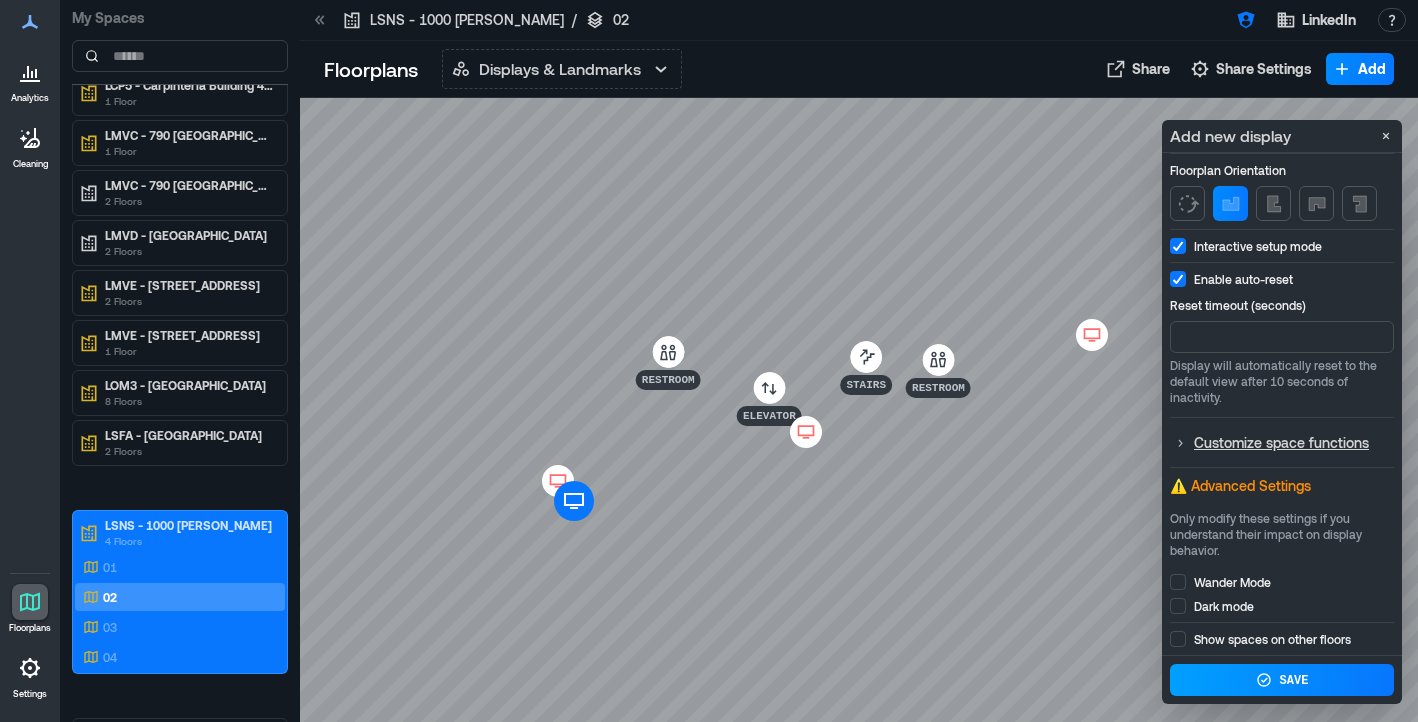 click on "Save" at bounding box center [1282, 680] 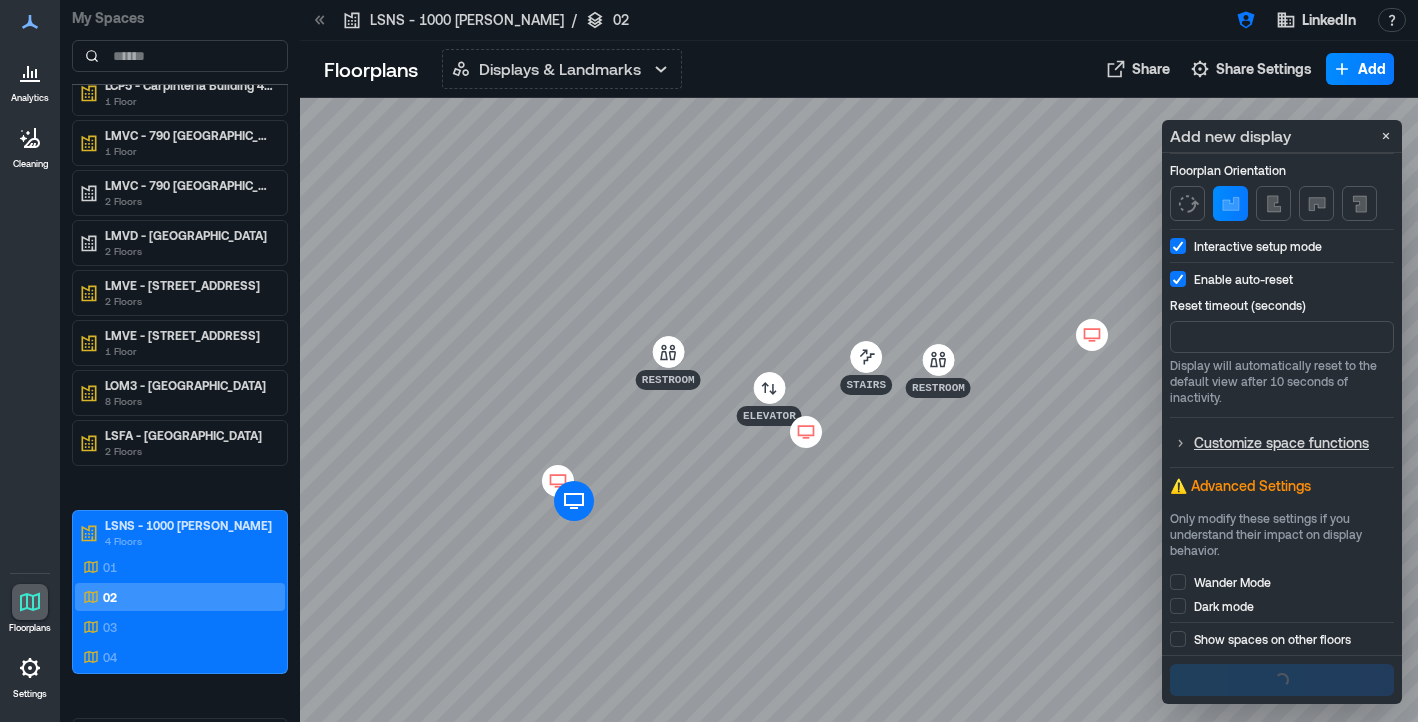 scroll, scrollTop: 0, scrollLeft: 0, axis: both 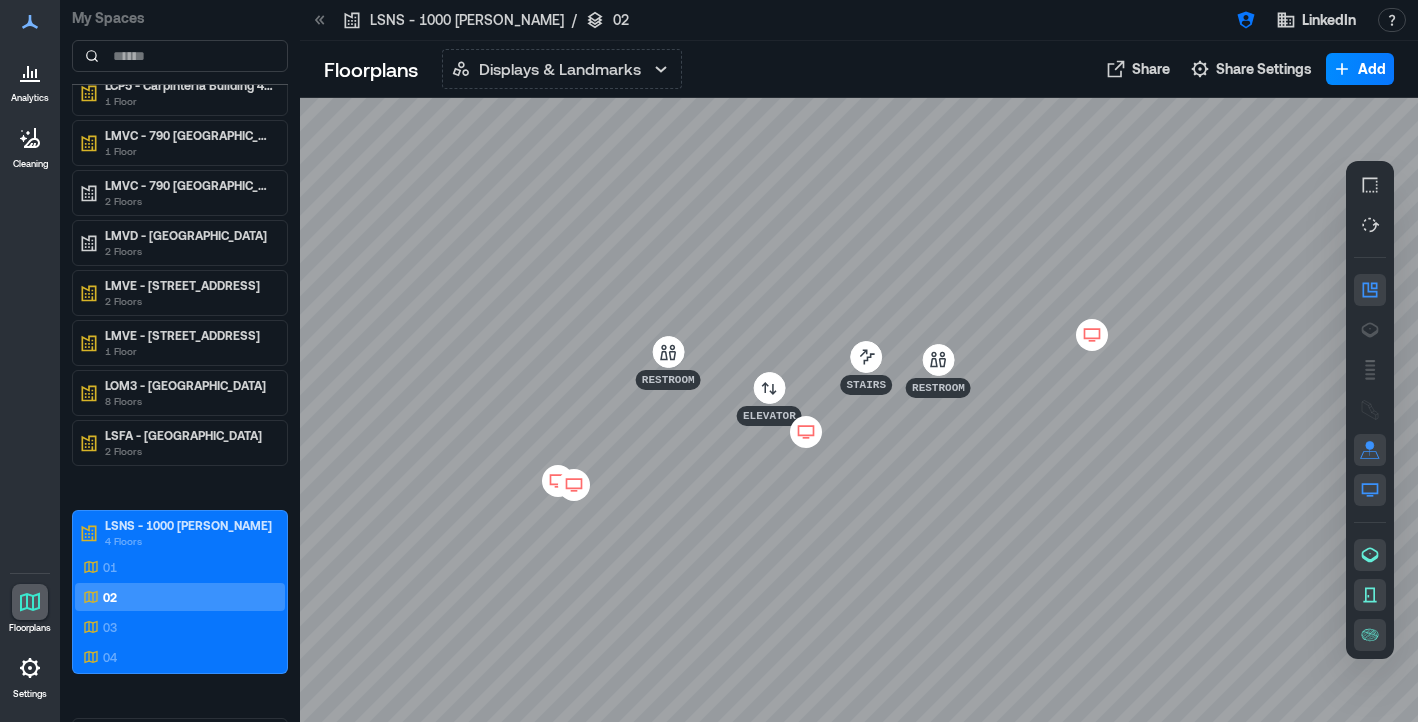 click 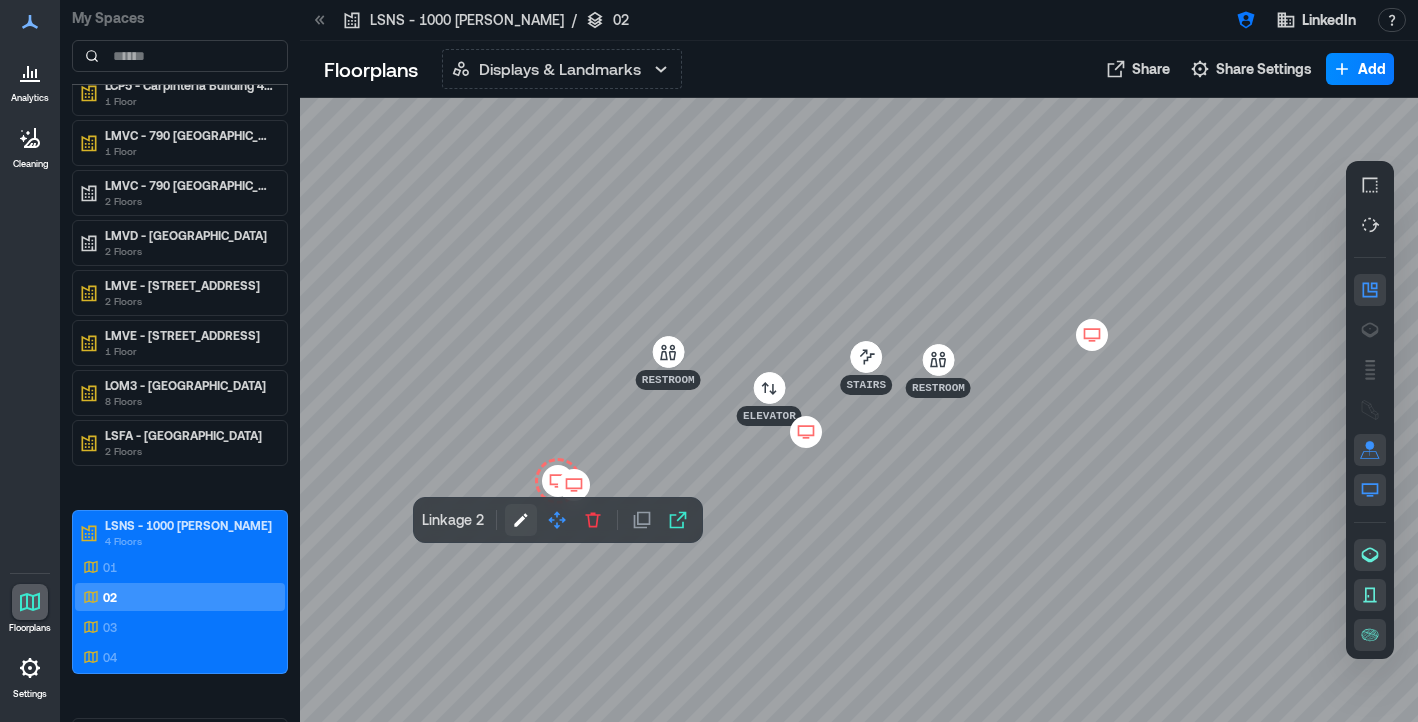 click at bounding box center (521, 520) 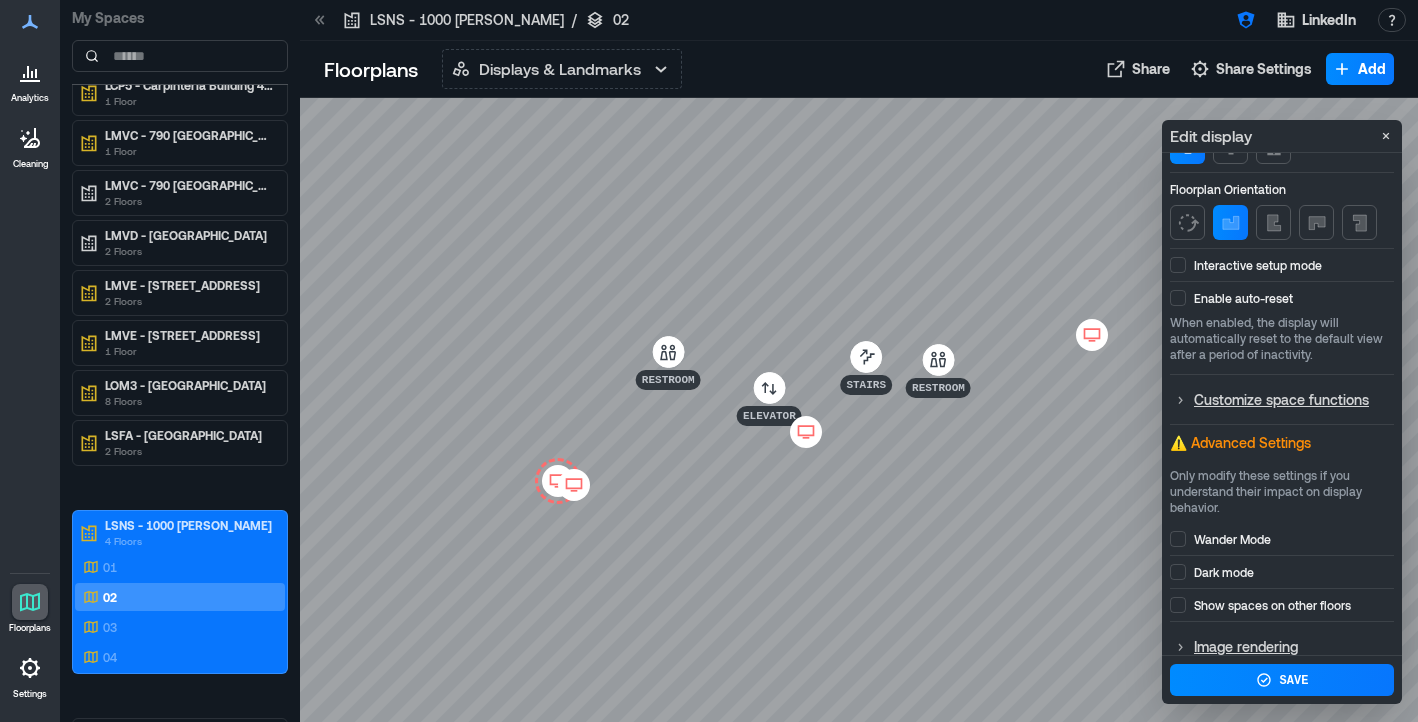 scroll, scrollTop: 178, scrollLeft: 0, axis: vertical 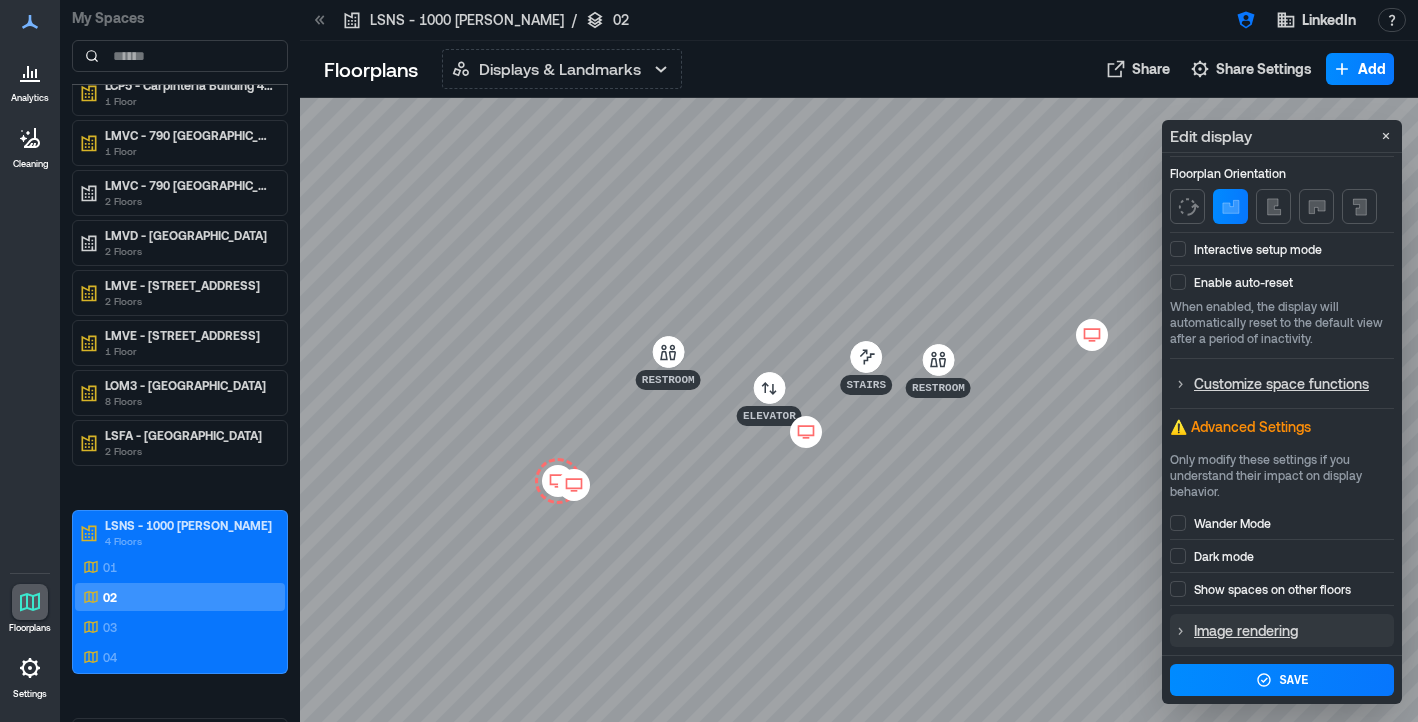 click on "Image rendering" at bounding box center [1293, 630] 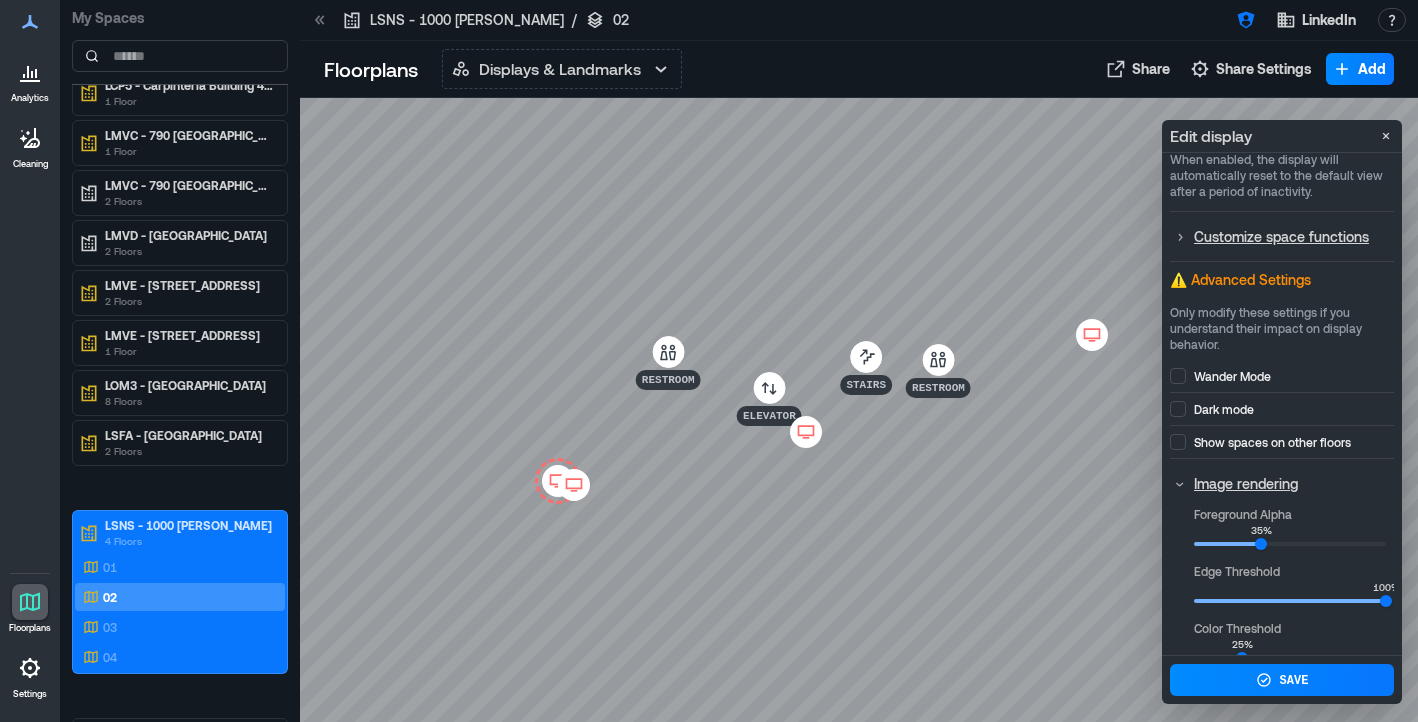 scroll, scrollTop: 402, scrollLeft: 0, axis: vertical 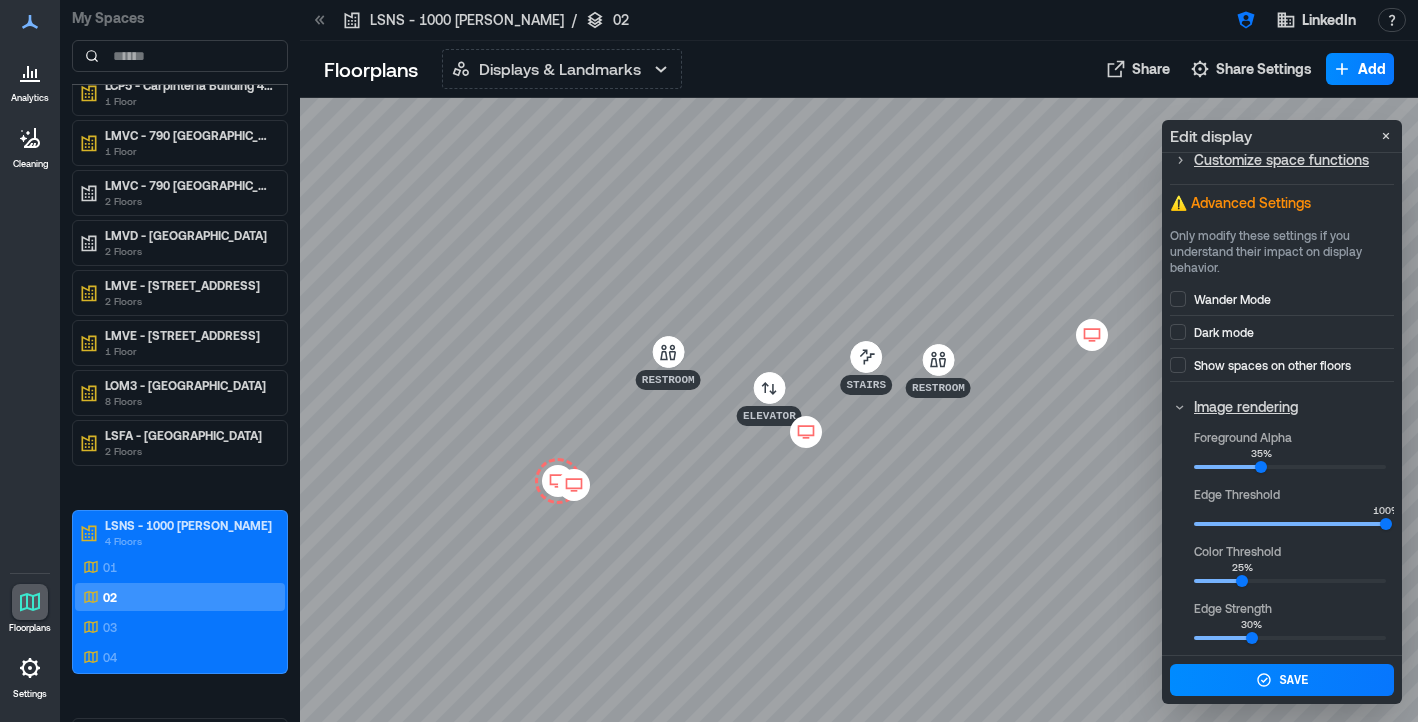 click 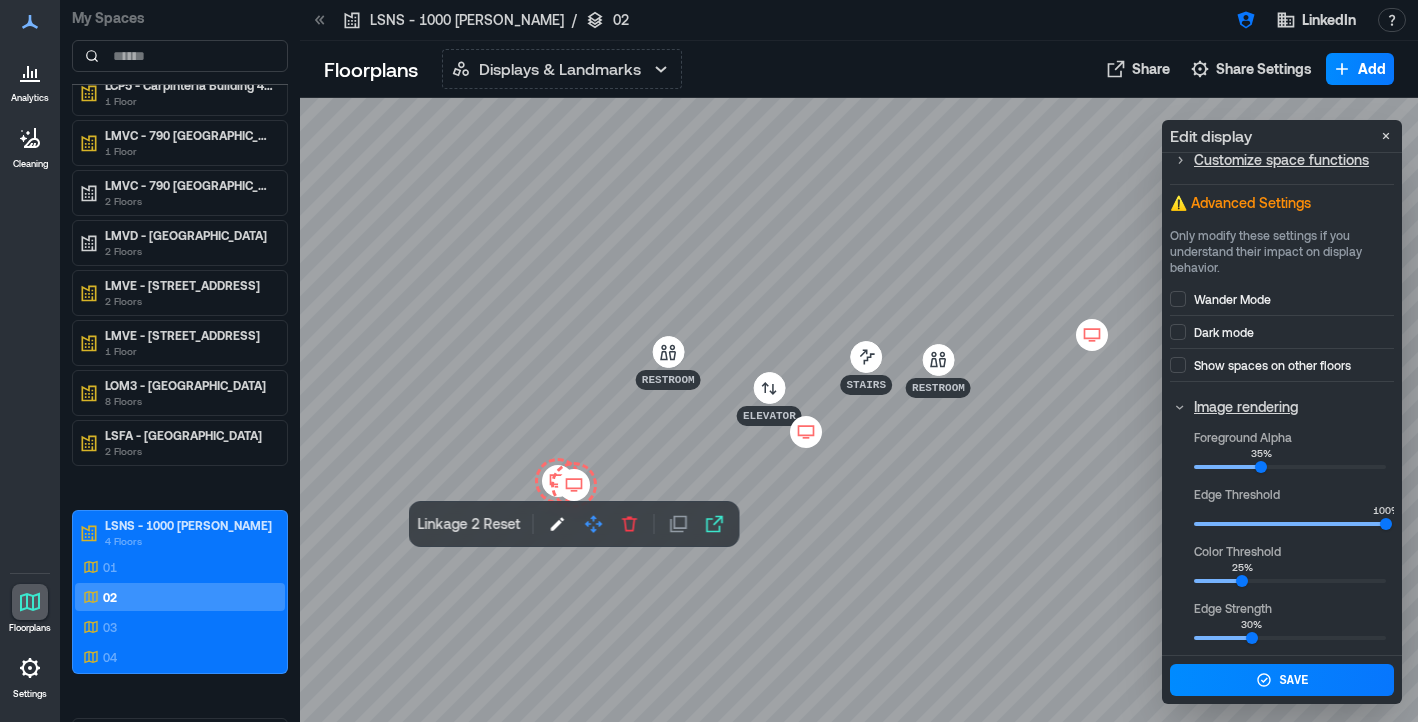 click 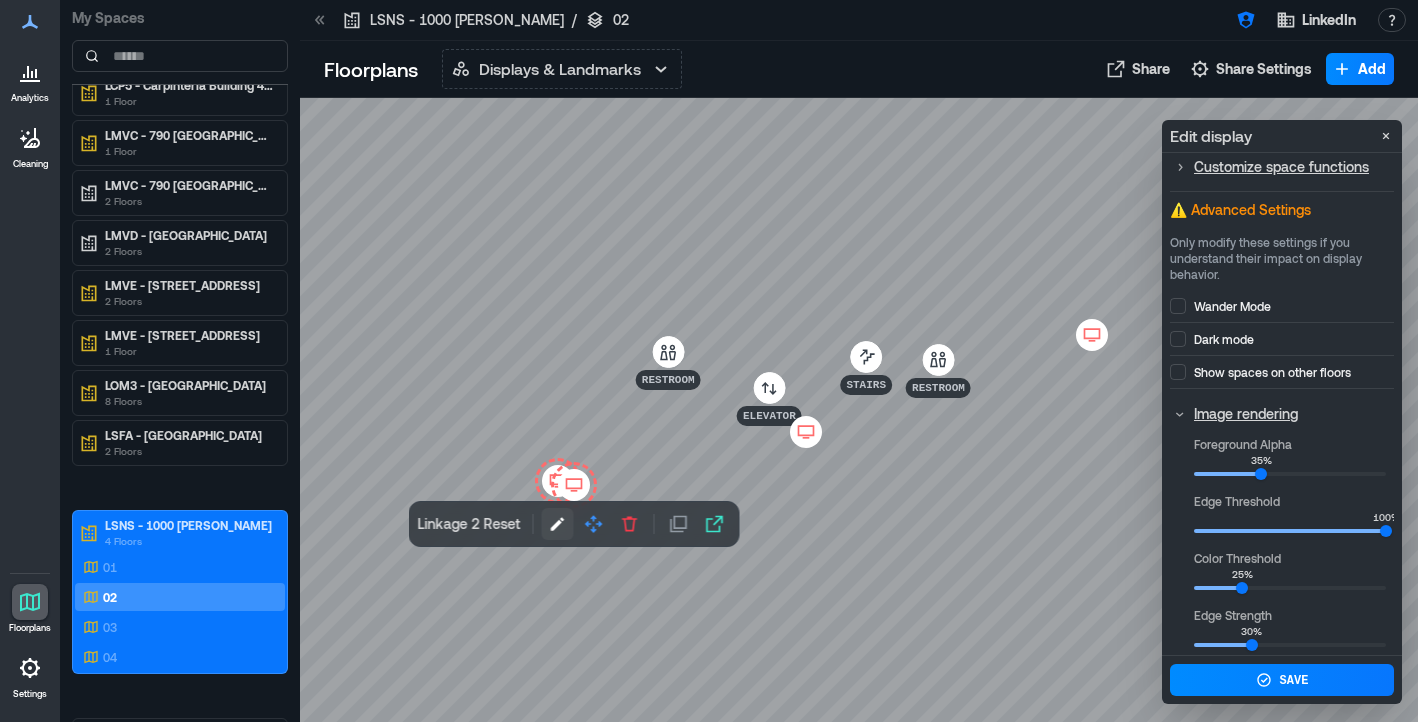 click 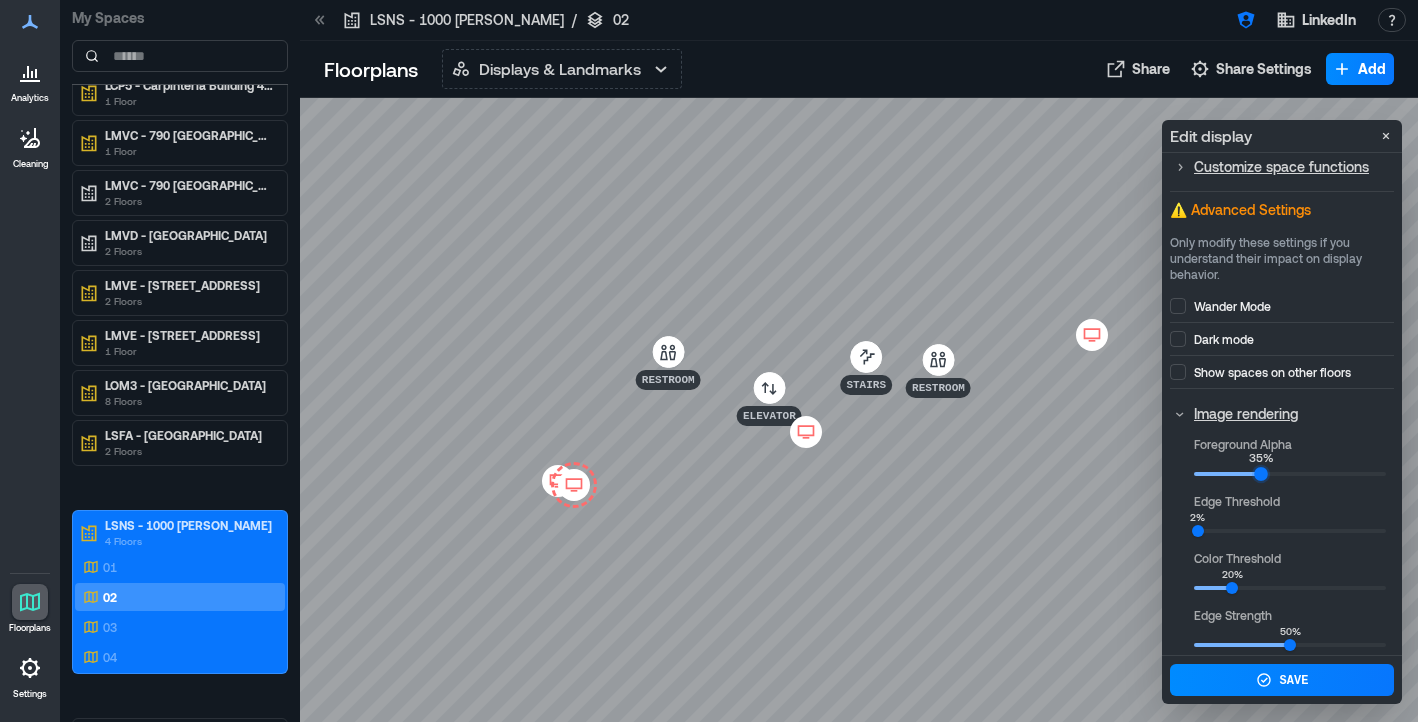 click on "Foreground Alpha 35%" at bounding box center (1290, 460) 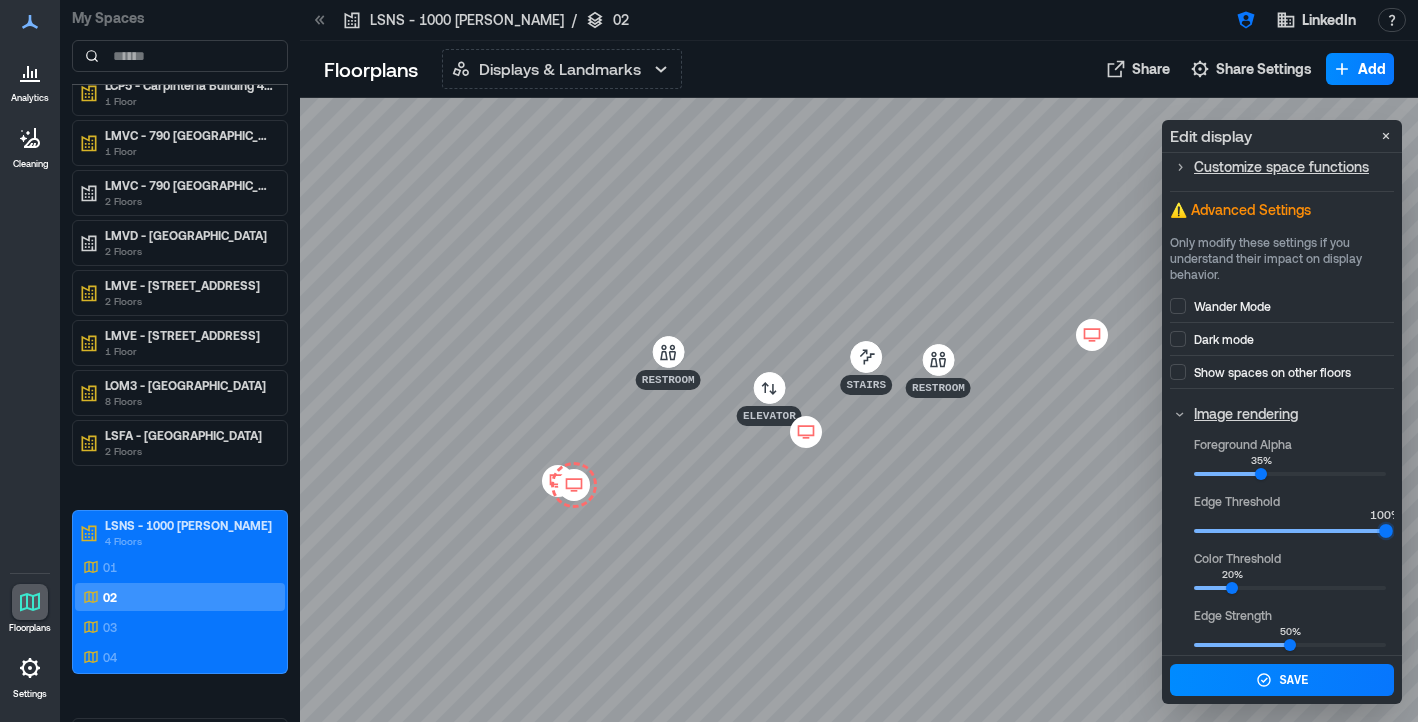 click on "Analytics Cleaning Floorplans Settings My Spaces 1000 Maude 4 Floors 01 02 03 04 AKL1 - Kuala Lumpur (CEO Suites) 2 Floors ASP4 - Singapore 1 Floor 28 LCP1 - Carpinteria HQ 2 Floors LCP2 - Carpinteria Building 1 1 Floor LCP3 - Carpinteria Building 2 1 Floor LCP4 - Carpinteria Building 3 1 Floor LCP5 - Carpinteria Building 4 1 Floor LCP6 - Carpinteria Building 5 1 Floor LCP9 - Carpinteria Building 7 2 Floors MDB5 - One Wilton Park 9 Floors LCH4 - Chicago 6 Floors LCP5 - Carpinteria Building 4 WAFFLE DEMO 1 Floor LMVC - 790 Middlefield B2 1 Floor LMVC - 790 Middlefield B2 2 Floors LMVD - 770 Middlefield B3 2 Floors LMVE - 780 E Middlefield B4 2 Floors LMVE - 780 E Middlefield Bldg 4 1 Floor LOM3 - Omaha 8 Floors LSFA - San Francisco 2 Floors LSNS - 1000 Maude 4 Floors 01 02 03 04 MLN8 - The Ray 1 Floor LDT2 - 1515 Woodward 5 Floors LMVF - 800 Middlefield B1 6 Floors LNY2 - Empire State Bldg 6 Floors Omaha 1 Floor LTN5 - Toronto 2 Floors LSP3 - Brazil Edificio Eldorado 3 Floors 2 Floors 1 Floor /" at bounding box center (709, 361) 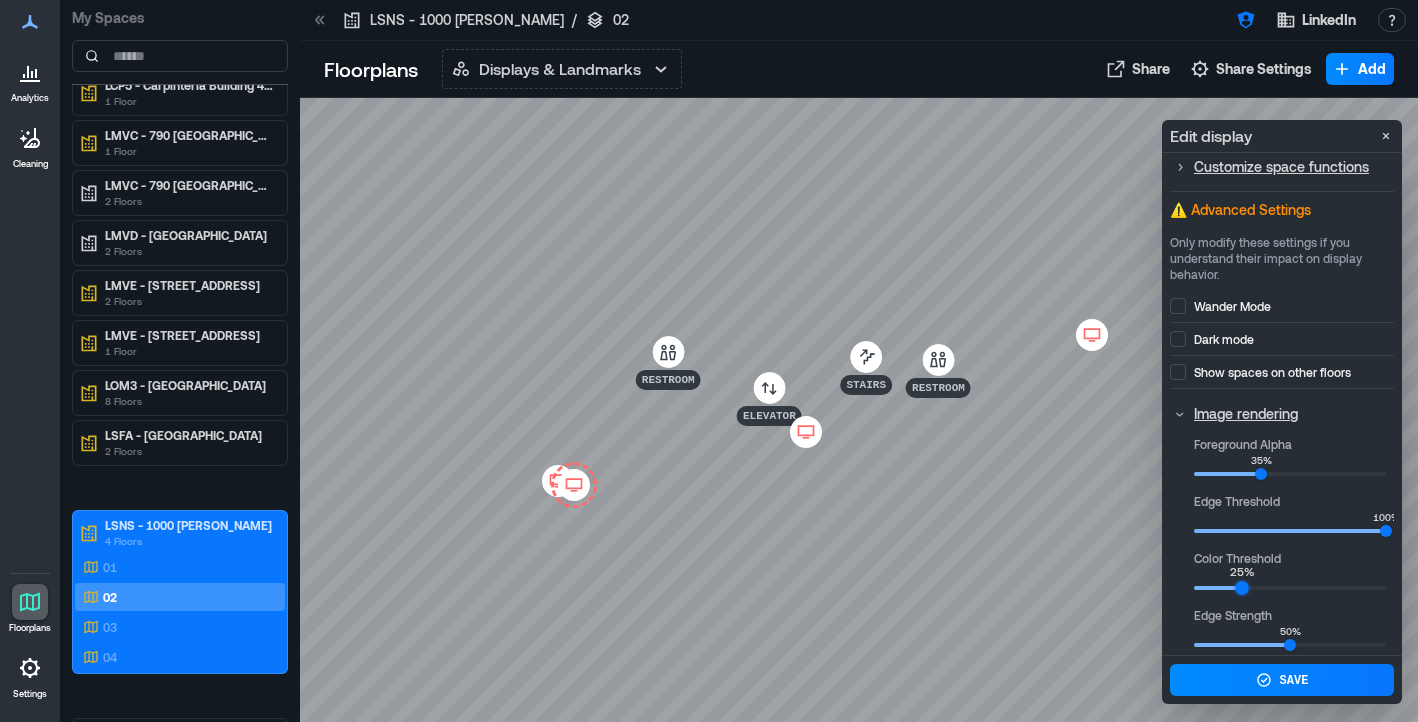 click on "25%" at bounding box center [1242, 589] 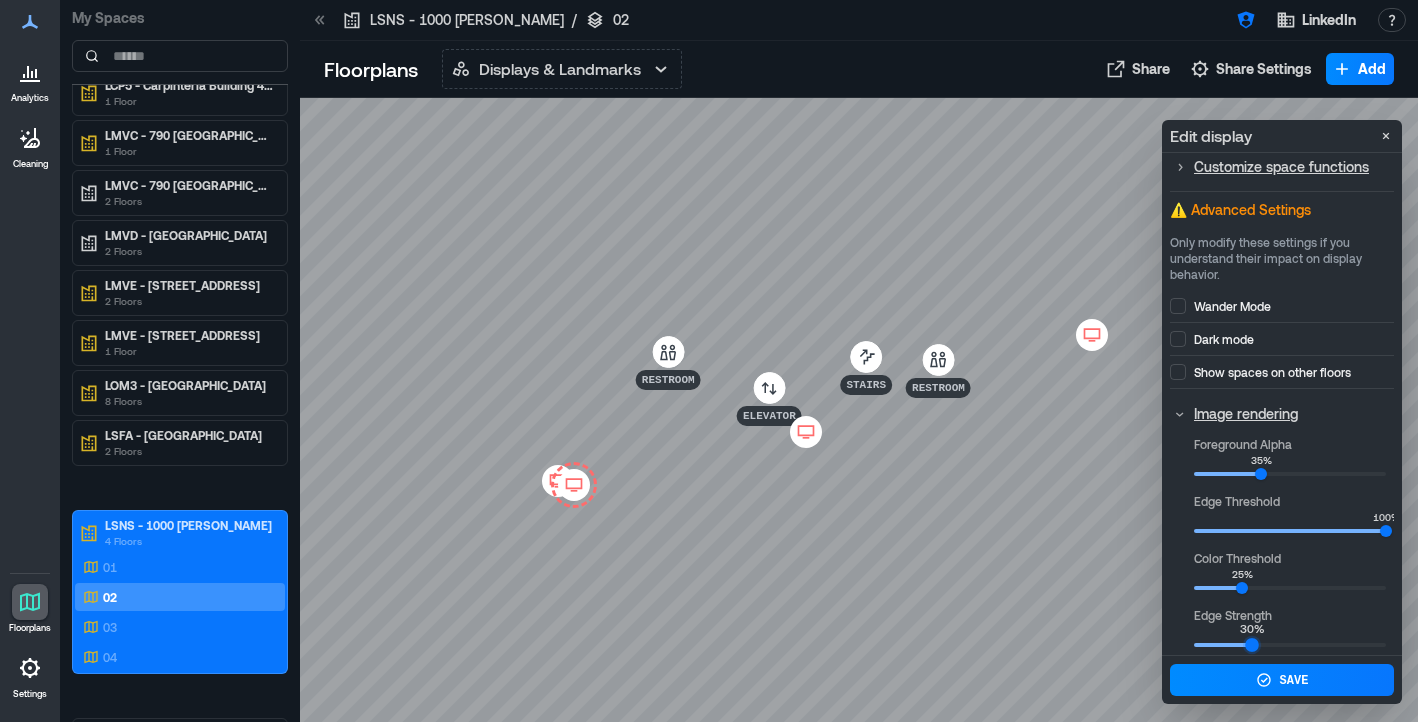 click on "30%" at bounding box center (1252, 646) 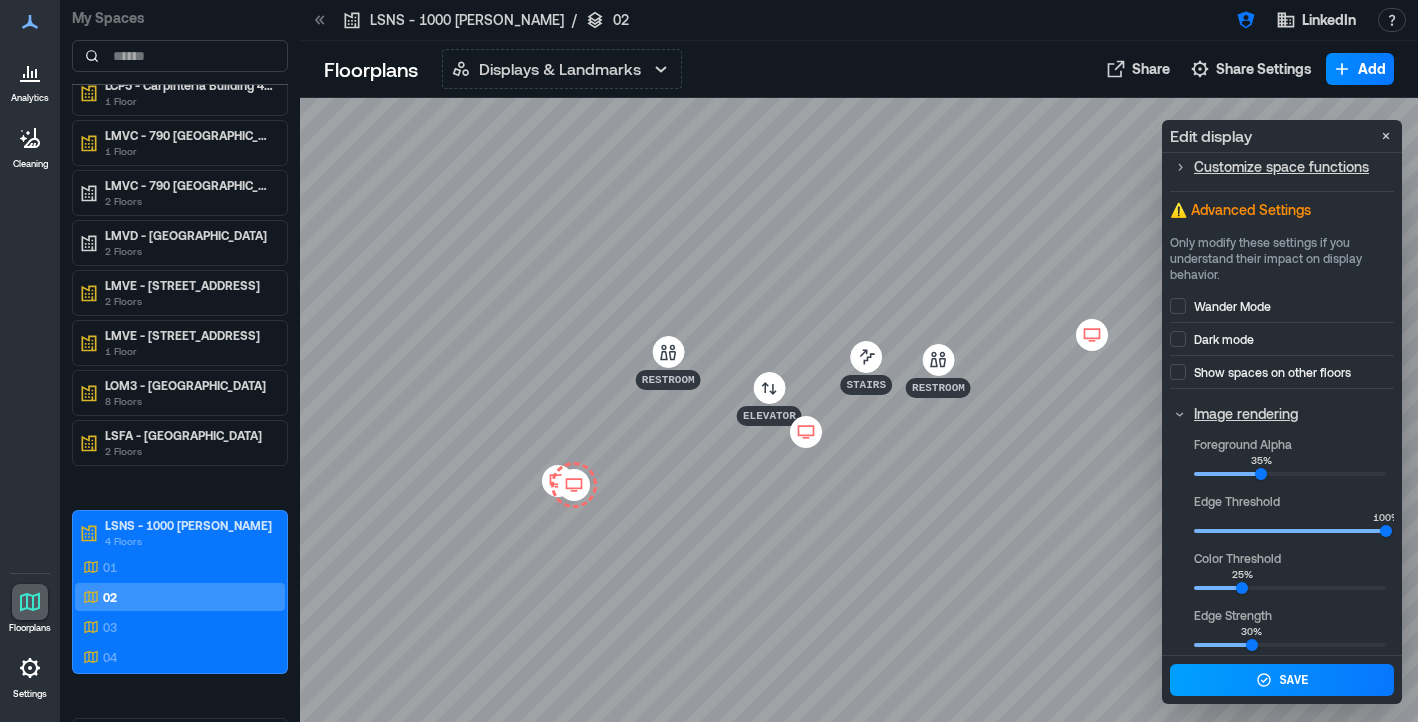 click on "Save" at bounding box center (1282, 680) 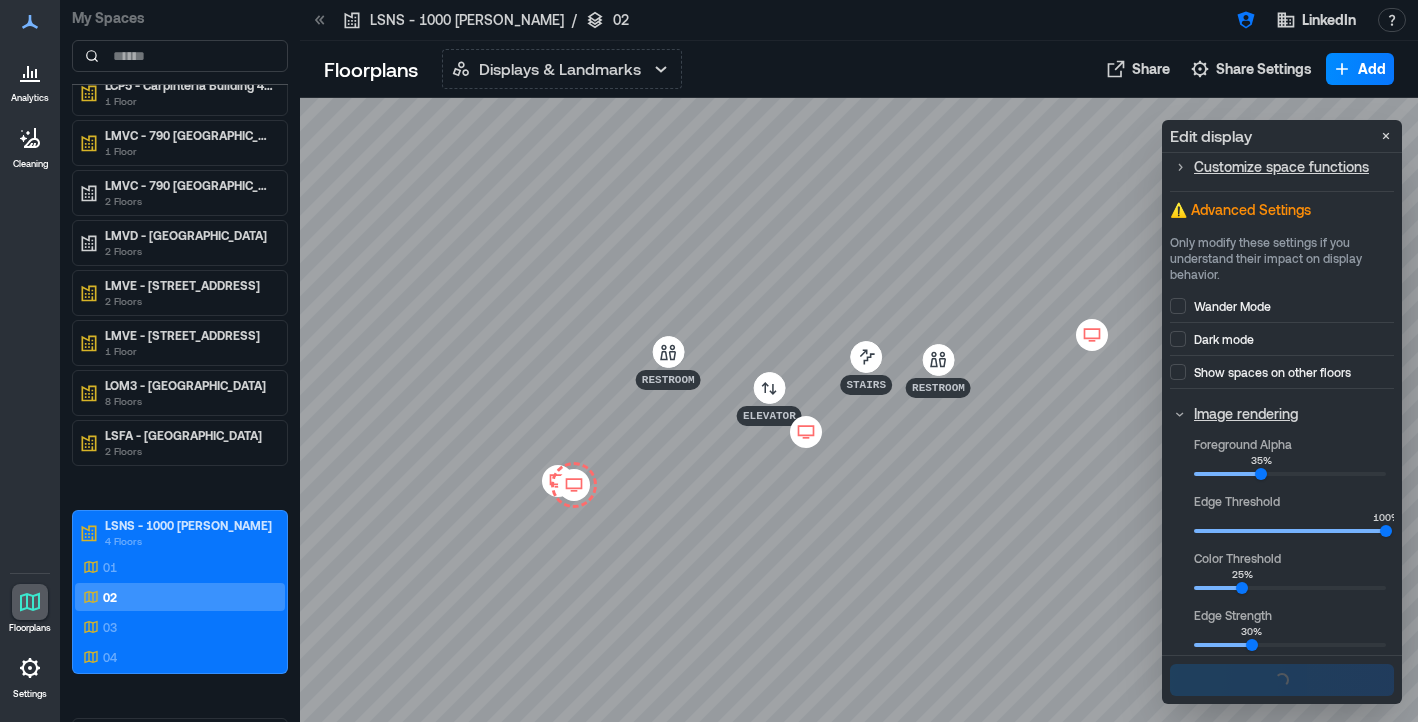 scroll, scrollTop: 0, scrollLeft: 0, axis: both 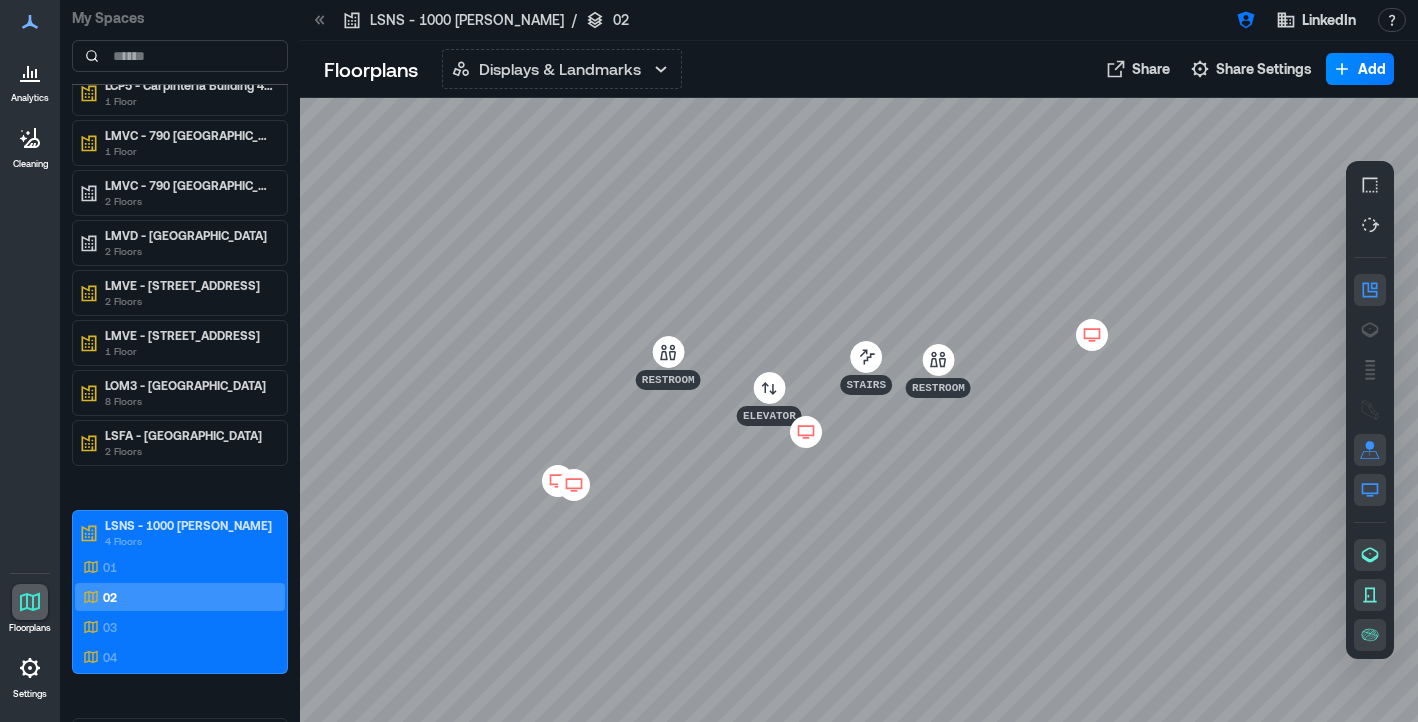click 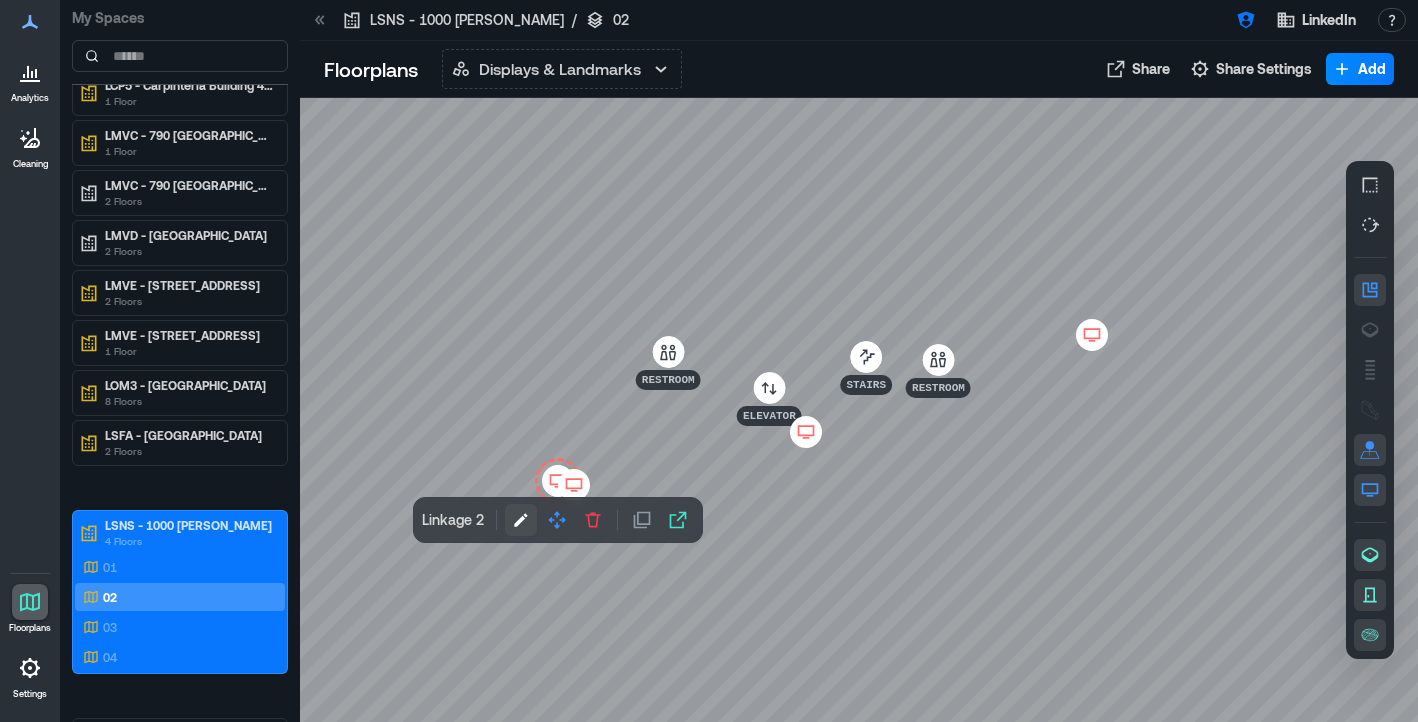 click 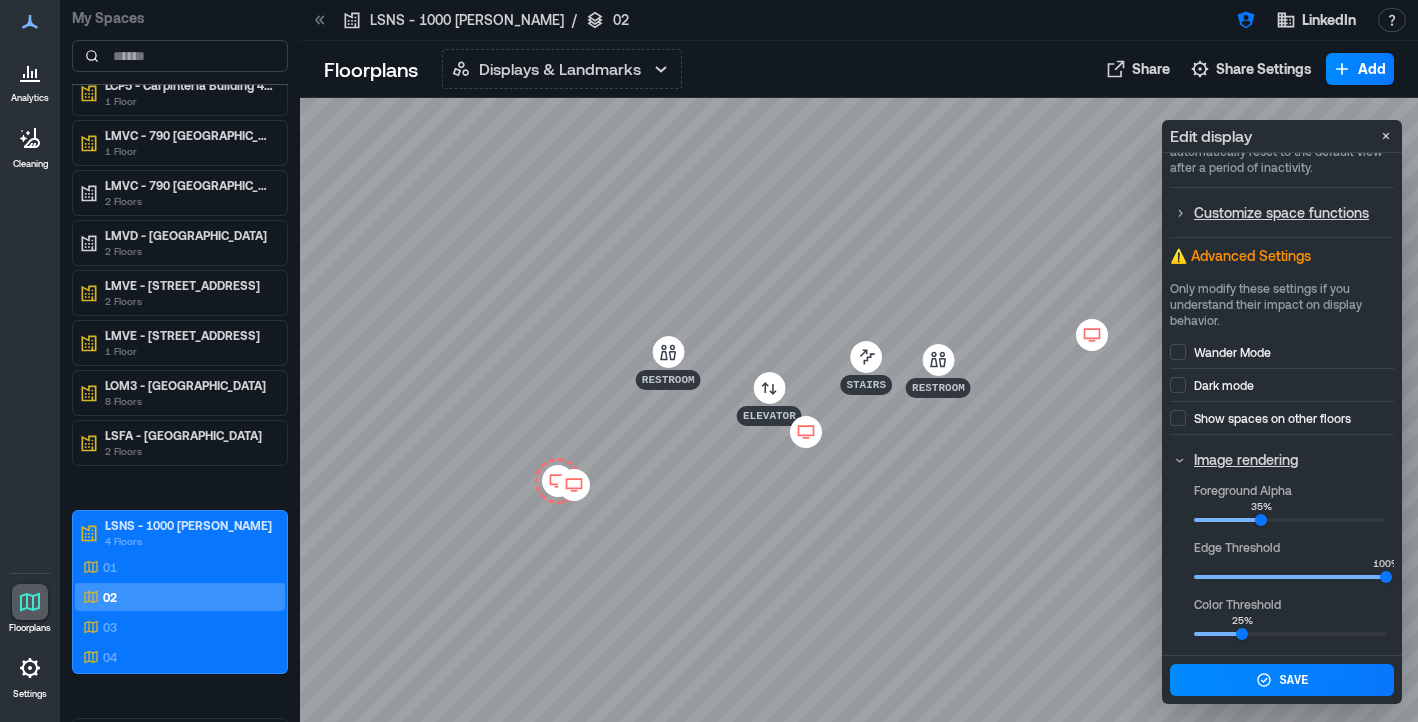 scroll, scrollTop: 402, scrollLeft: 0, axis: vertical 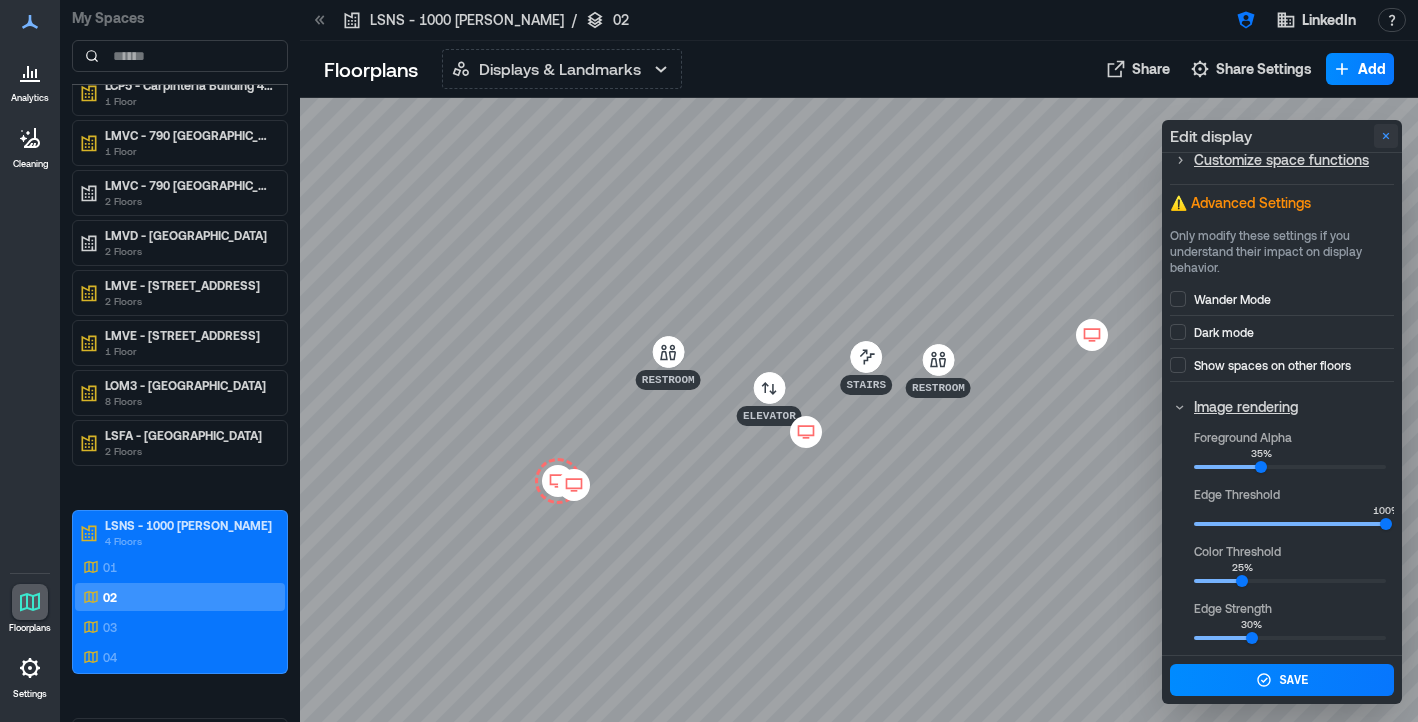 click 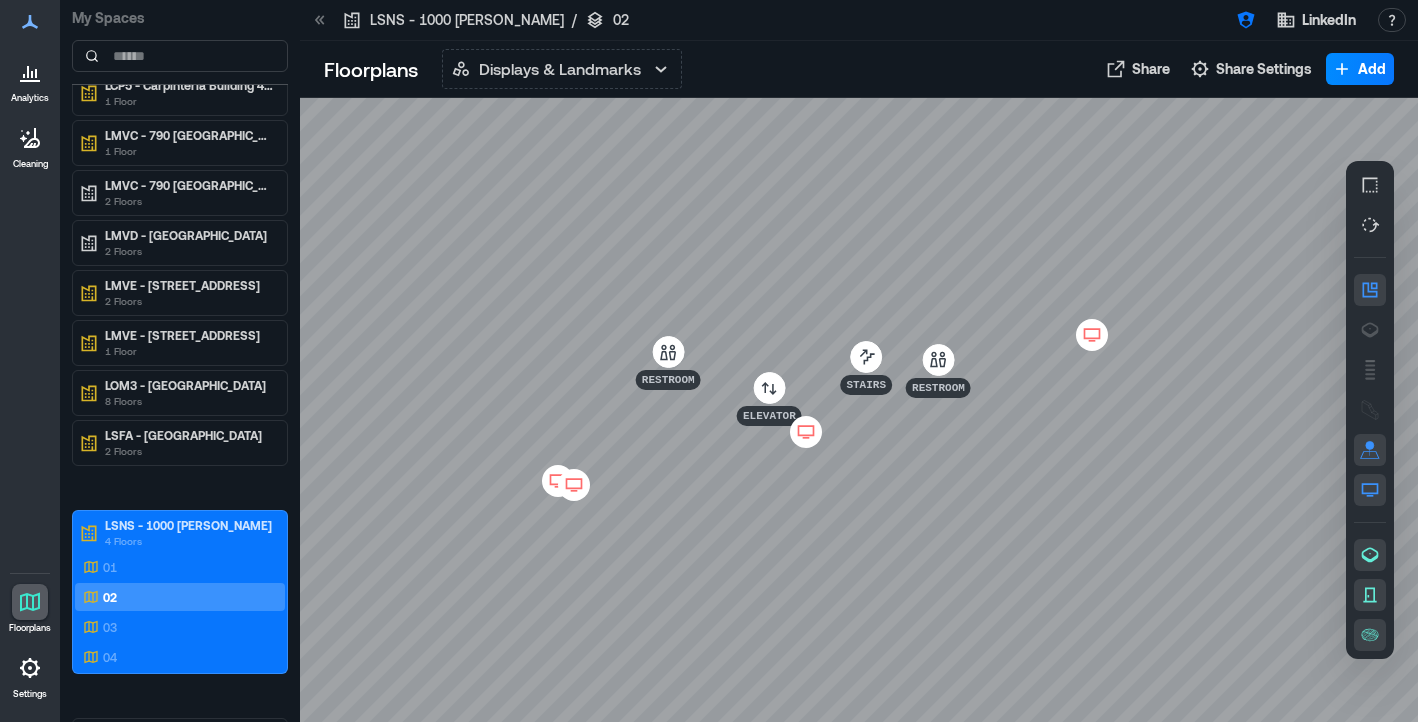 click 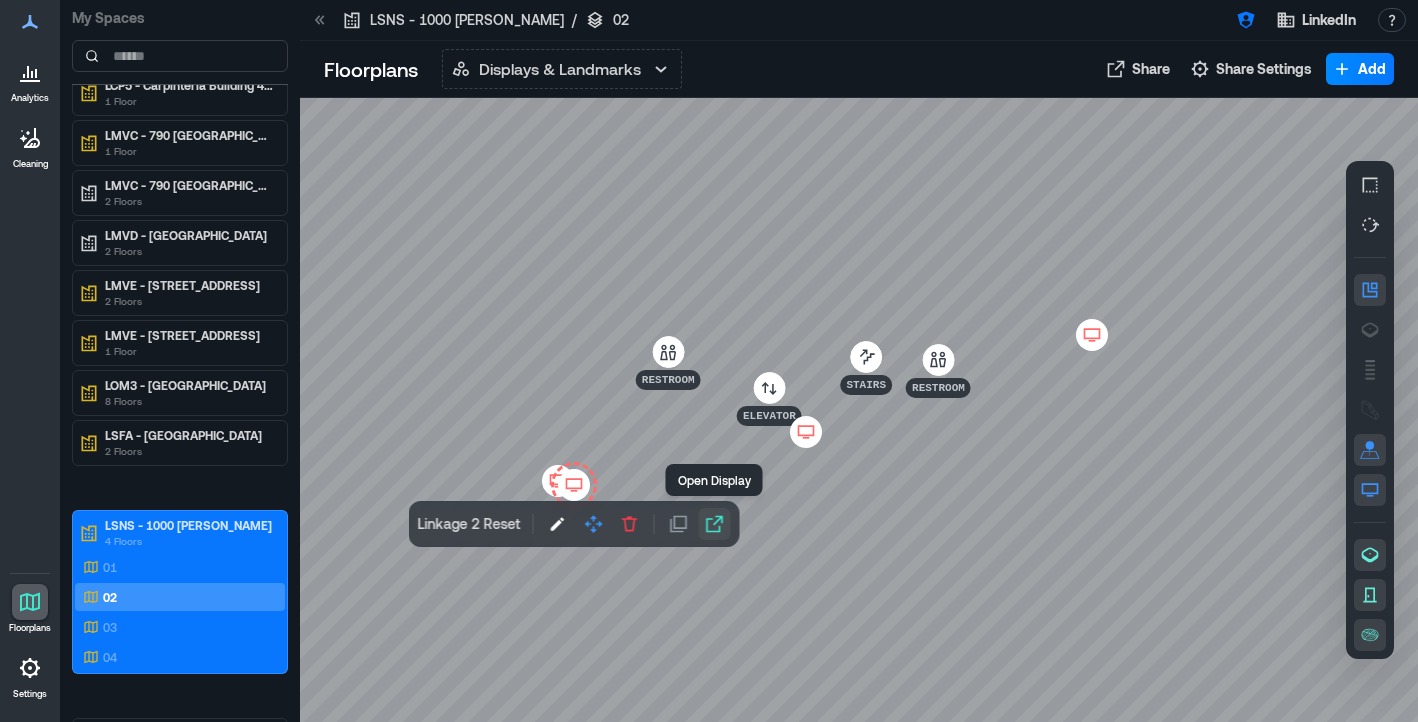 click 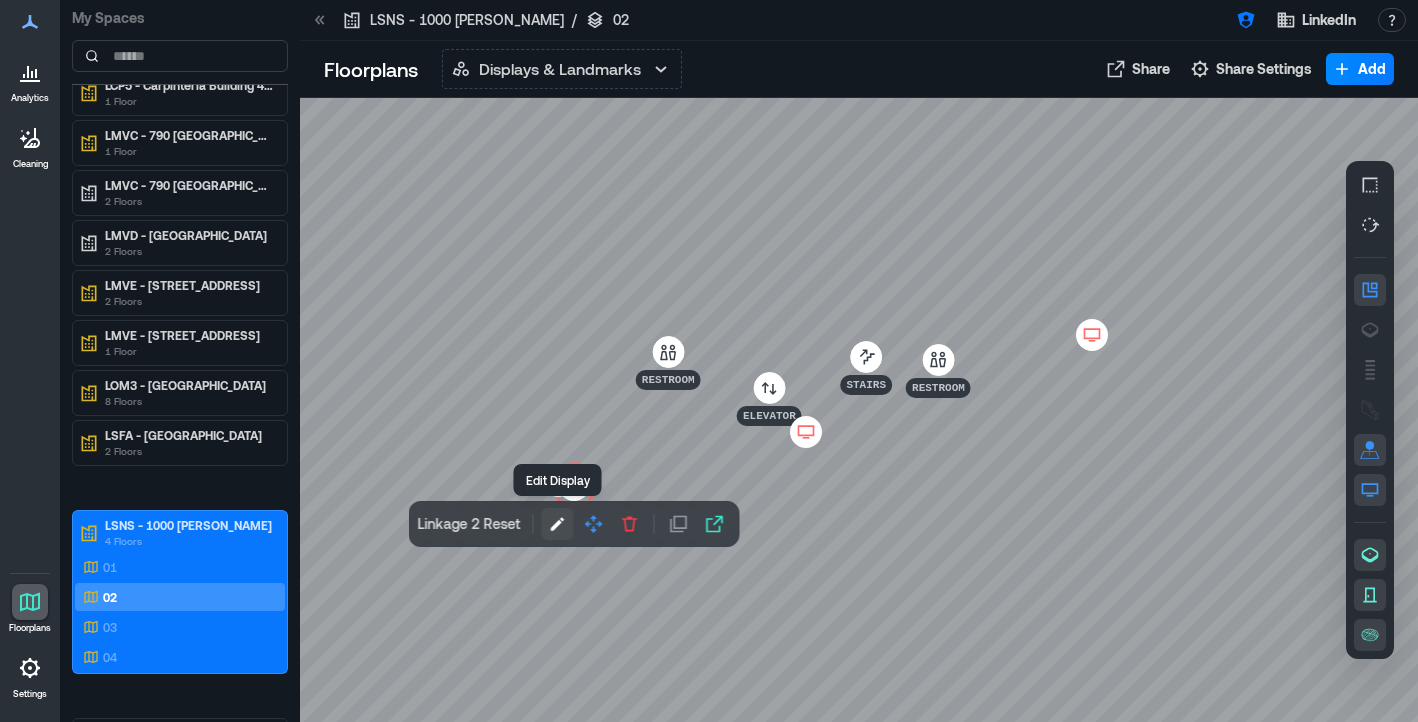 click 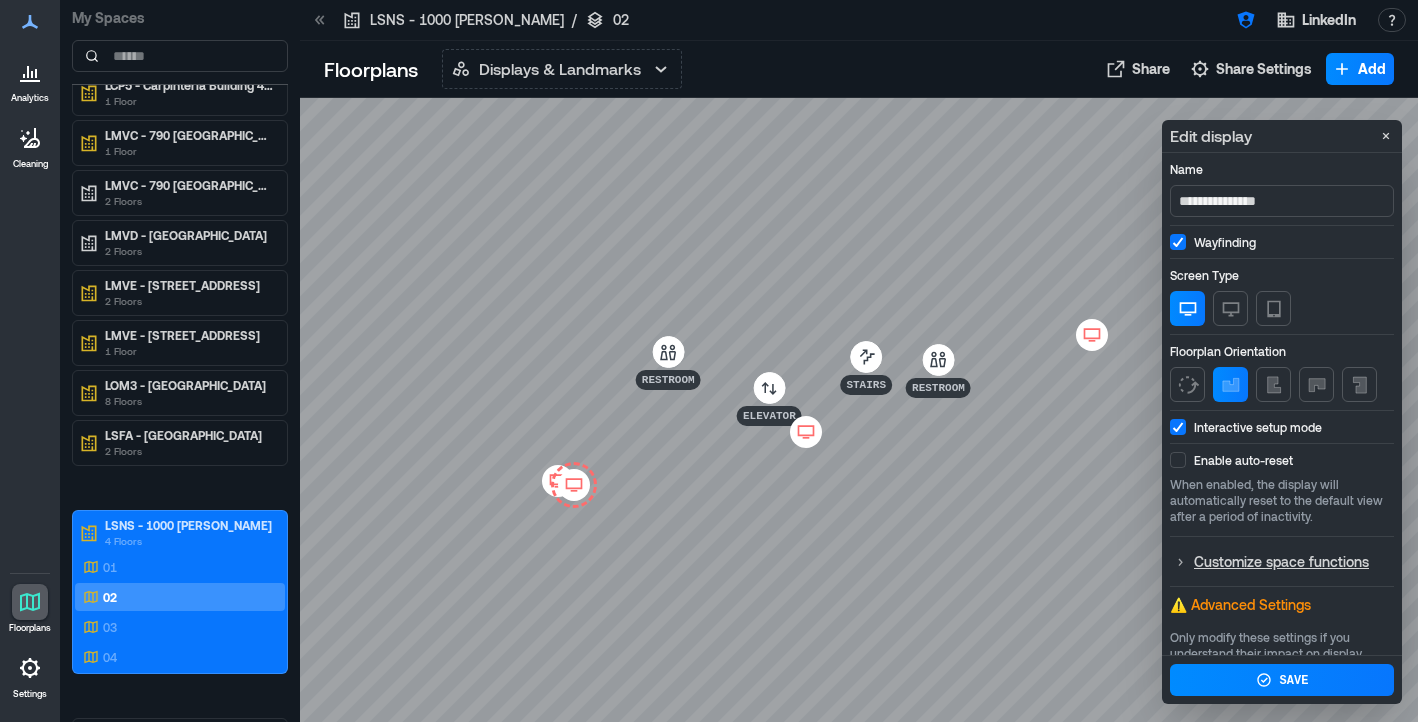 click at bounding box center [1178, 460] 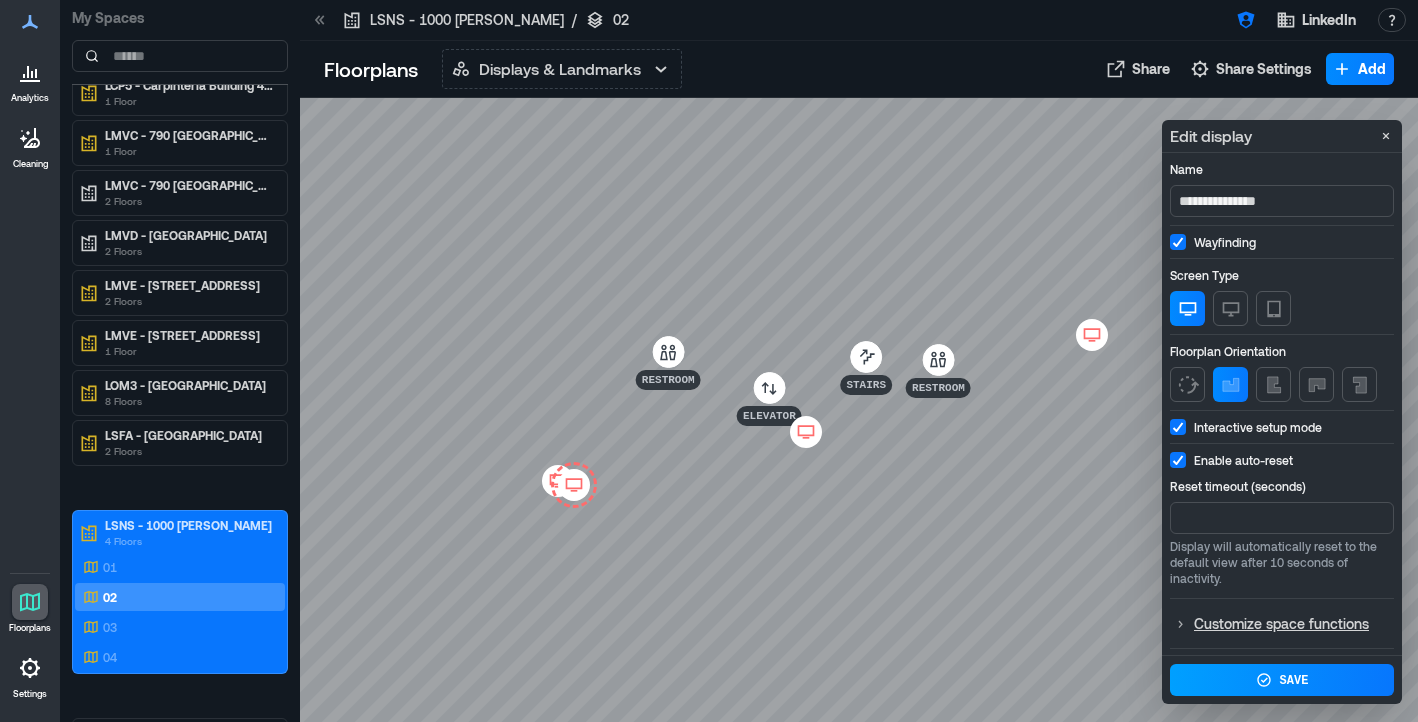 click on "Save" at bounding box center (1282, 680) 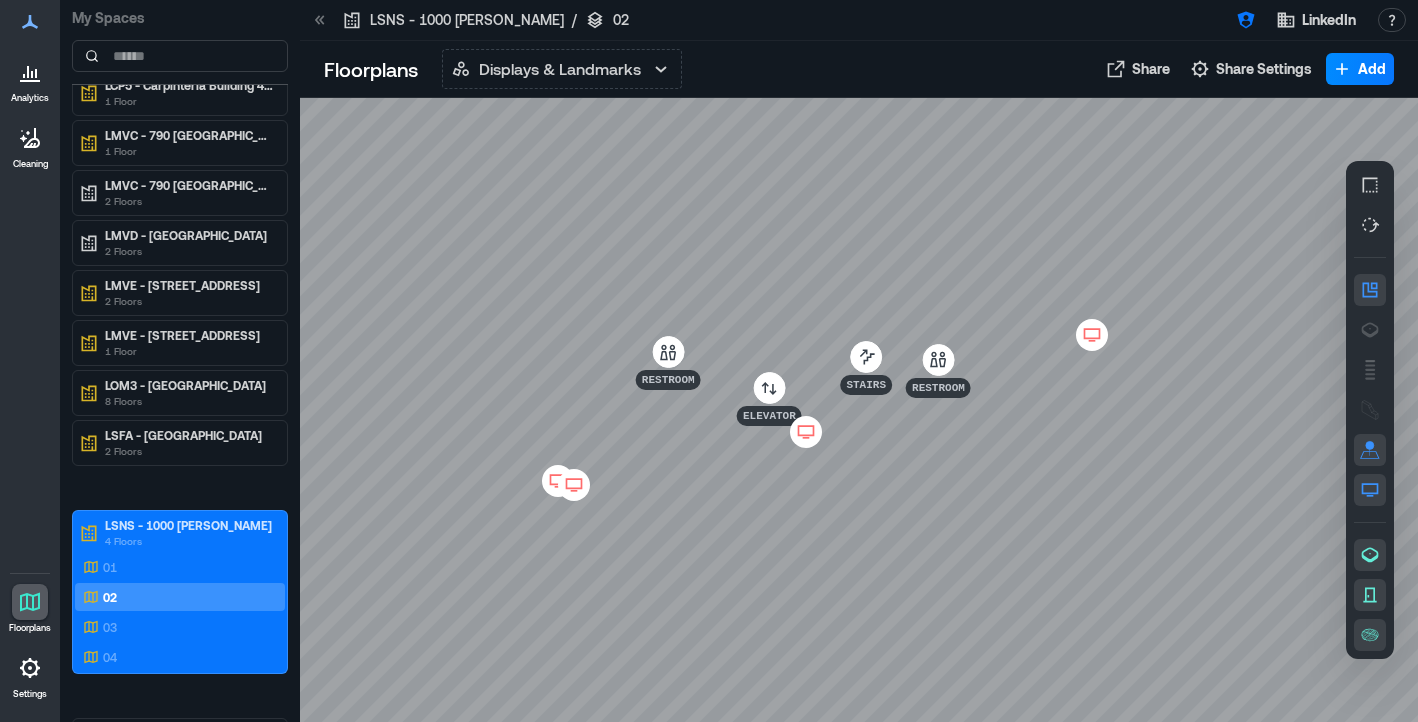 click 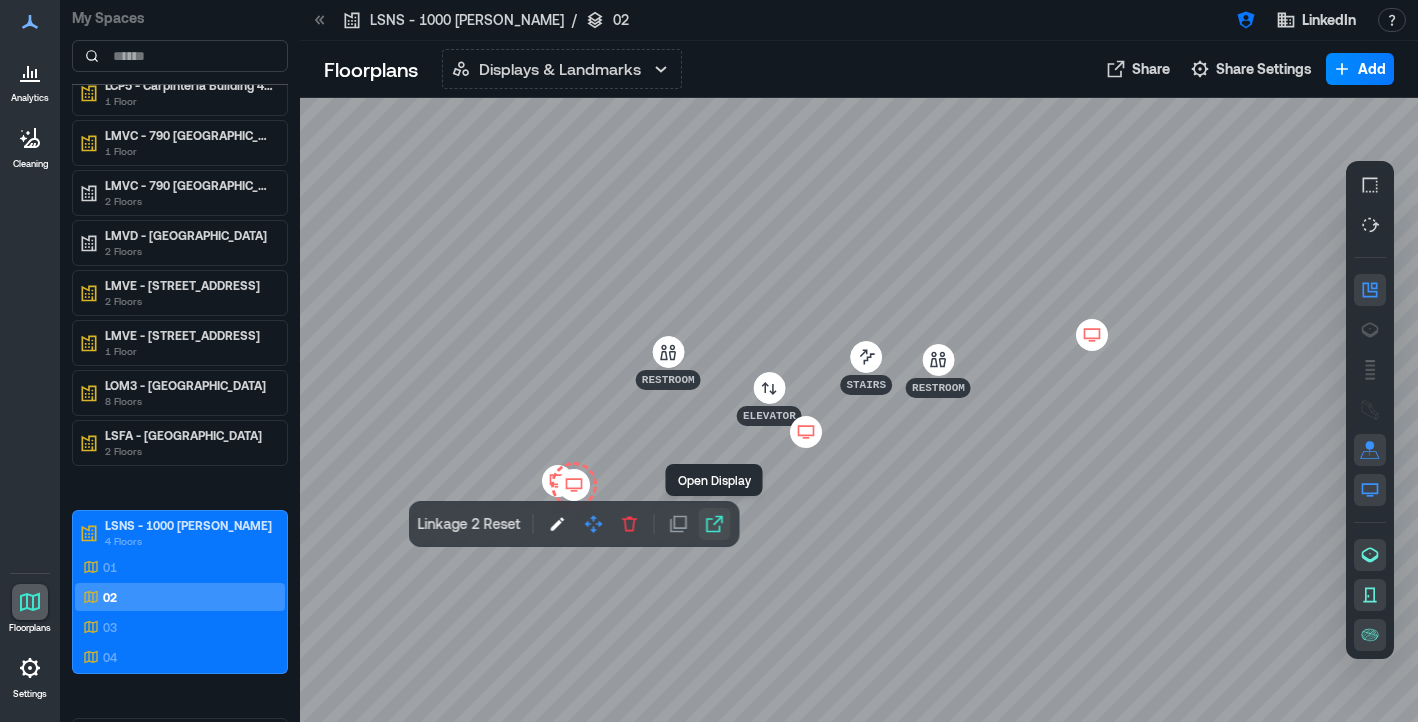 click 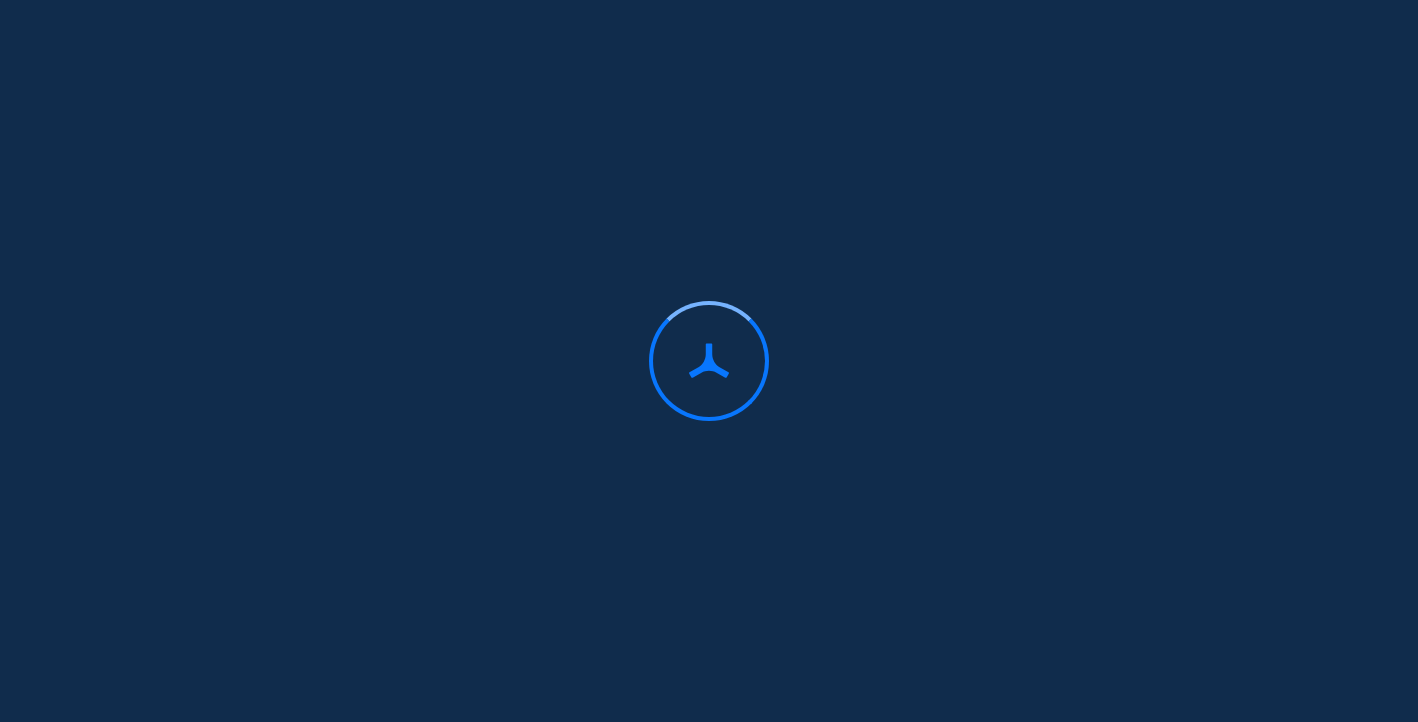 scroll, scrollTop: 0, scrollLeft: 0, axis: both 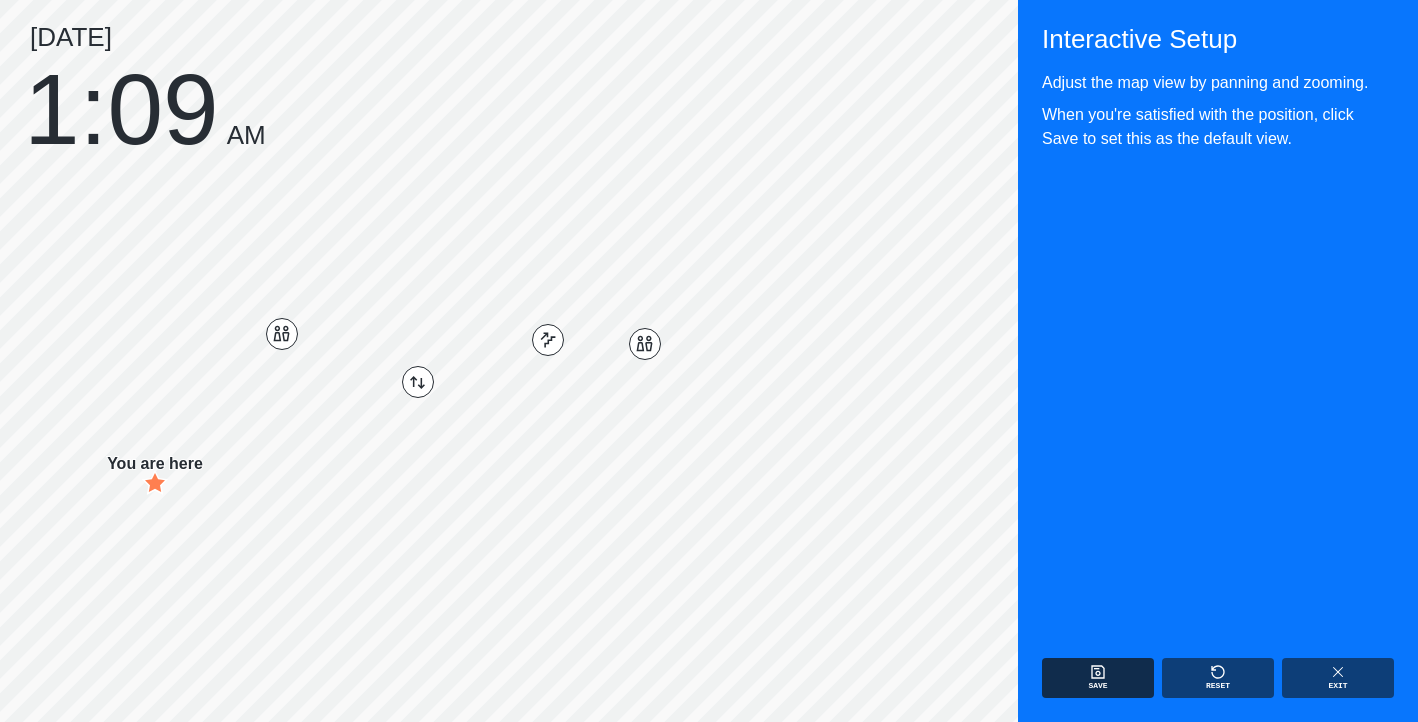click on "Save" at bounding box center (1098, 678) 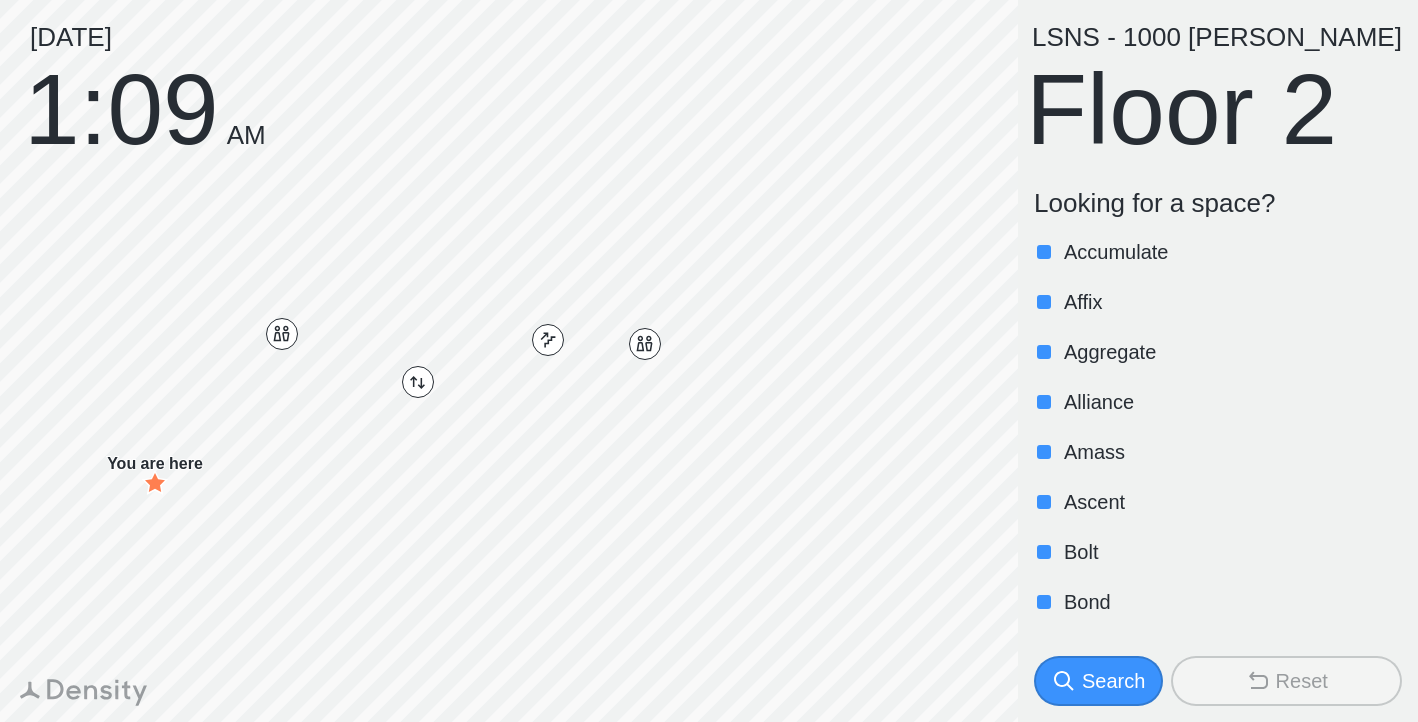 click on "Alliance" at bounding box center (1231, 402) 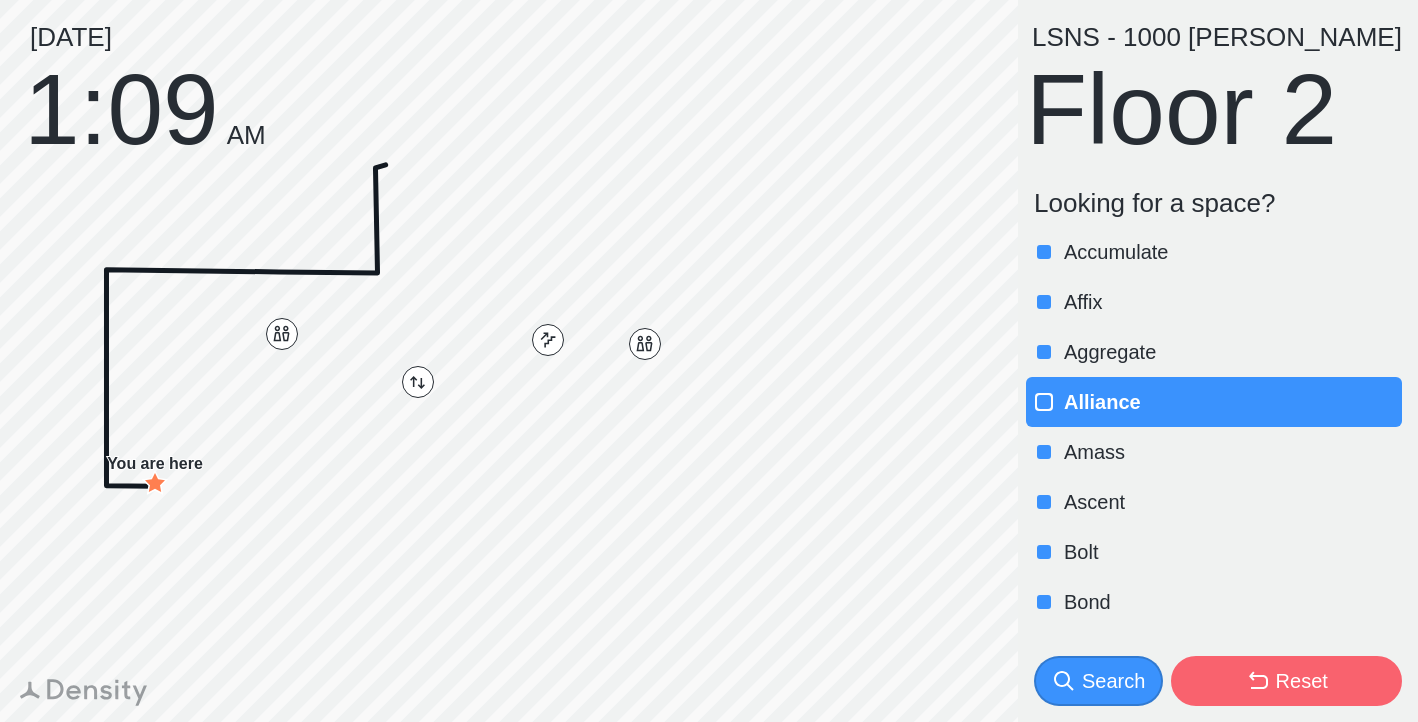 click on "Alliance" at bounding box center (1231, 402) 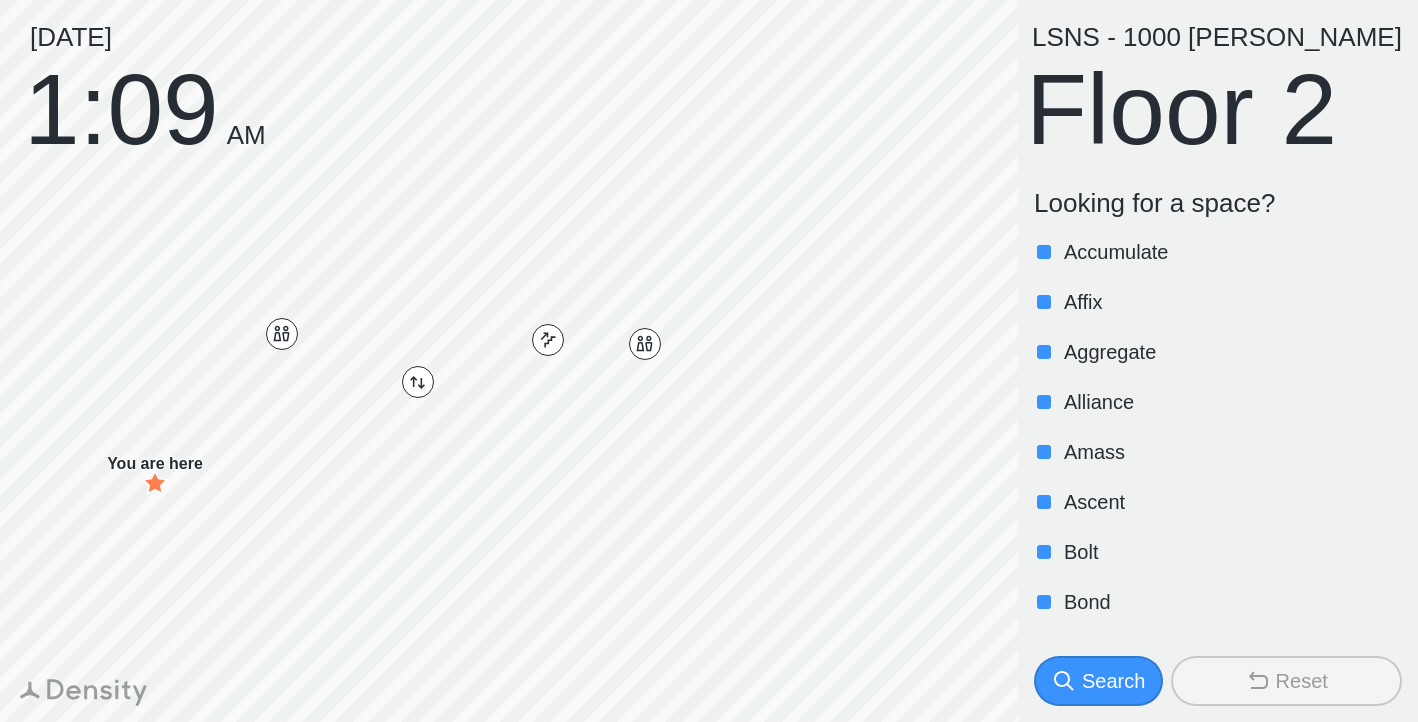 click on "Alliance" at bounding box center [1231, 402] 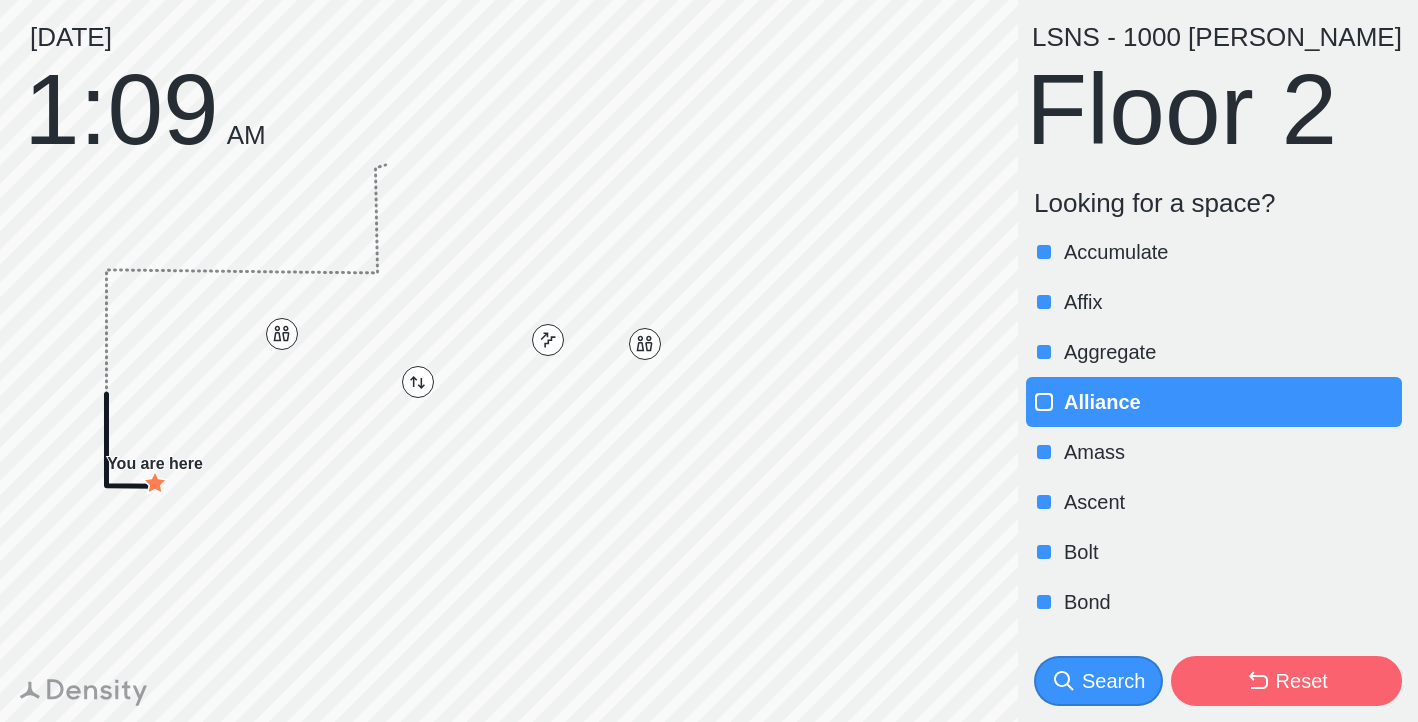click on "Alliance" at bounding box center (1231, 402) 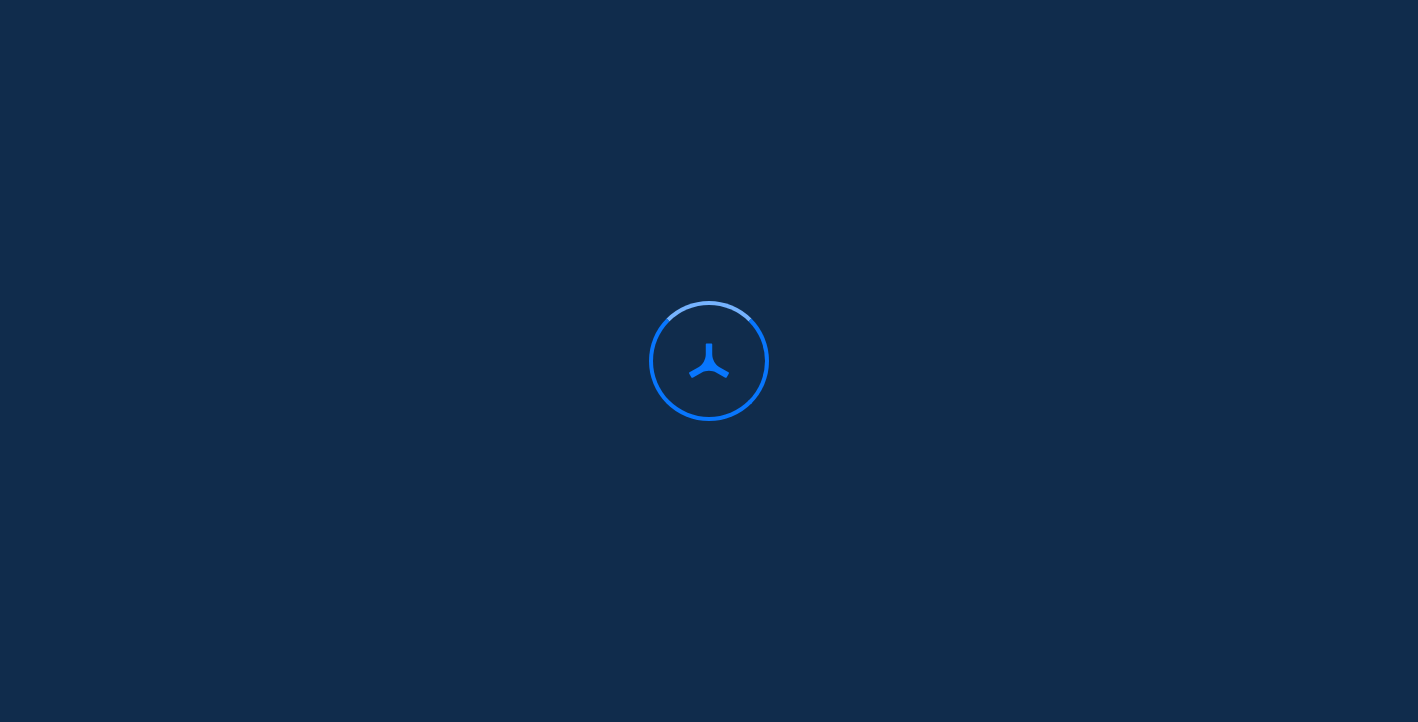 scroll, scrollTop: 0, scrollLeft: 0, axis: both 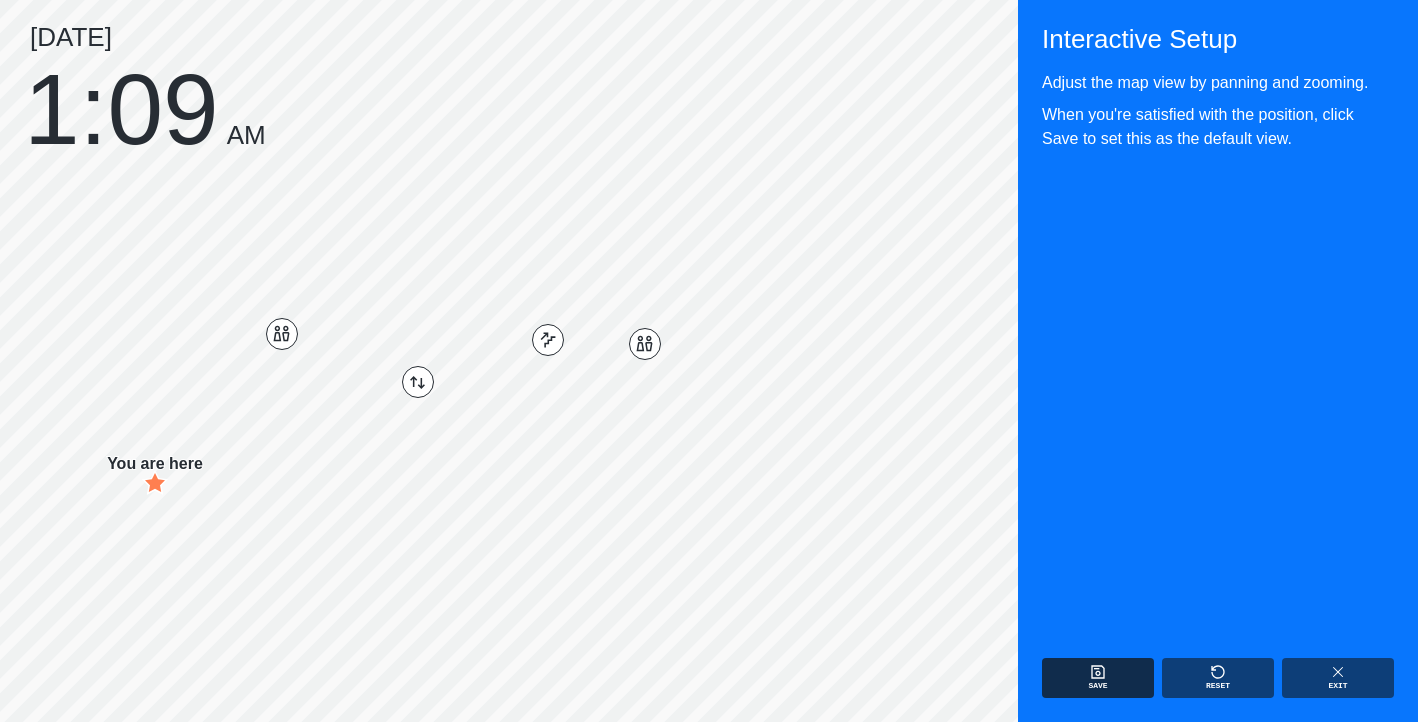 click on "Save" at bounding box center [1098, 678] 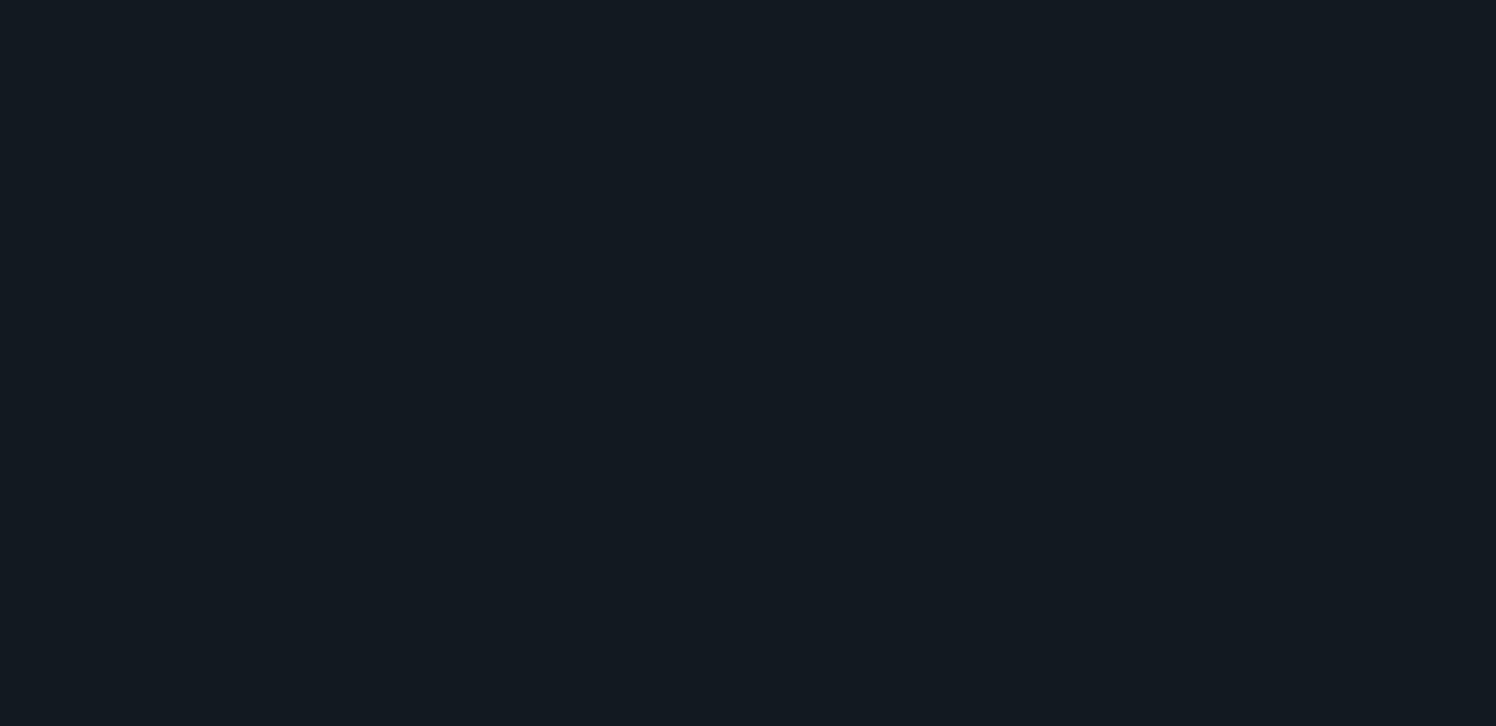 scroll, scrollTop: 0, scrollLeft: 0, axis: both 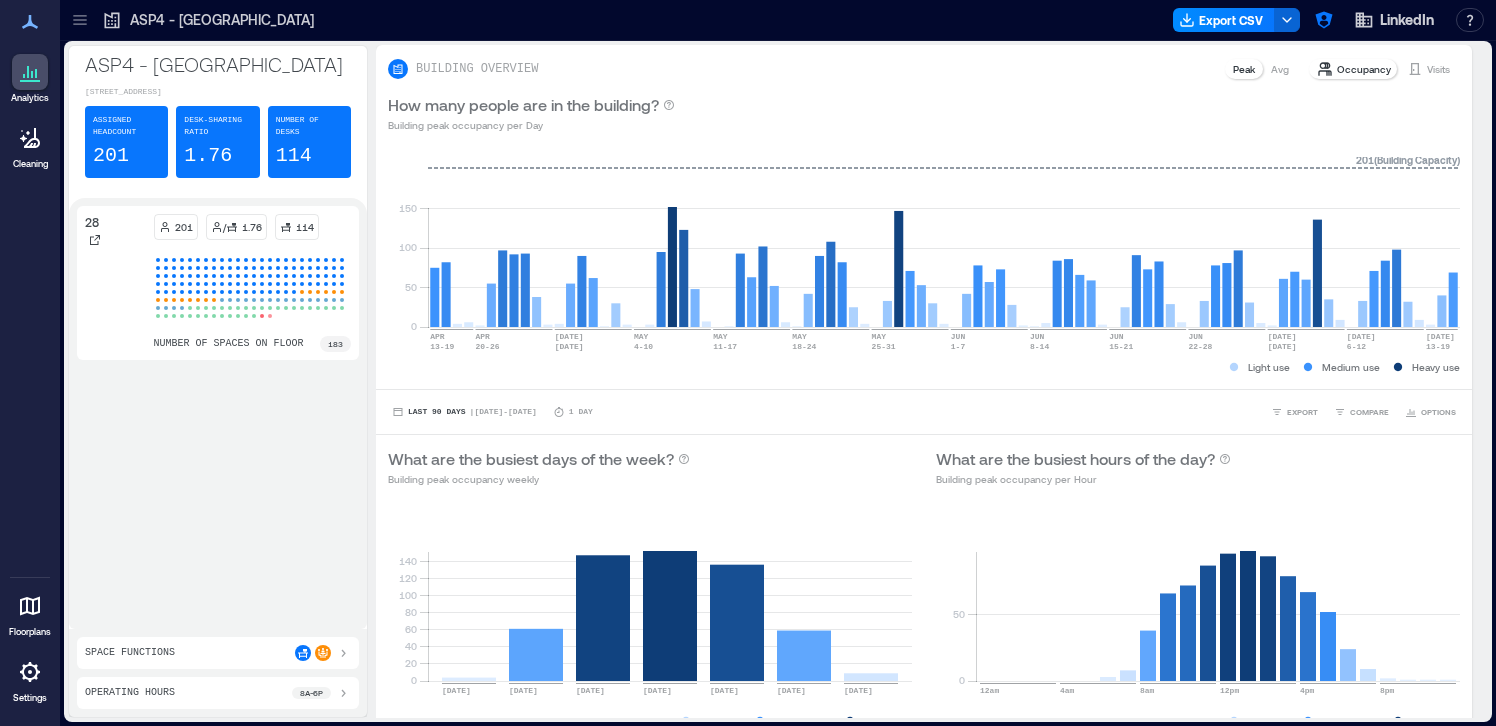 click 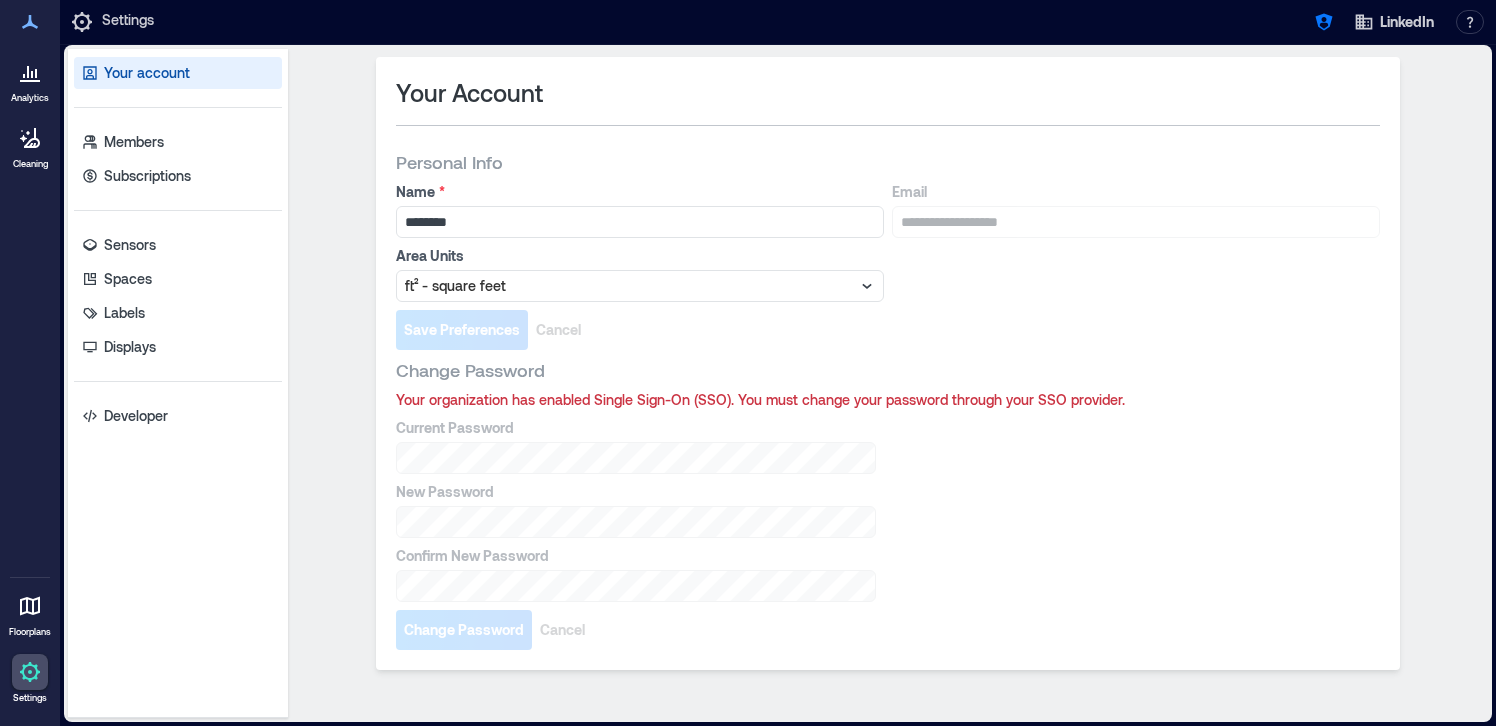 click 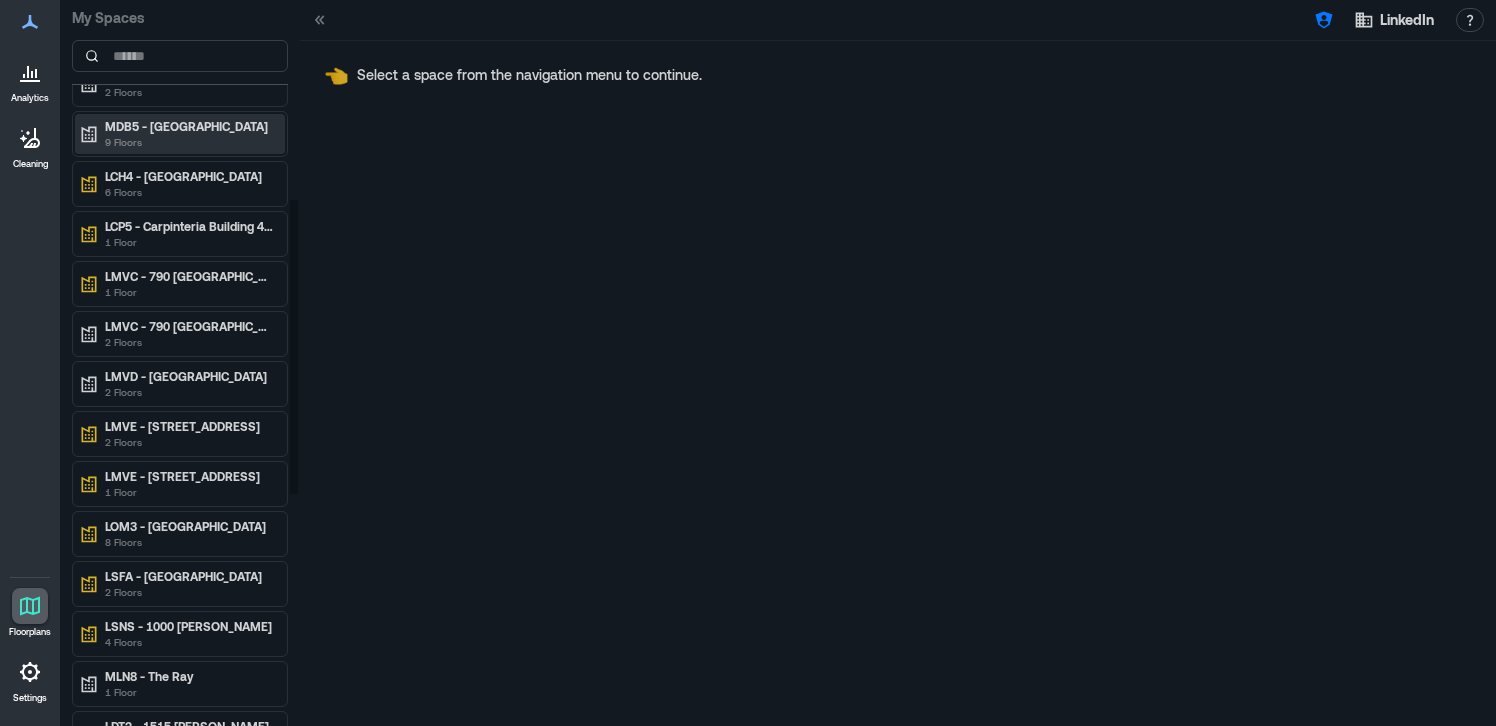 scroll, scrollTop: 490, scrollLeft: 0, axis: vertical 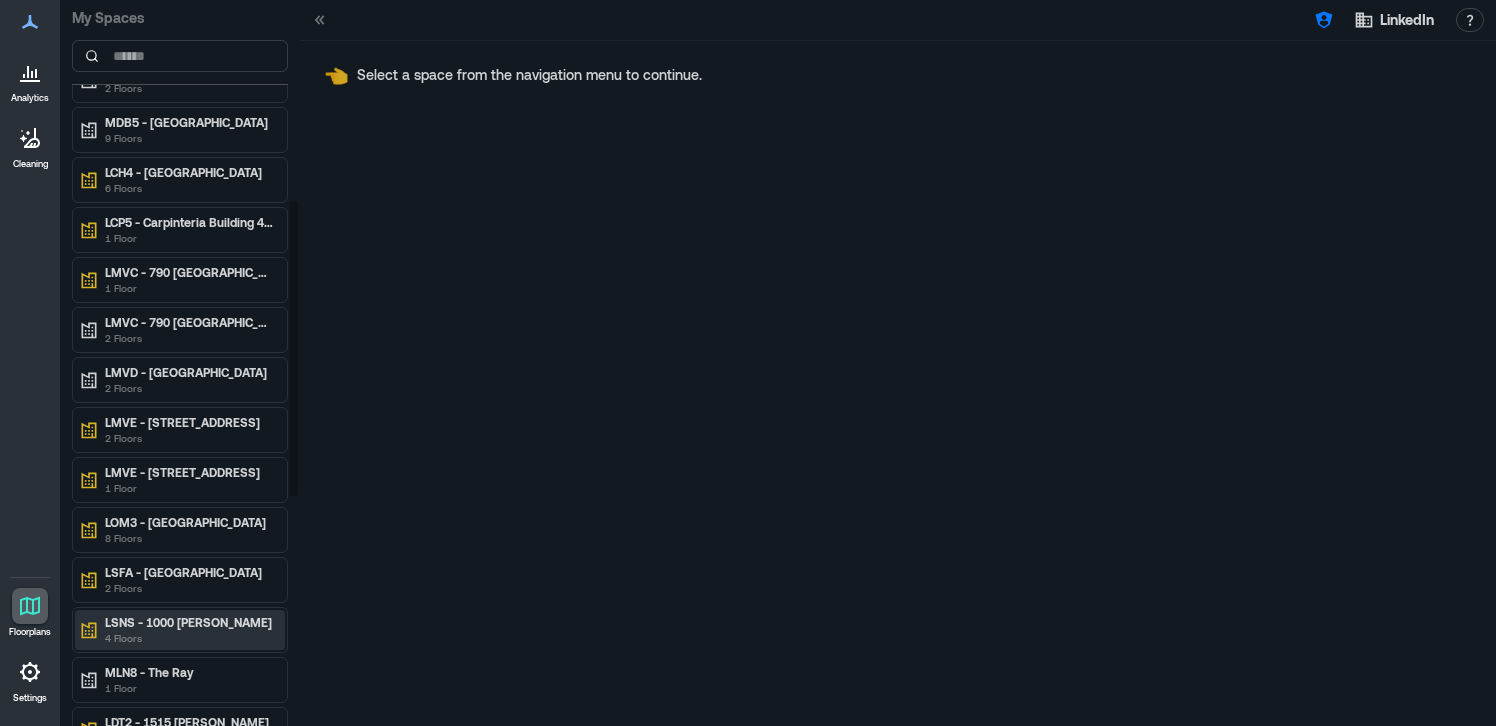 click on "LSNS - 1000 [PERSON_NAME]" at bounding box center (189, 622) 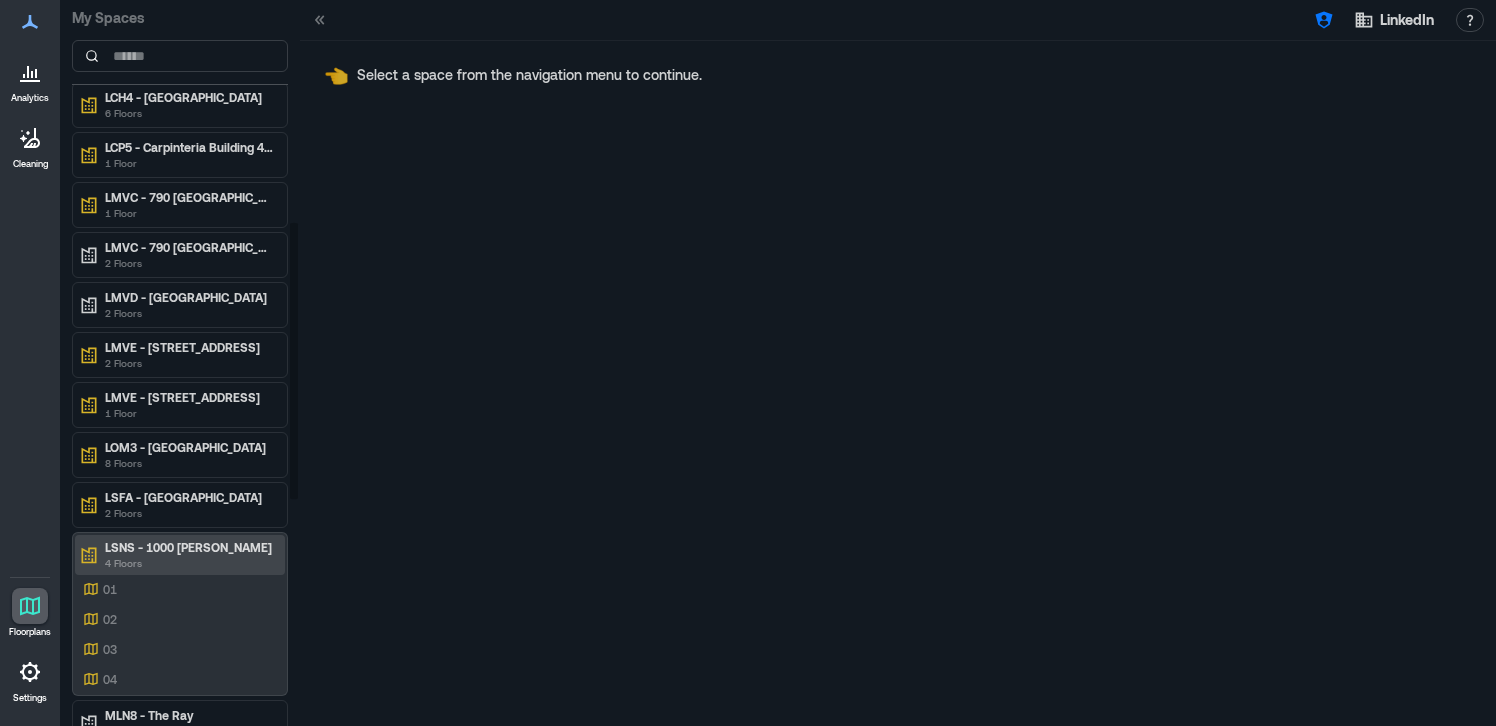 scroll, scrollTop: 593, scrollLeft: 0, axis: vertical 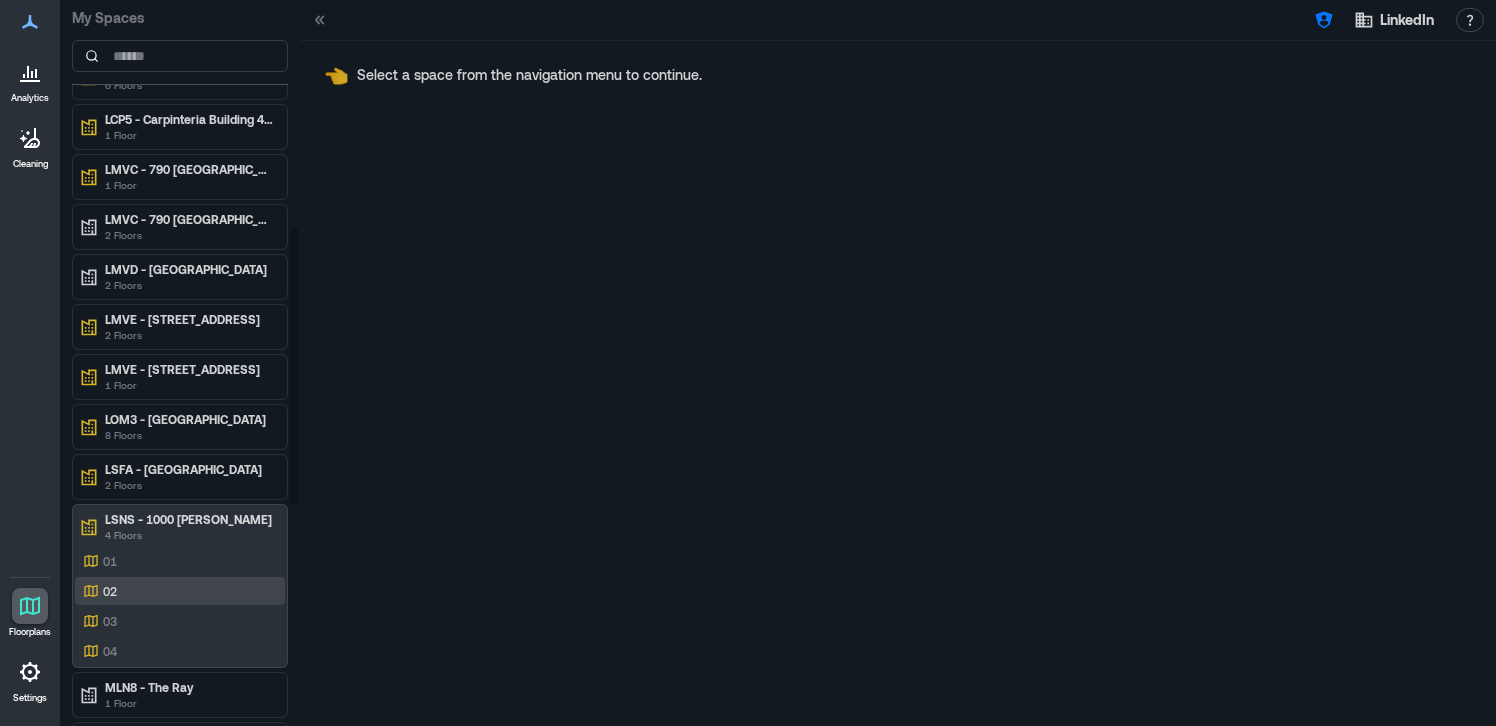 click on "02" at bounding box center (180, 591) 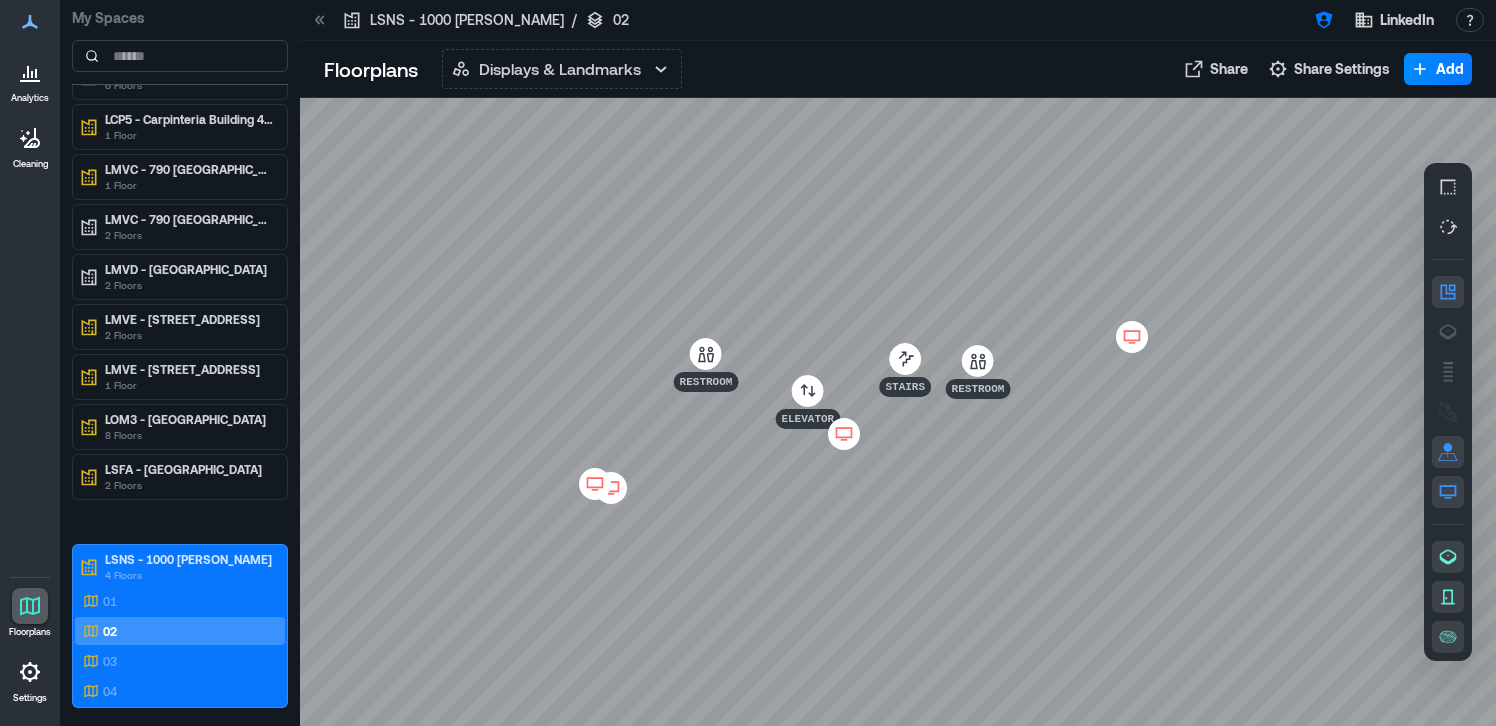 click 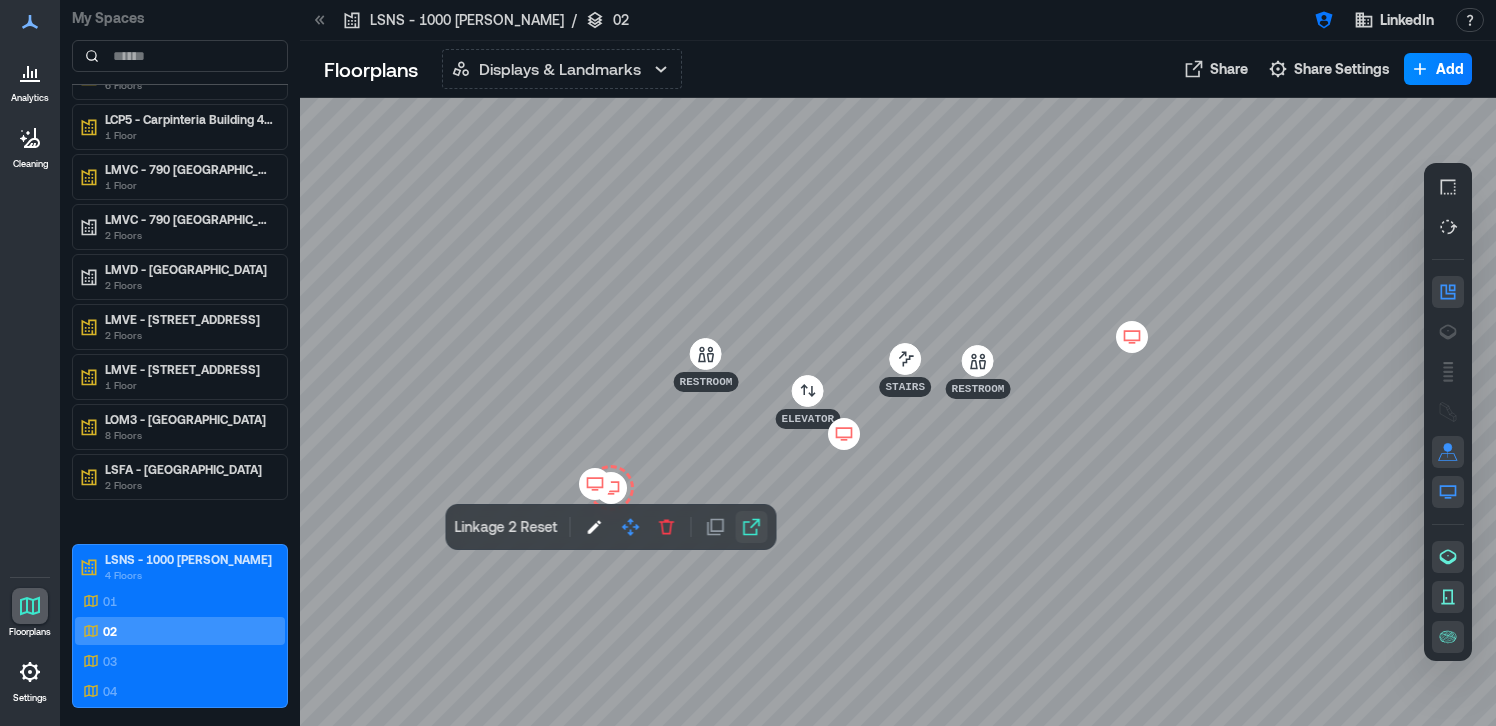 click 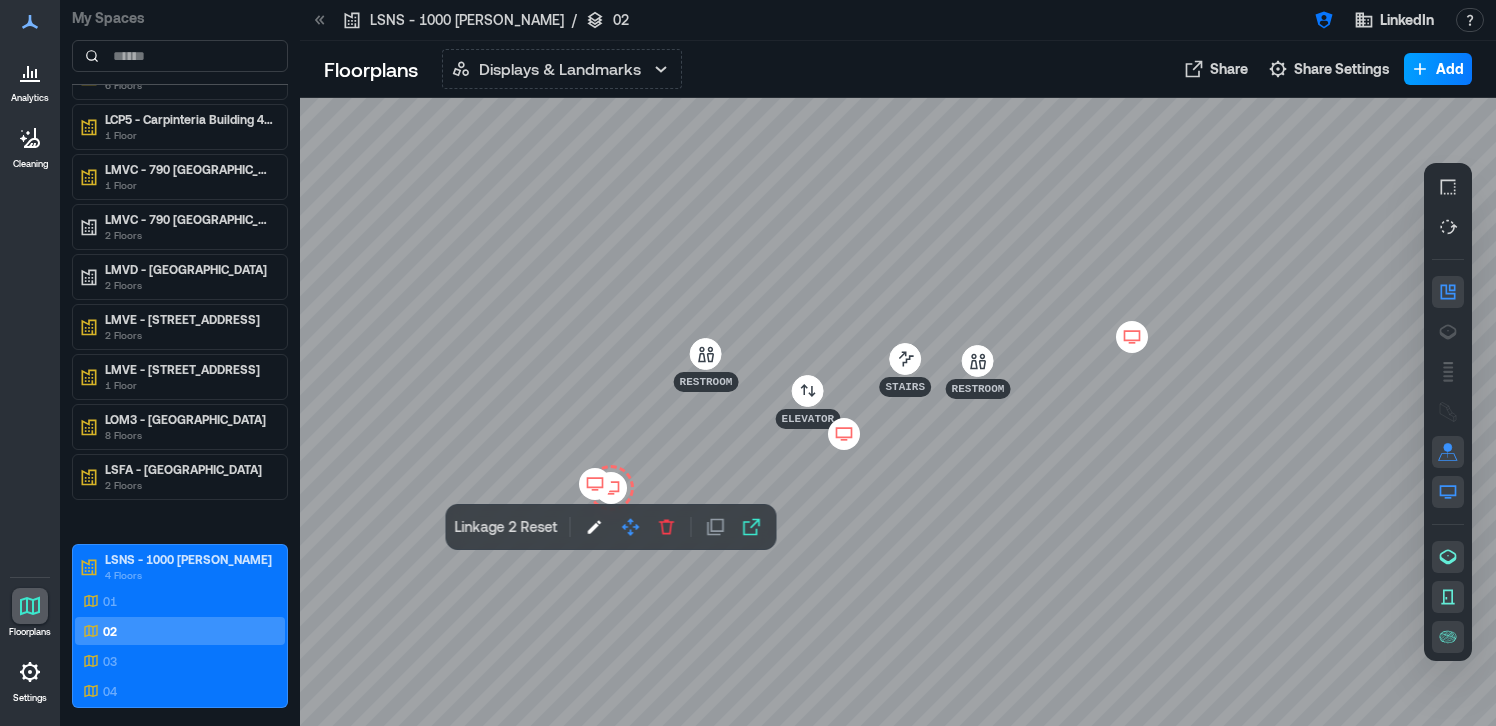 click 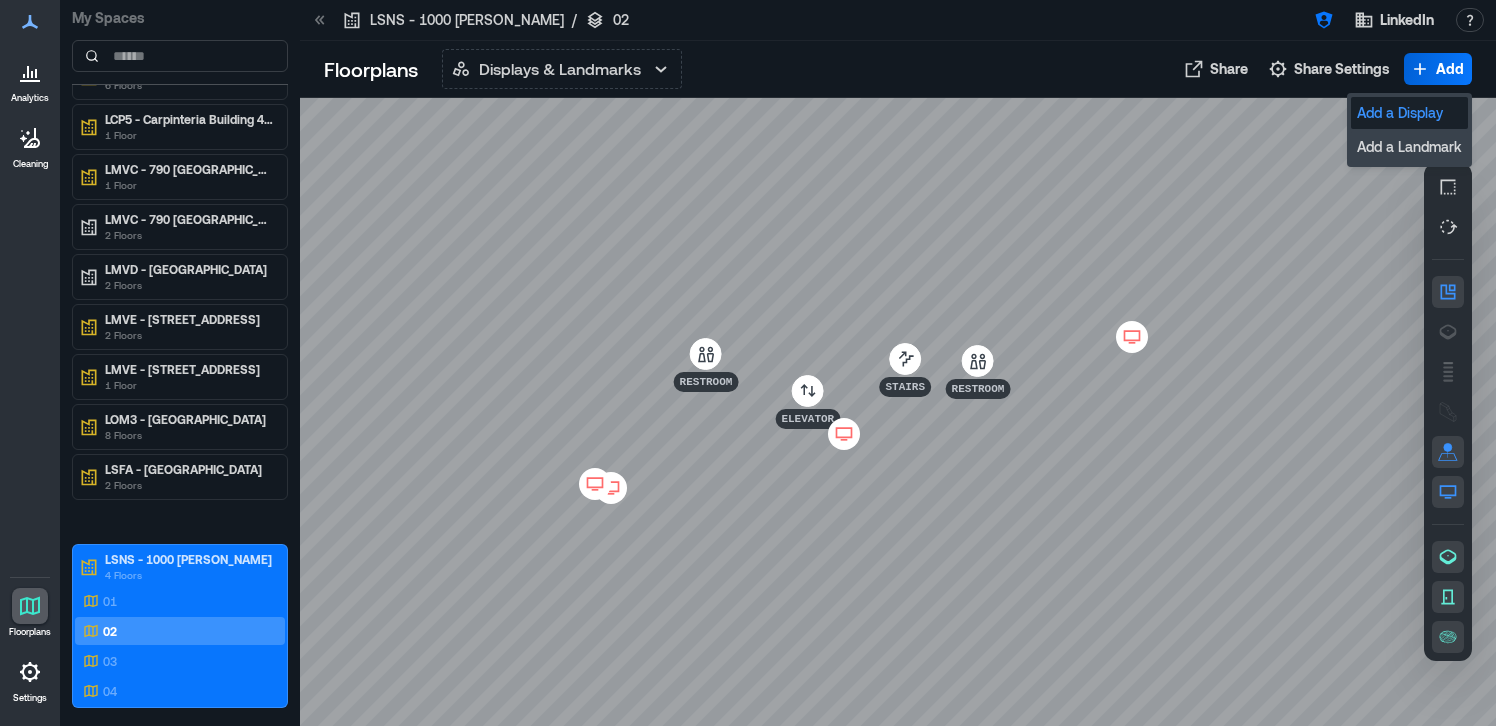 click on "Add a Display" at bounding box center (1409, 113) 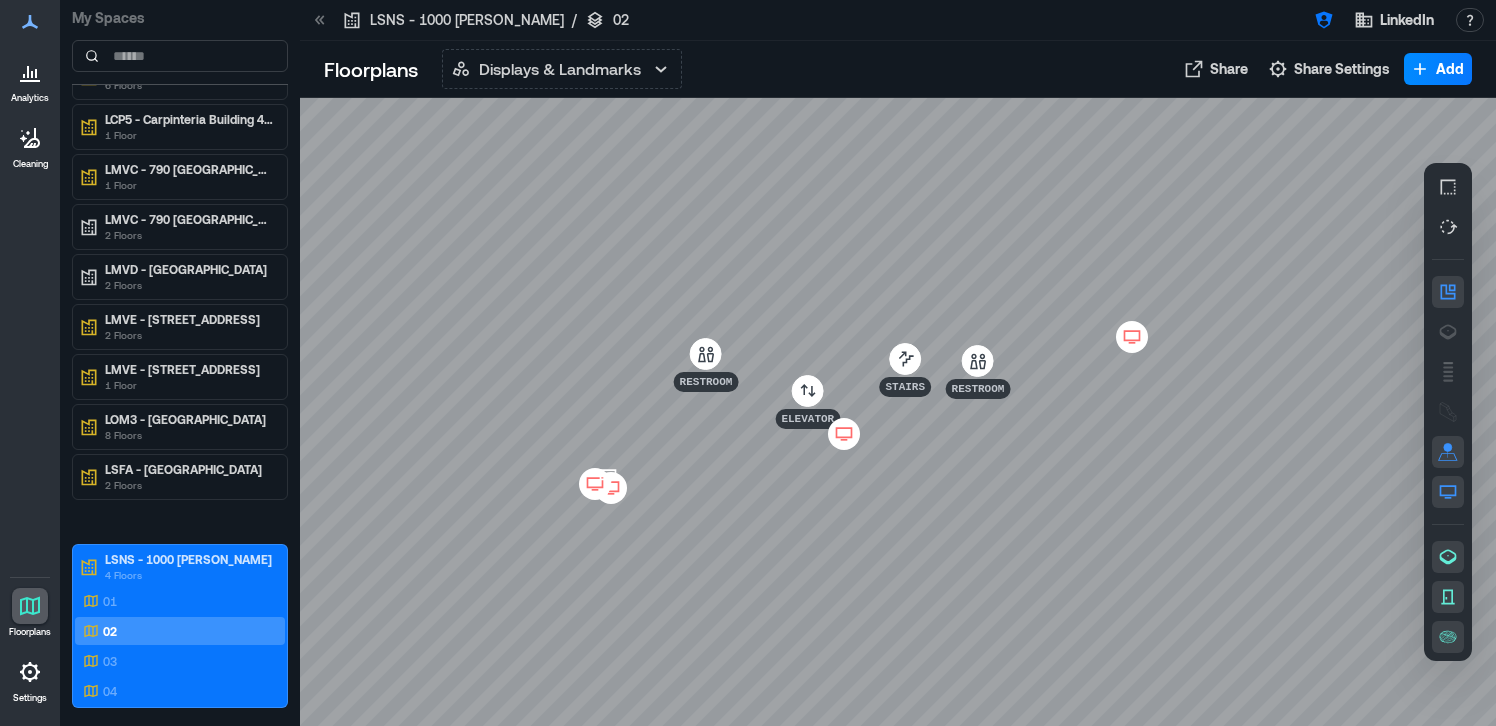 click at bounding box center (898, 412) 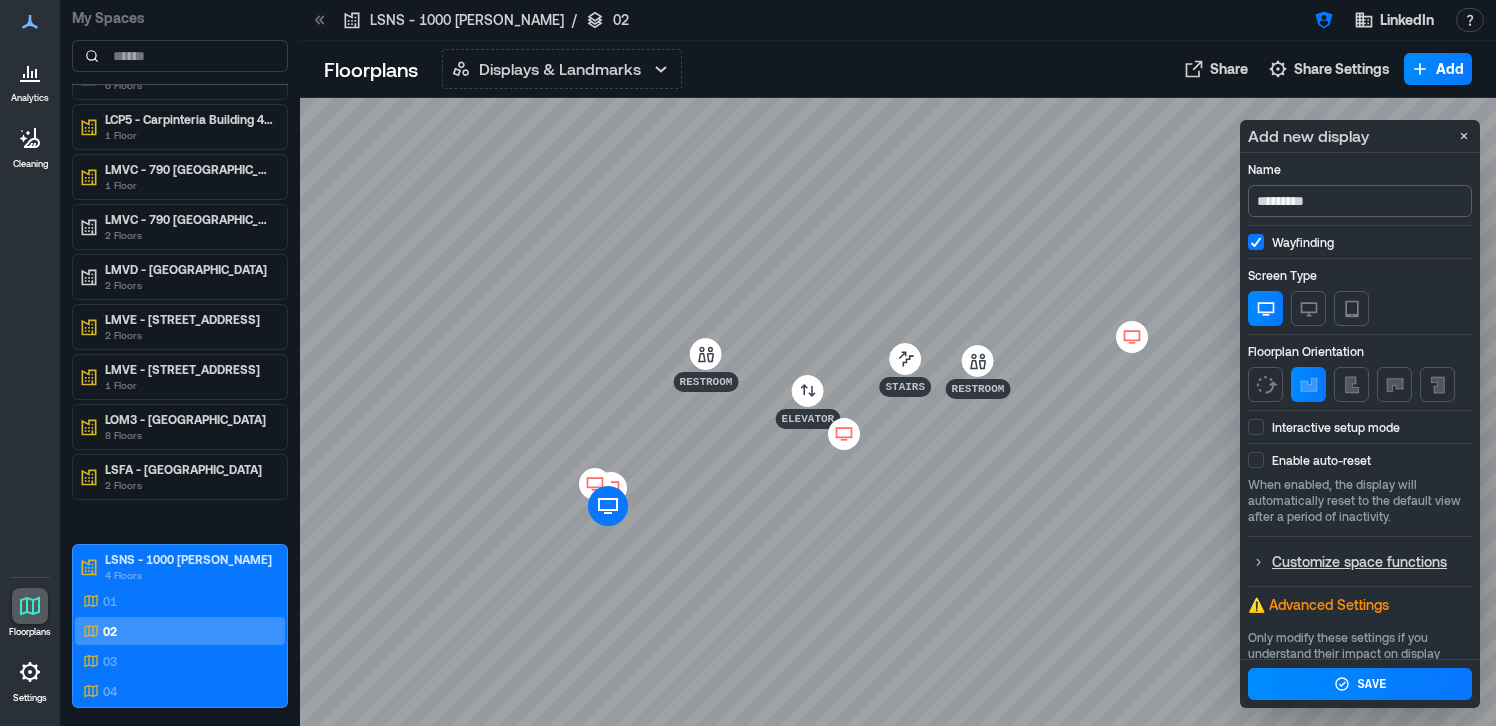 click on "*********" at bounding box center (1360, 201) 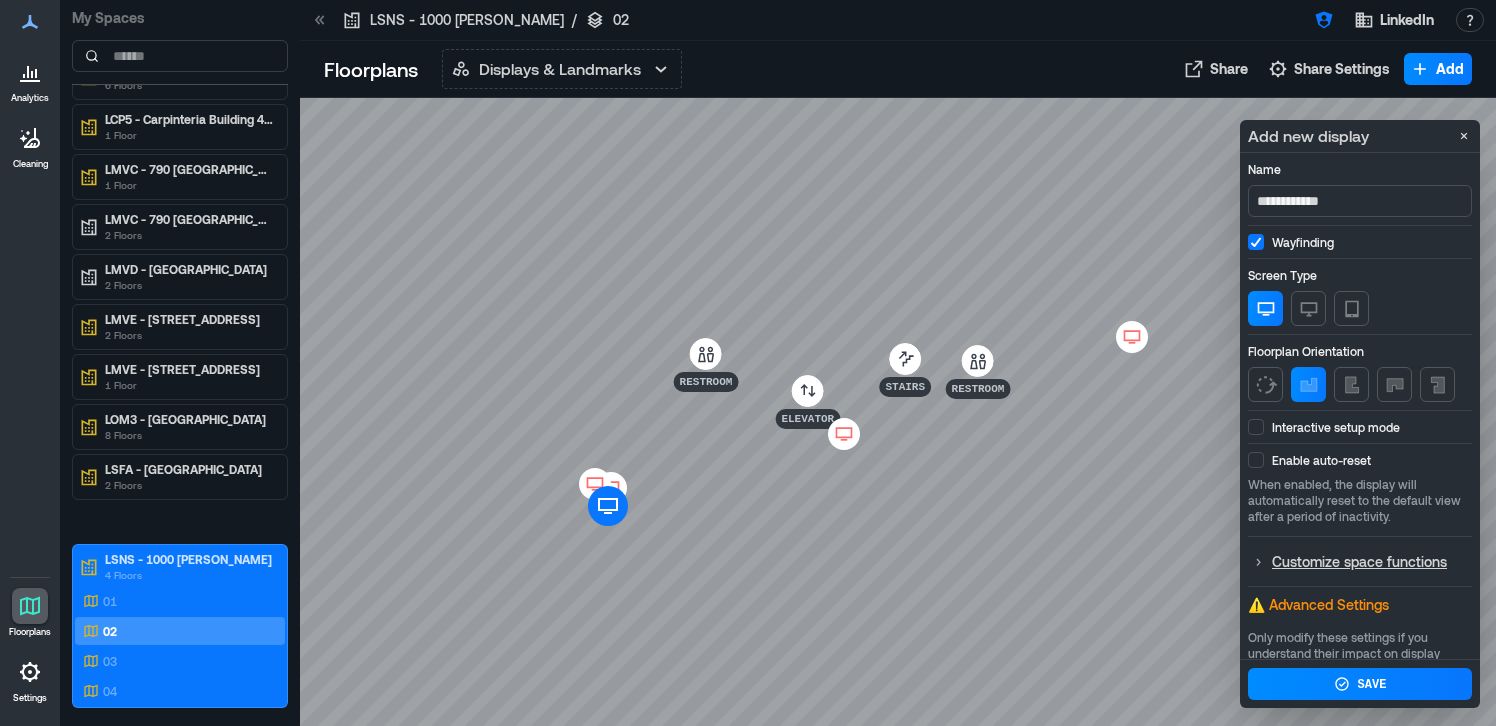 type on "**********" 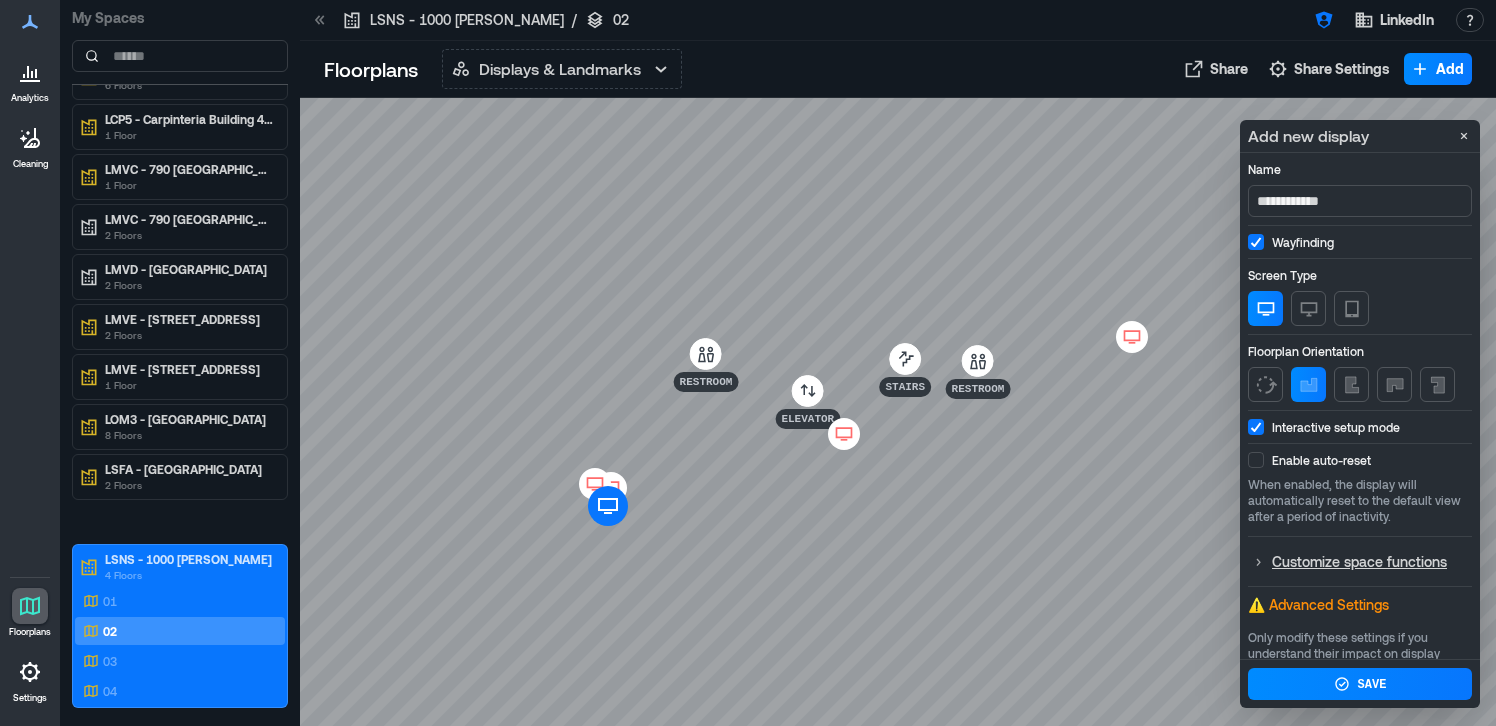 click at bounding box center [1256, 460] 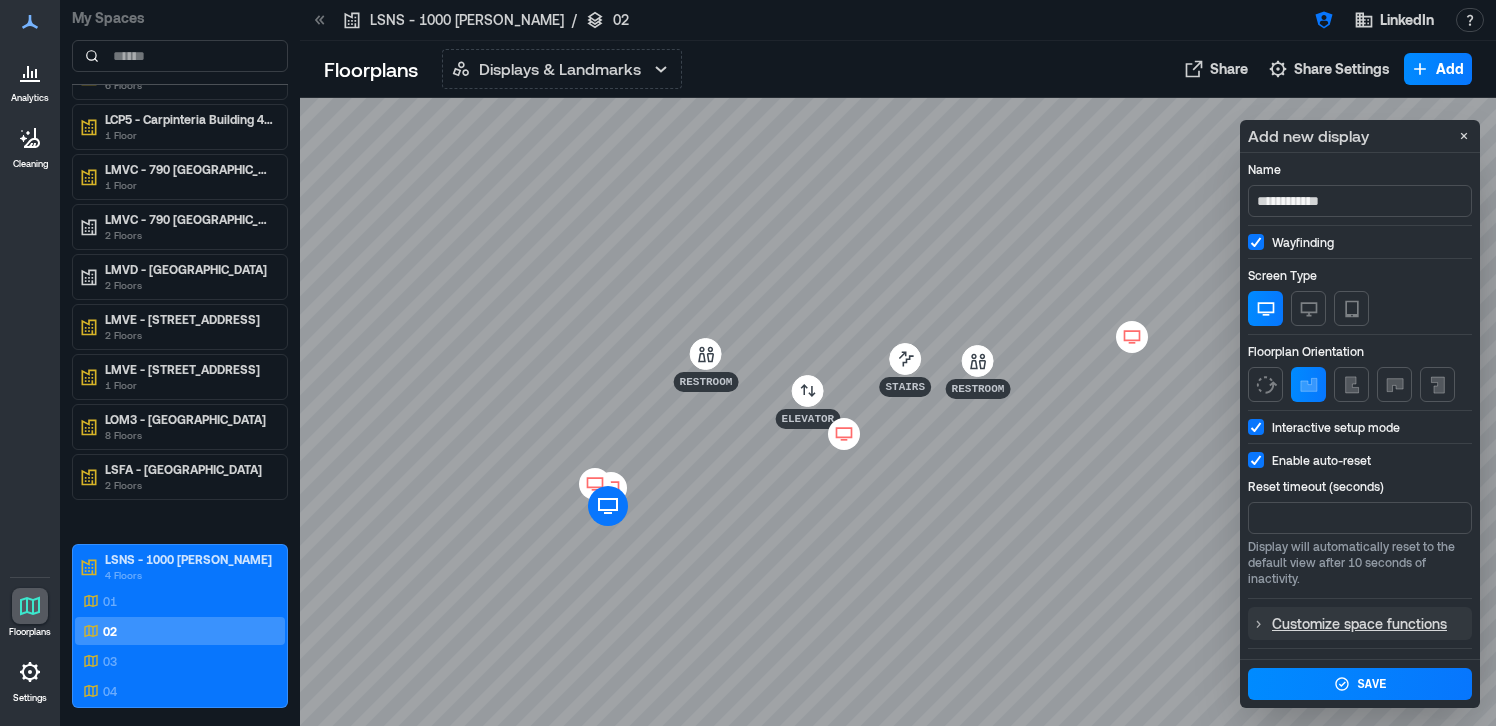 scroll, scrollTop: 177, scrollLeft: 0, axis: vertical 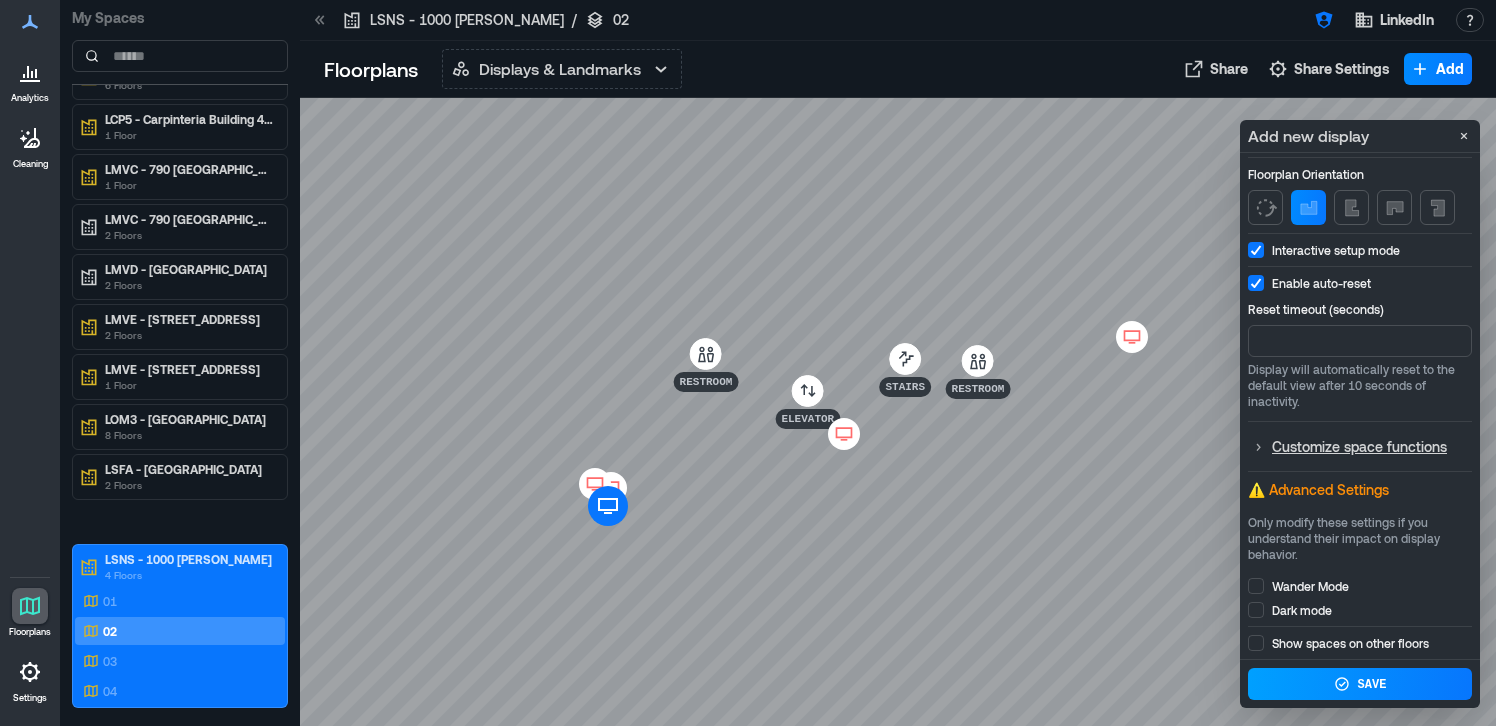 click 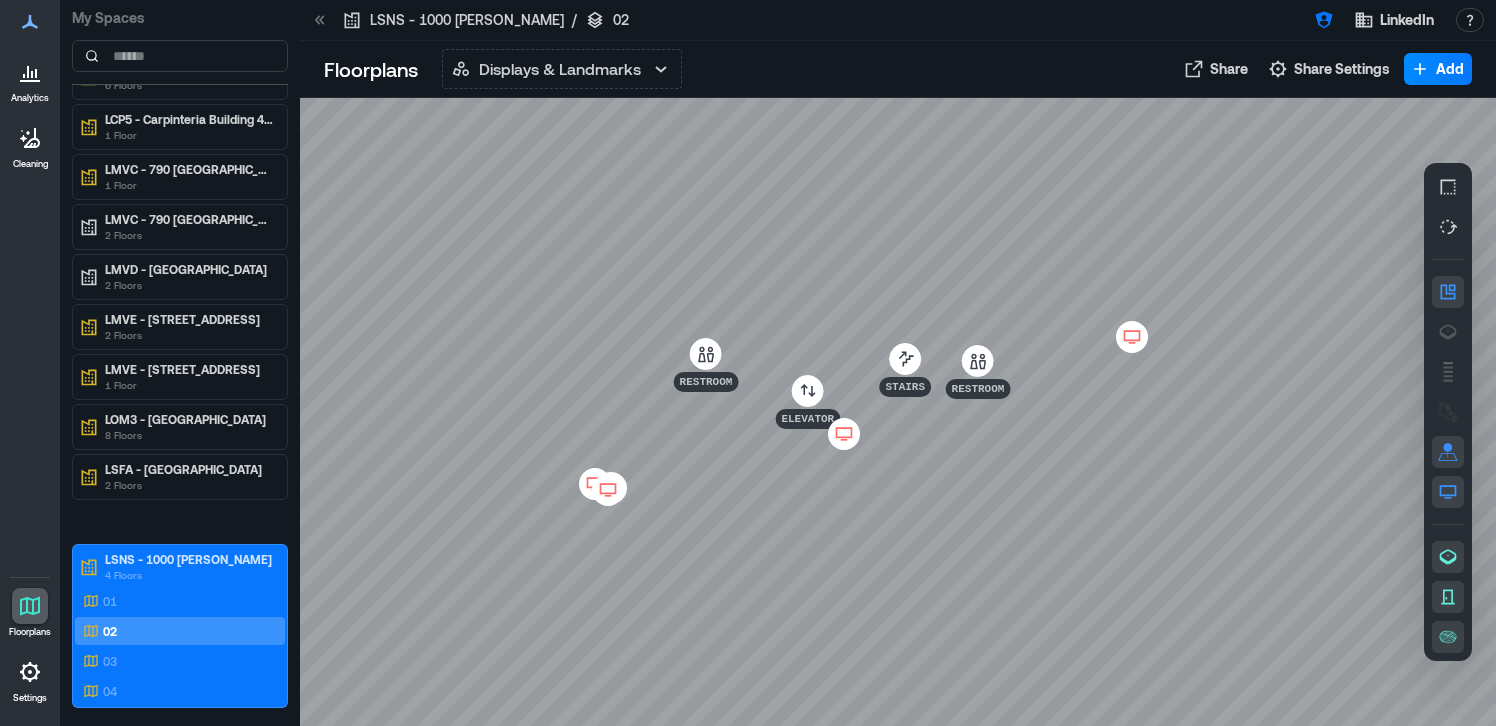 scroll, scrollTop: 0, scrollLeft: 0, axis: both 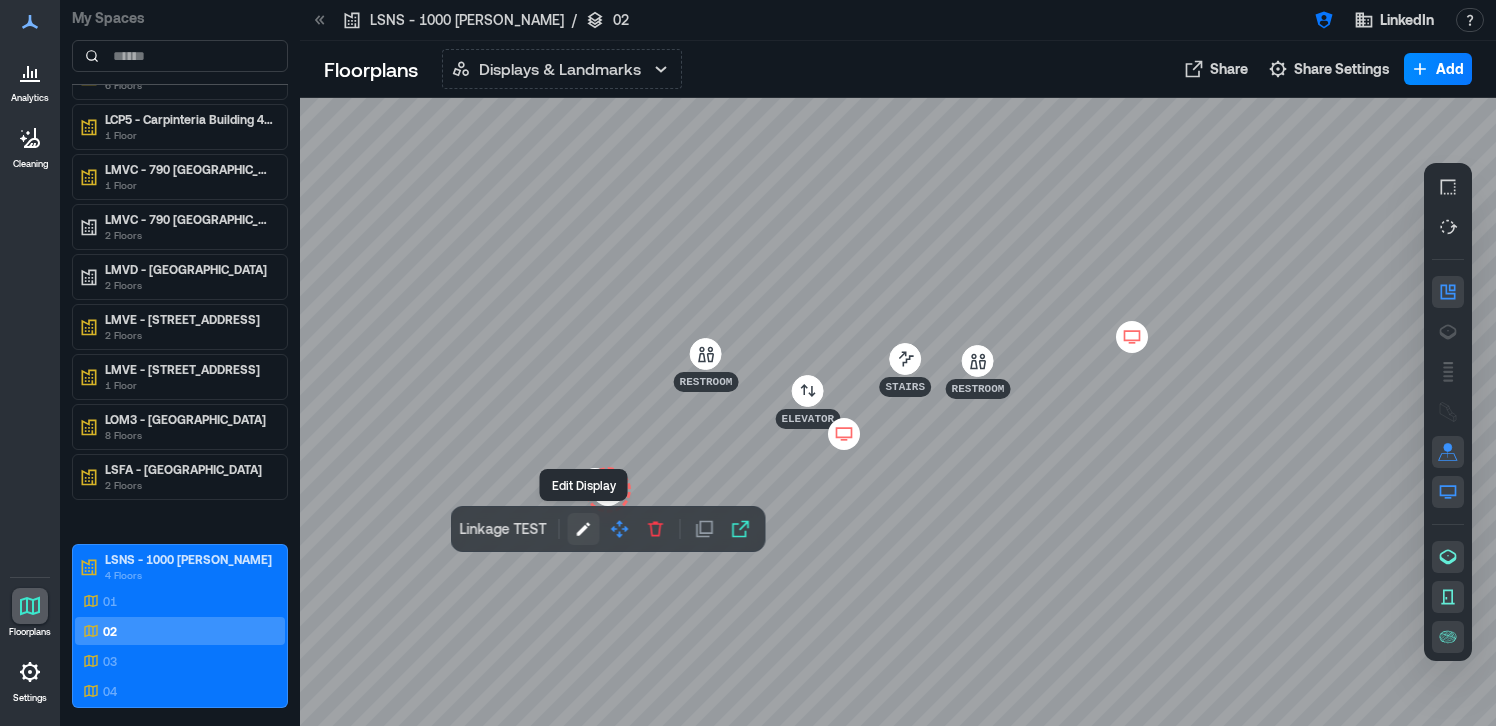 click 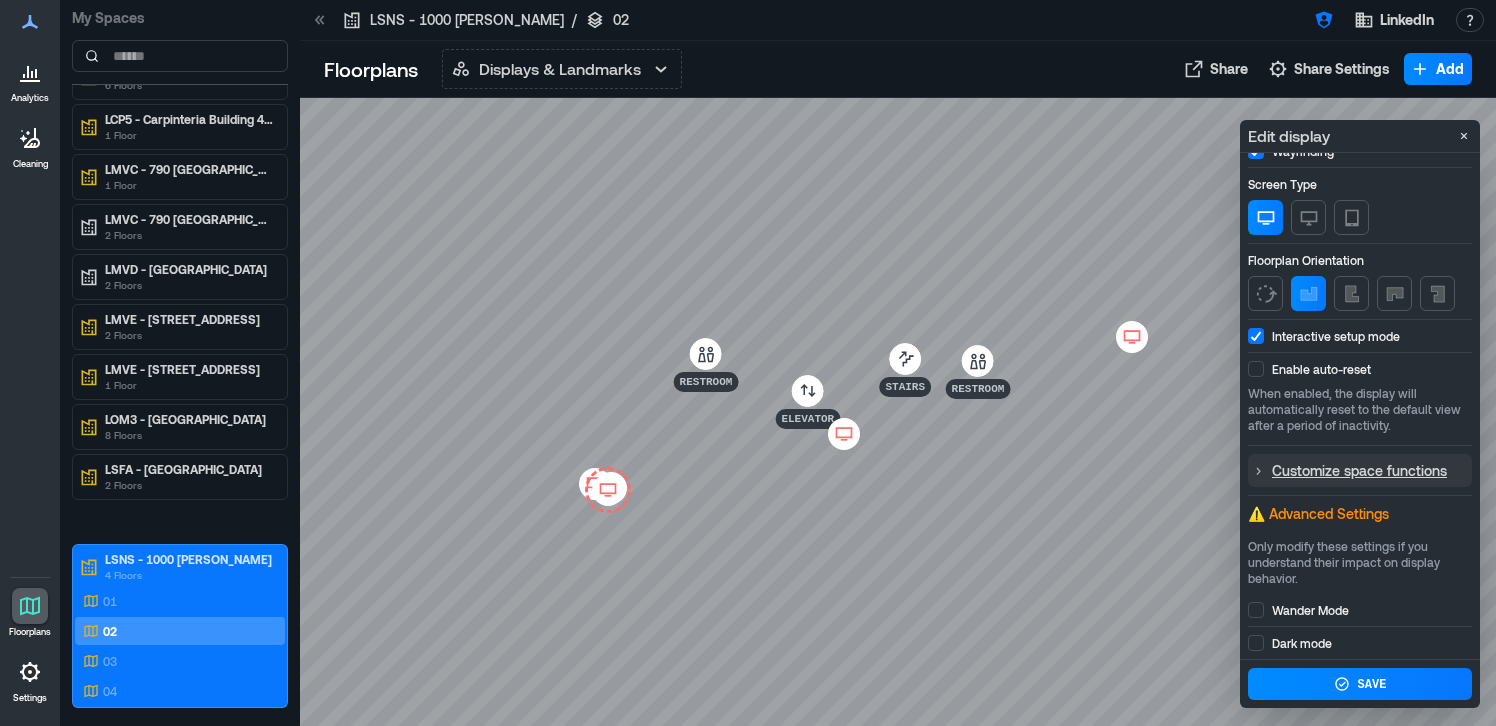 scroll, scrollTop: 174, scrollLeft: 0, axis: vertical 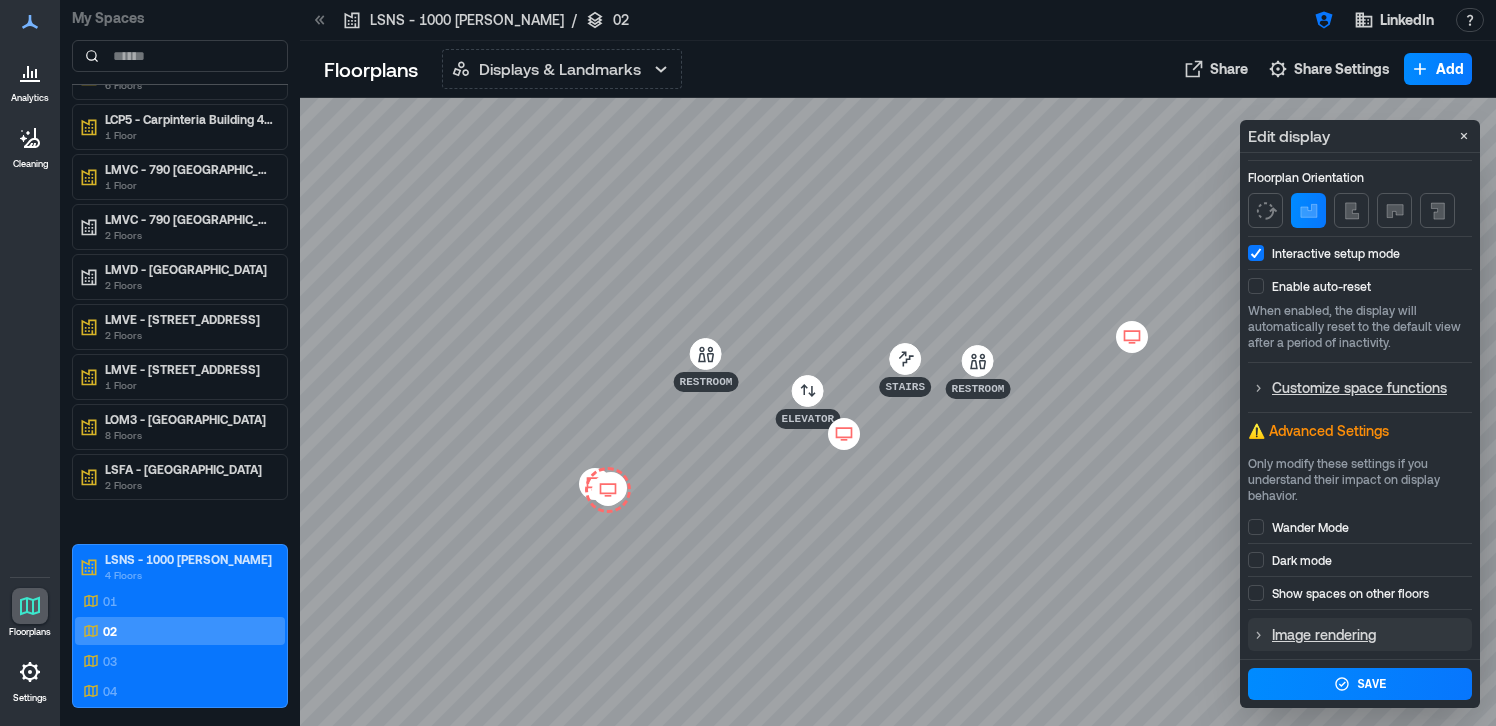 click 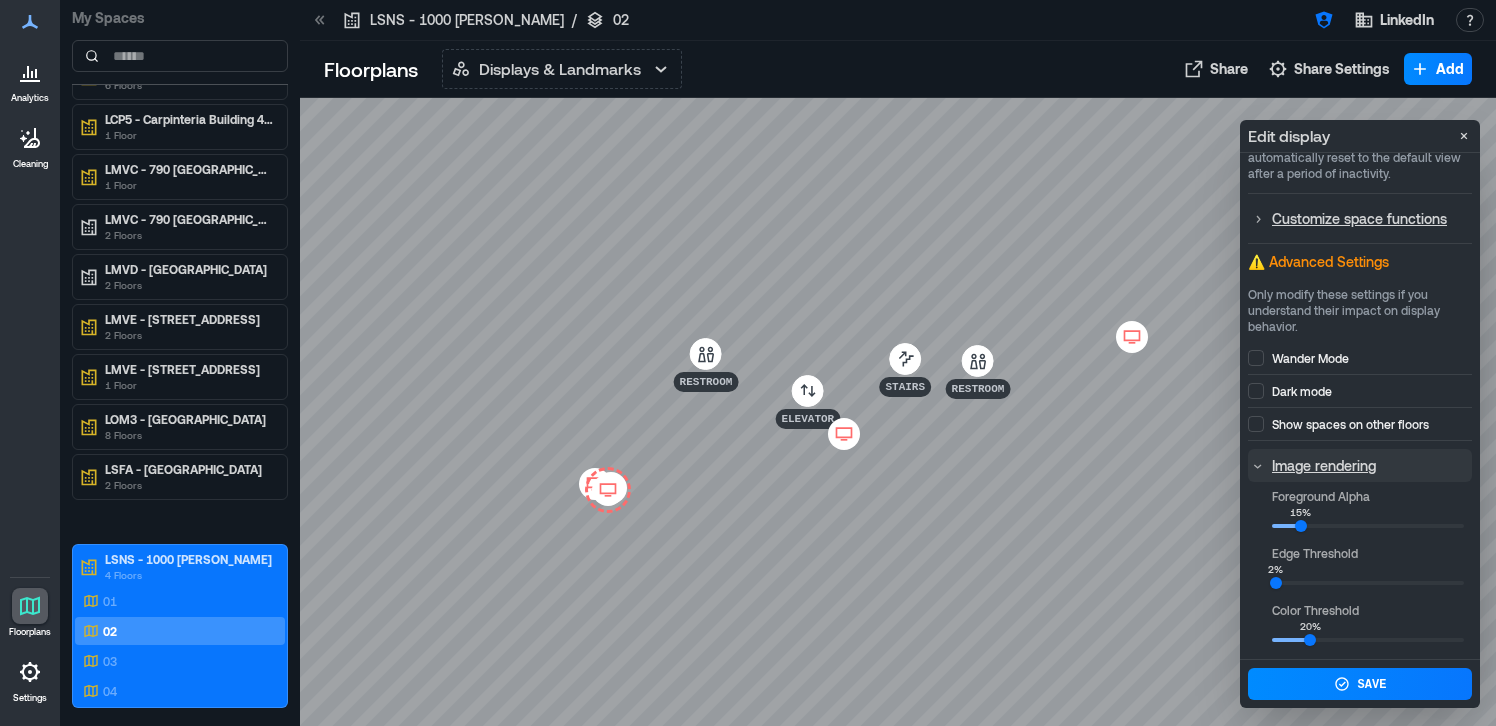 scroll, scrollTop: 398, scrollLeft: 0, axis: vertical 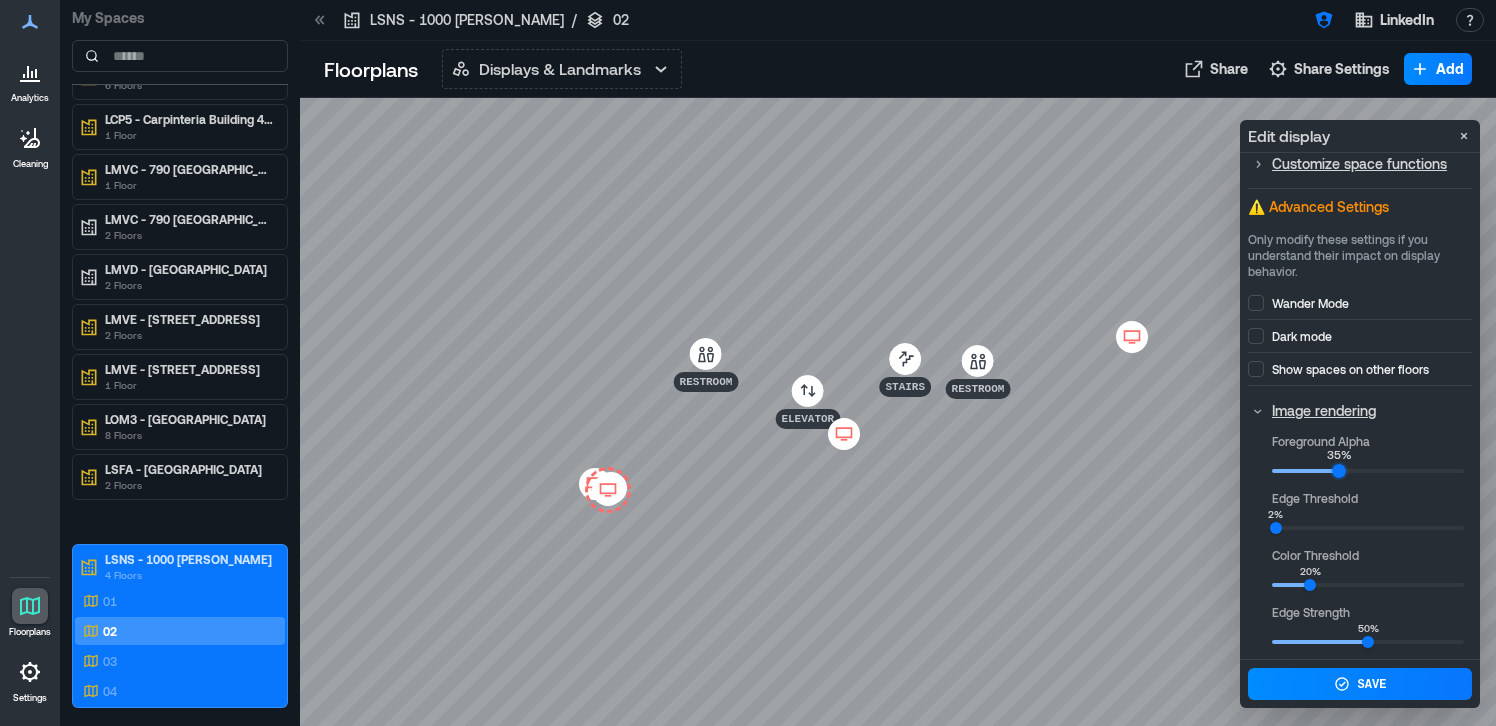 click on "35%" at bounding box center (1339, 472) 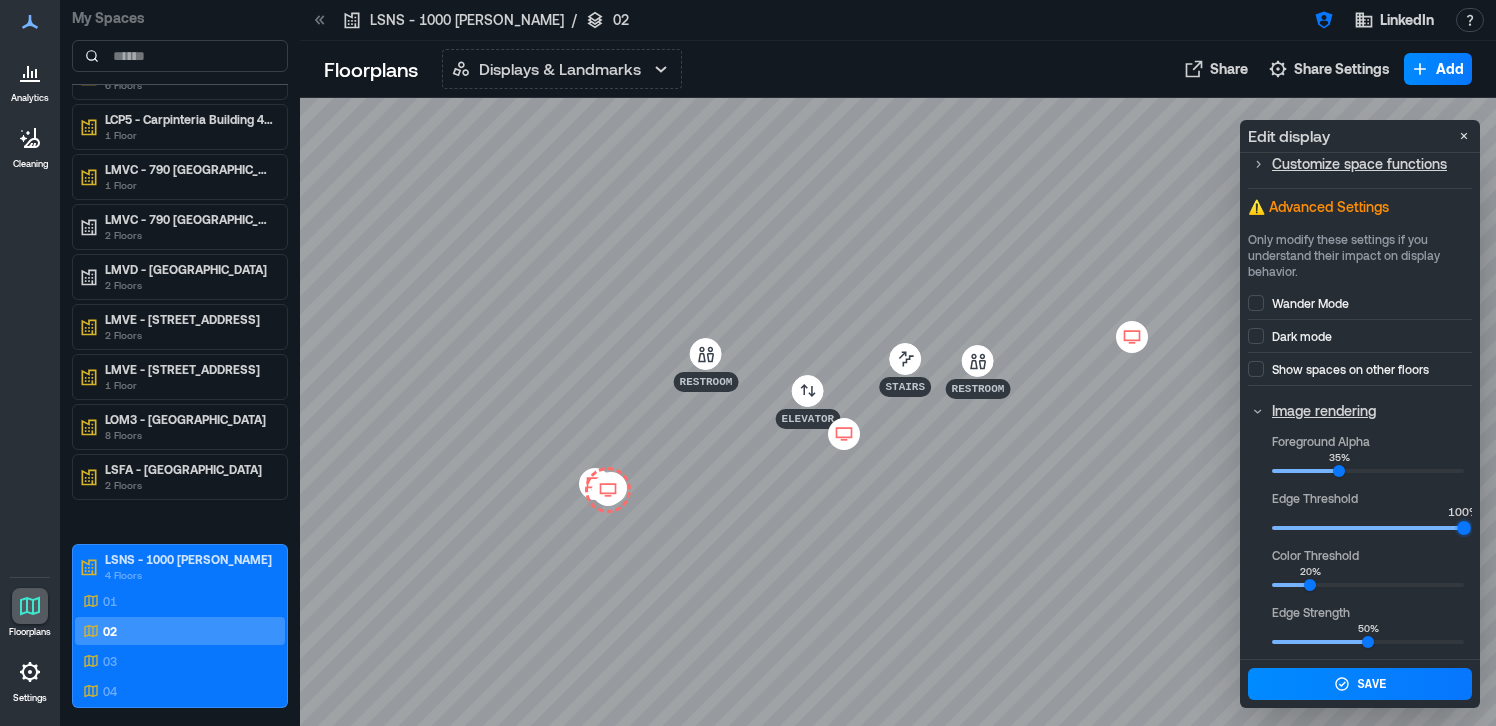 click on "Analytics Cleaning Floorplans Settings My Spaces 1000 [PERSON_NAME] 4 Floors AKL1 - [GEOGRAPHIC_DATA] (CEO Suites) 2 Floors ASP4 - Singapore 1 Floor LCP1 - Carpinteria HQ 2 Floors LCP2 - Carpinteria Building 1 1 Floor LCP3 - Carpinteria Building 2 1 Floor LCP4 - Carpinteria Building 3 1 Floor LCP5 - Carpinteria Building 4 1 Floor LCP6 - Carpinteria Building 5 1 Floor LCP9 - Carpinteria Building 7 2 Floors MDB5 - [GEOGRAPHIC_DATA] 9 Floors LCH4 - [GEOGRAPHIC_DATA] 6 Floors LCP5 - Carpinteria Building 4 WAFFLE DEMO 1 Floor LMVC - 790 Middlefield B2 1 Floor LMVC - [GEOGRAPHIC_DATA] 2 Floors LMVD - [GEOGRAPHIC_DATA] Floors LMVE - [GEOGRAPHIC_DATA] 2 Floors LMVE - [GEOGRAPHIC_DATA] 4 1 Floor LOM3 - [GEOGRAPHIC_DATA] 8 Floors LSFA - [GEOGRAPHIC_DATA] 2 Floors LSNS - 1000 [PERSON_NAME] 4 Floors 01 02 03 04 MLN8 - The Ray 1 Floor LDT2 - 1515 [PERSON_NAME] 5 Floors LMVF - [GEOGRAPHIC_DATA] 1 Floor LTN5 - [GEOGRAPHIC_DATA] 2 Floors LSP3 - [GEOGRAPHIC_DATA] Edificio Eldorado 3 Floors LMVG - 1101 [PERSON_NAME] B7 2 Floors /" at bounding box center [748, 363] 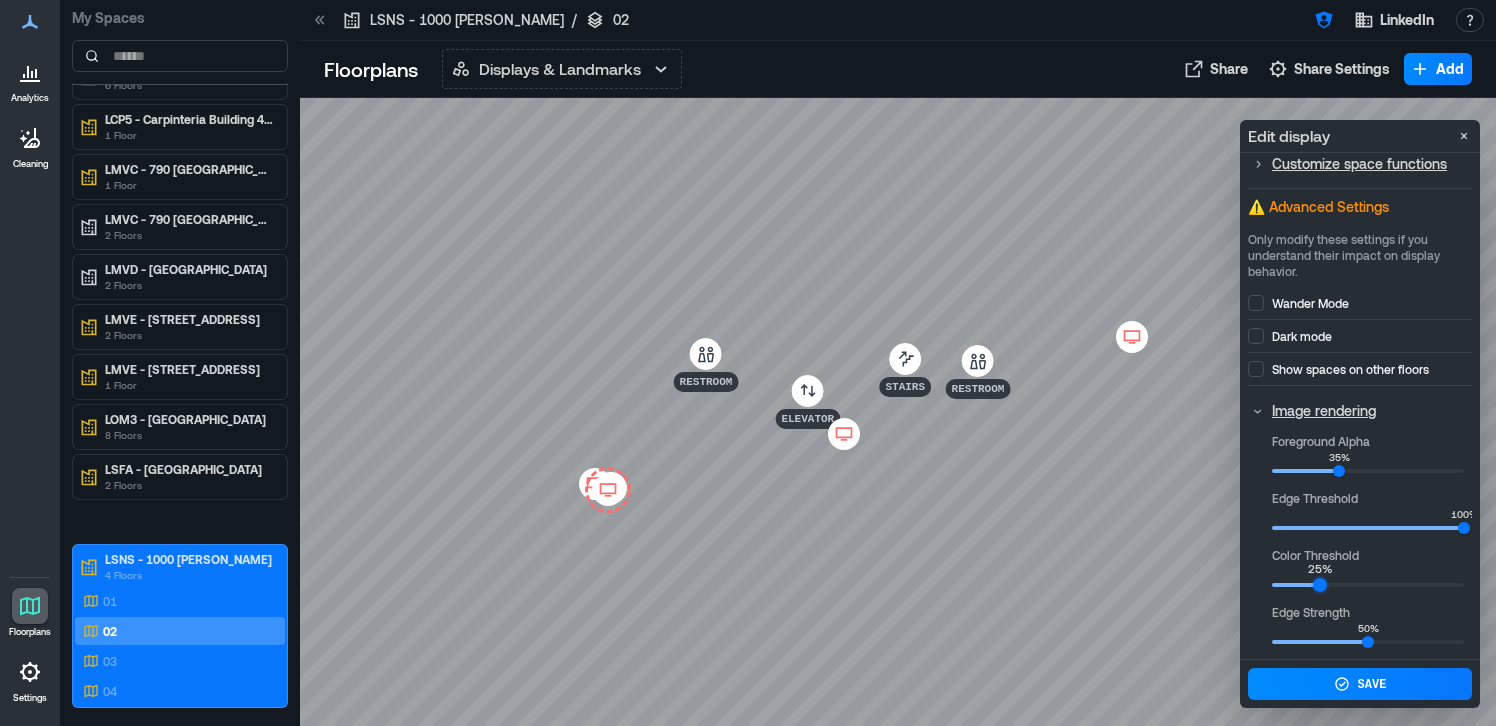click on "25%" at bounding box center (1320, 586) 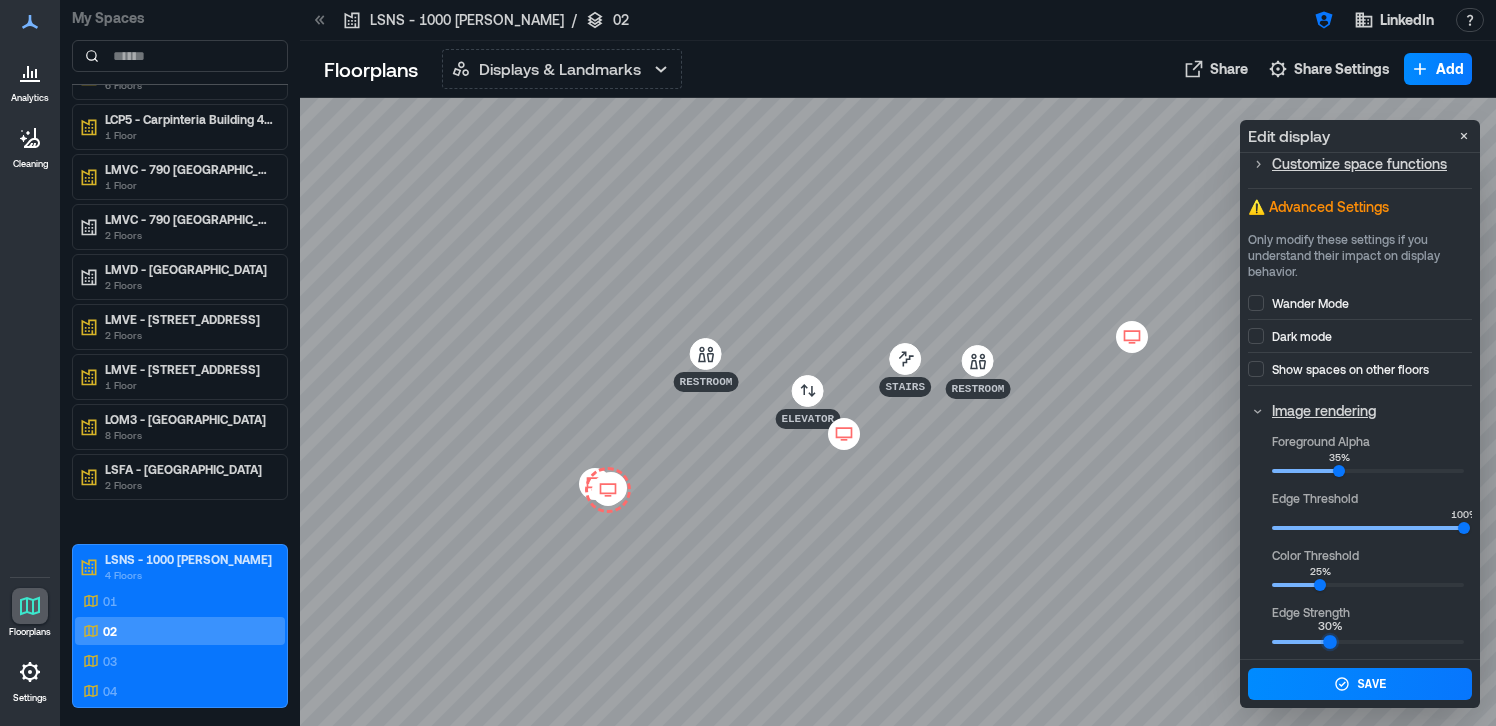 click on "30%" at bounding box center (1330, 643) 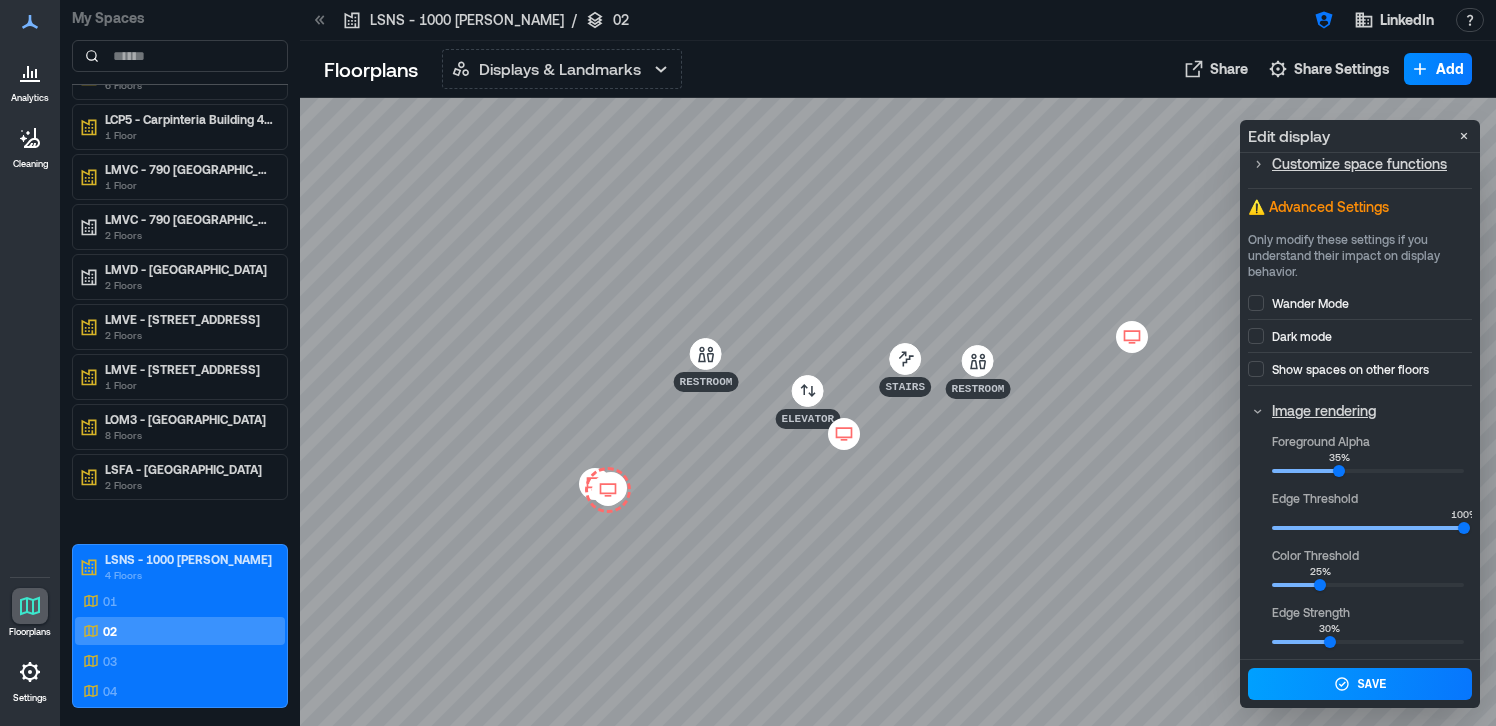 click on "Save" at bounding box center (1360, 684) 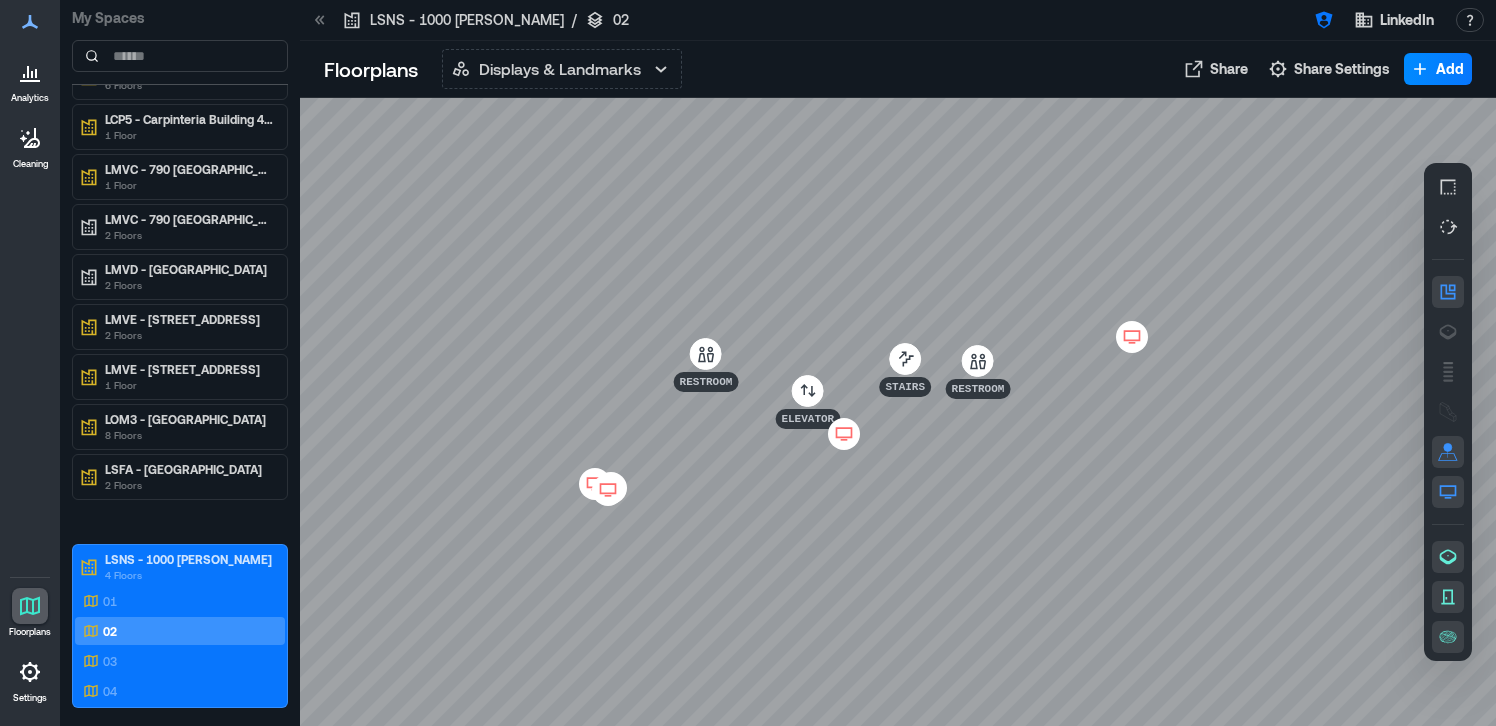 scroll, scrollTop: 0, scrollLeft: 0, axis: both 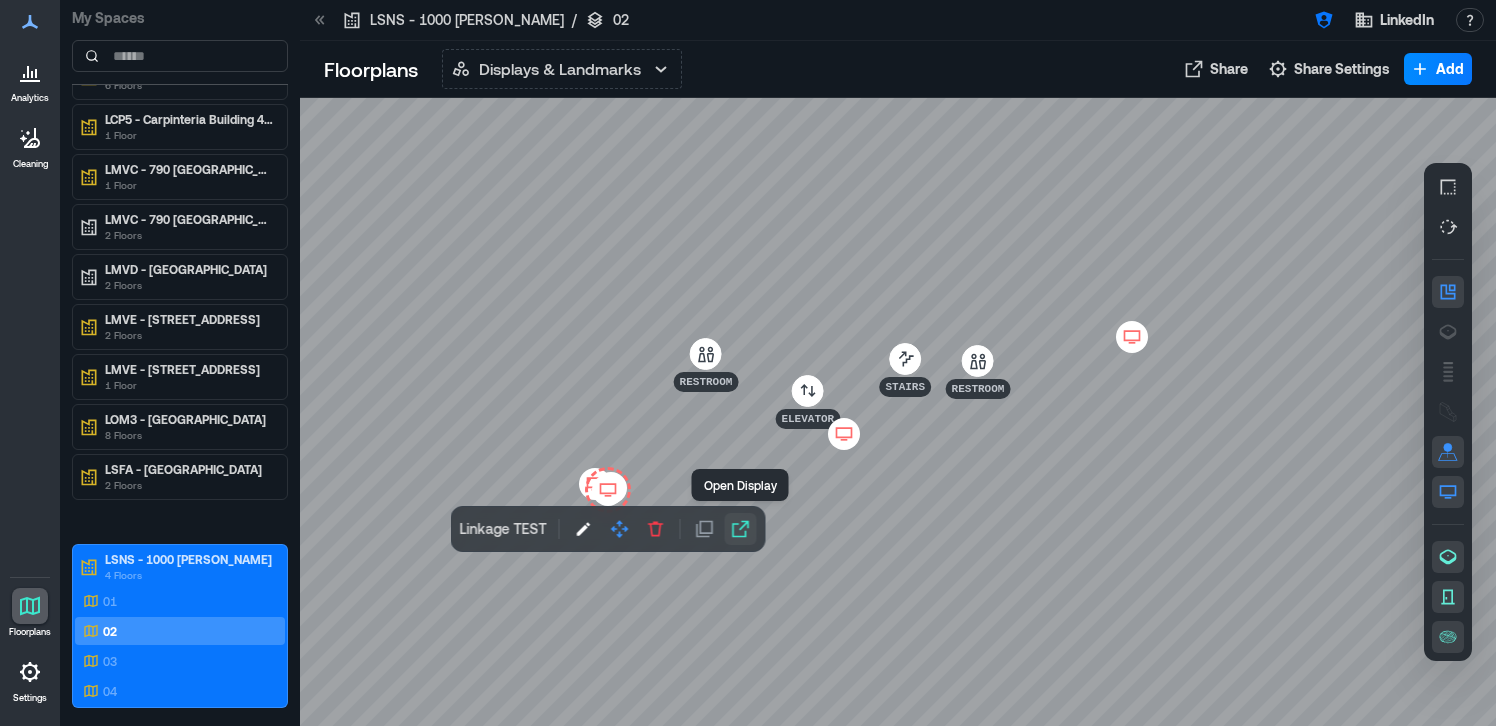 click 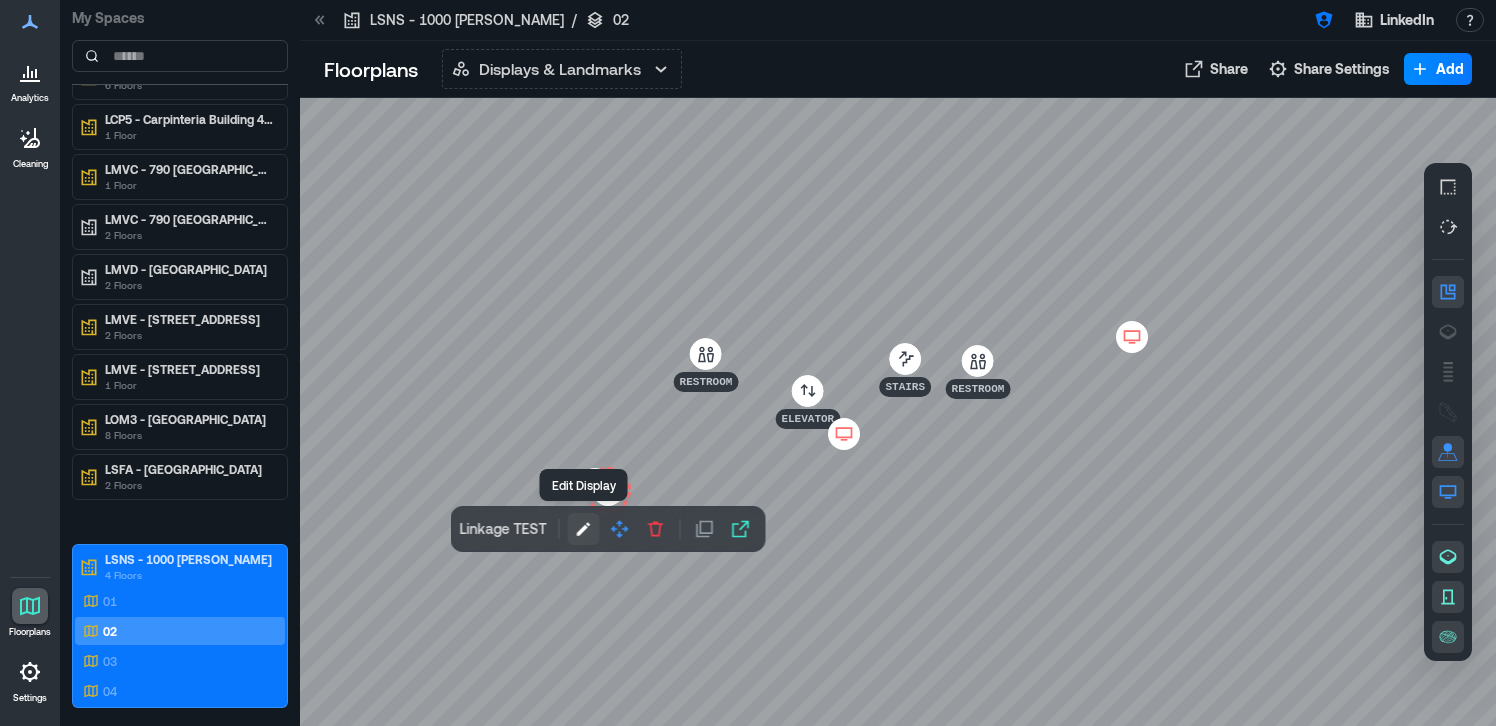 click 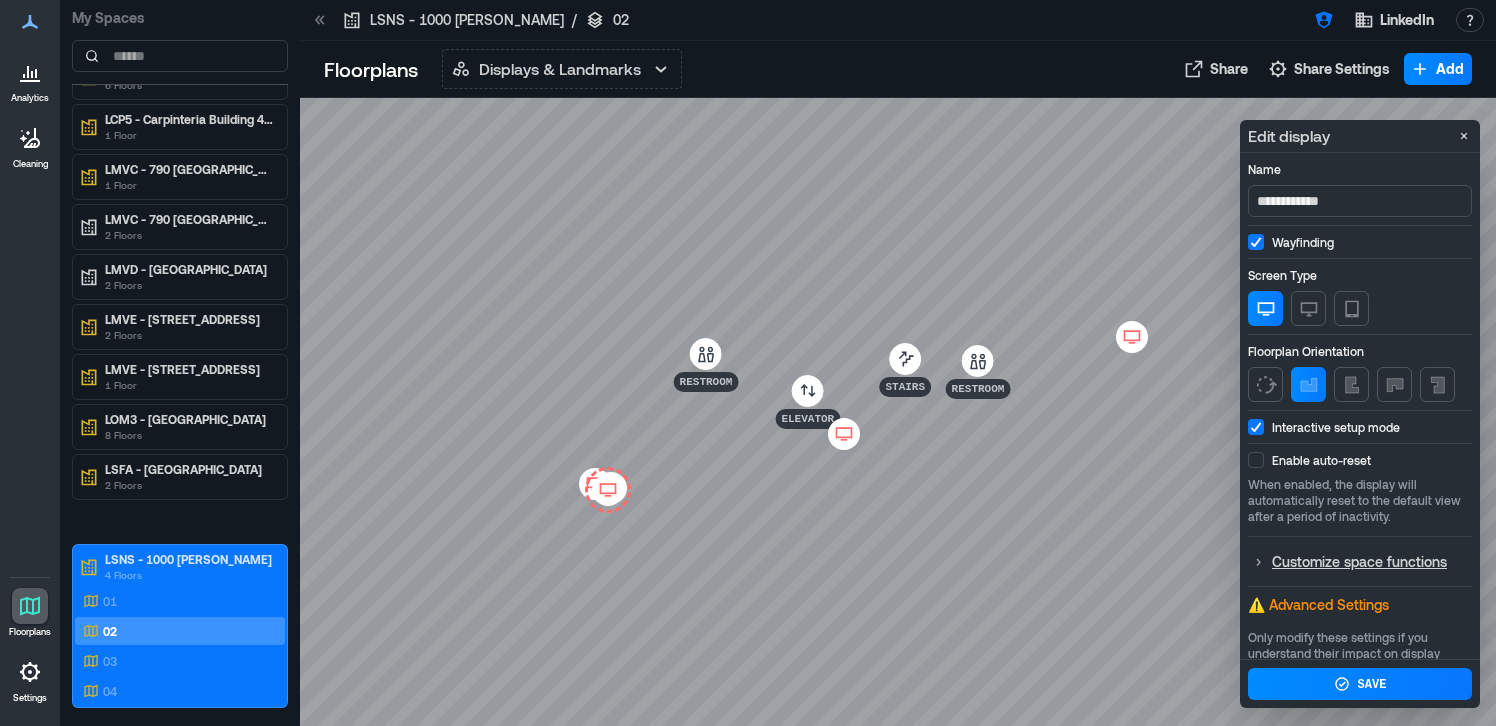 click on "Enable auto-reset When enabled, the display will automatically reset to the default view after a period of inactivity." at bounding box center [1360, 490] 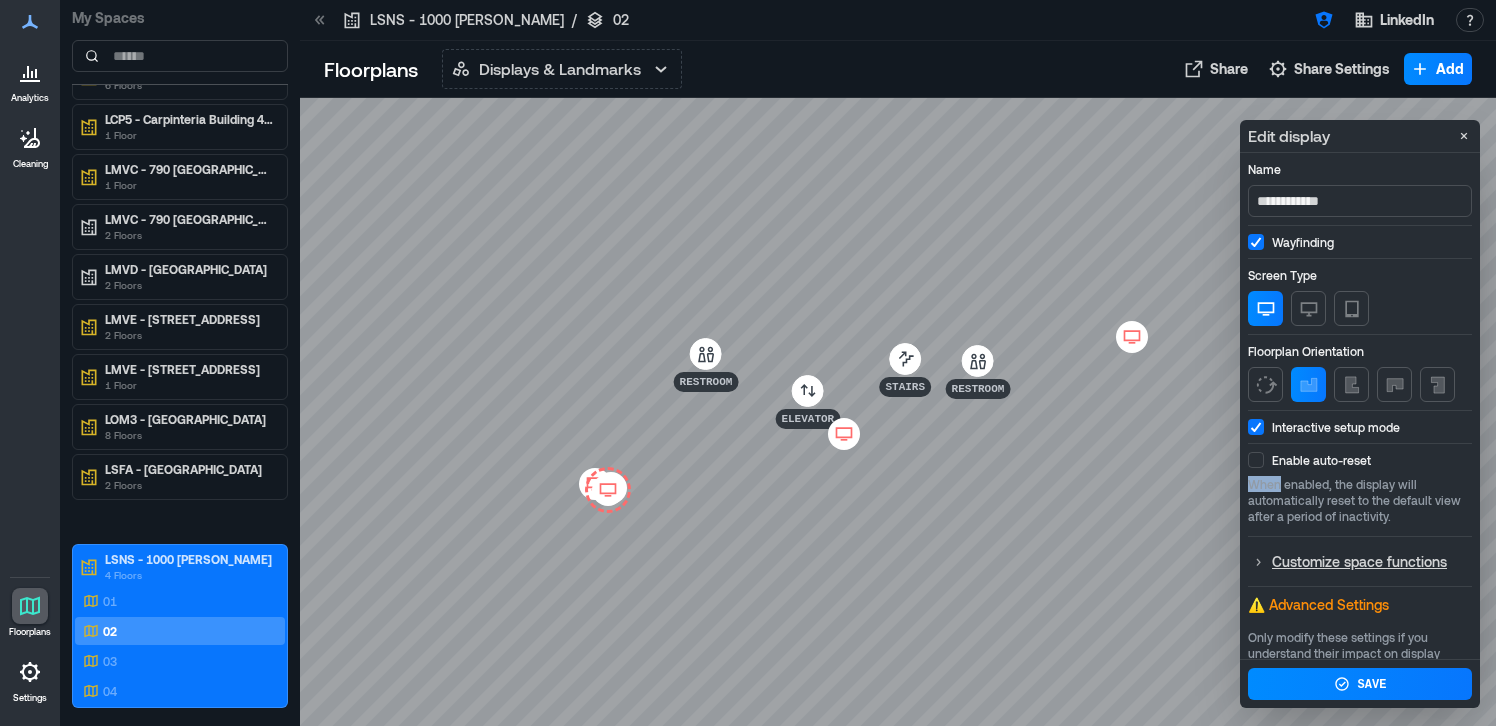 click on "Enable auto-reset When enabled, the display will automatically reset to the default view after a period of inactivity." at bounding box center [1360, 490] 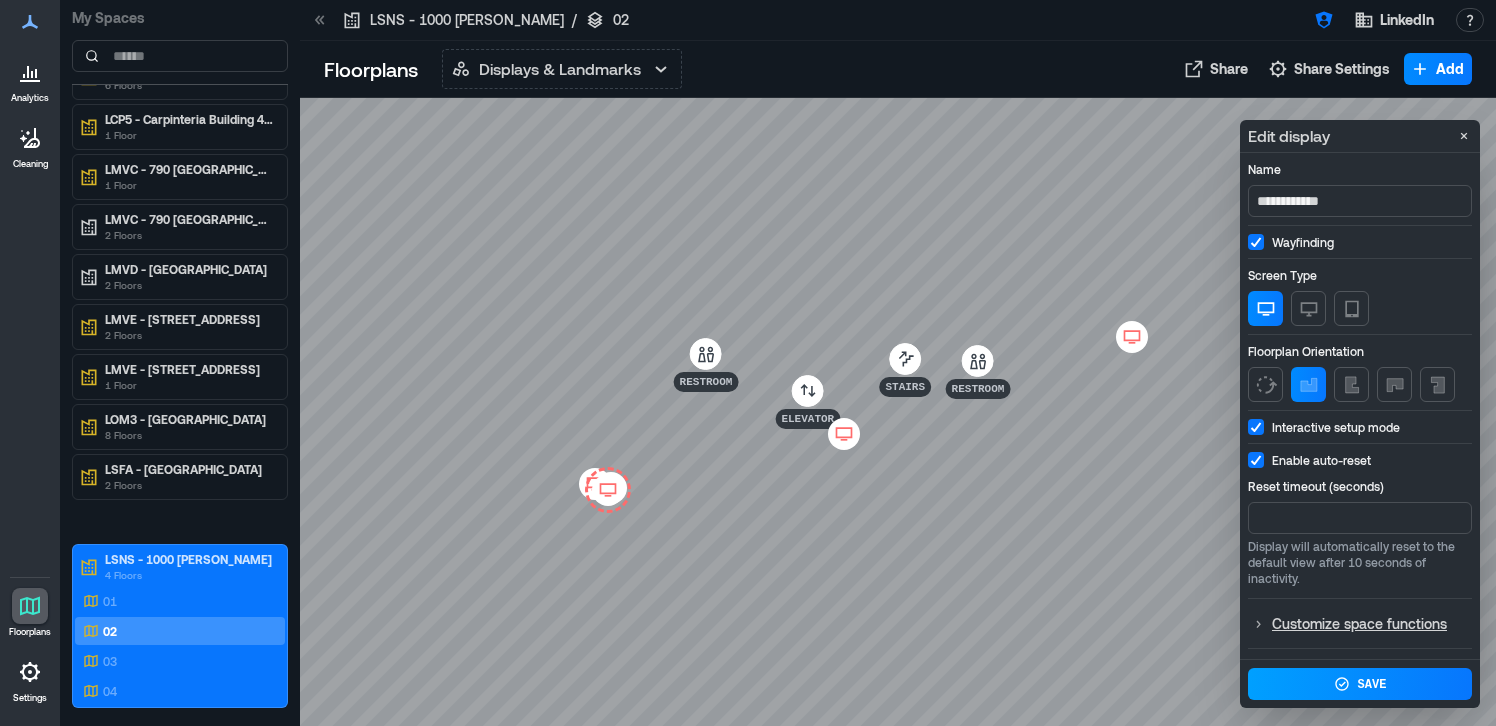 click on "Save" at bounding box center (1360, 684) 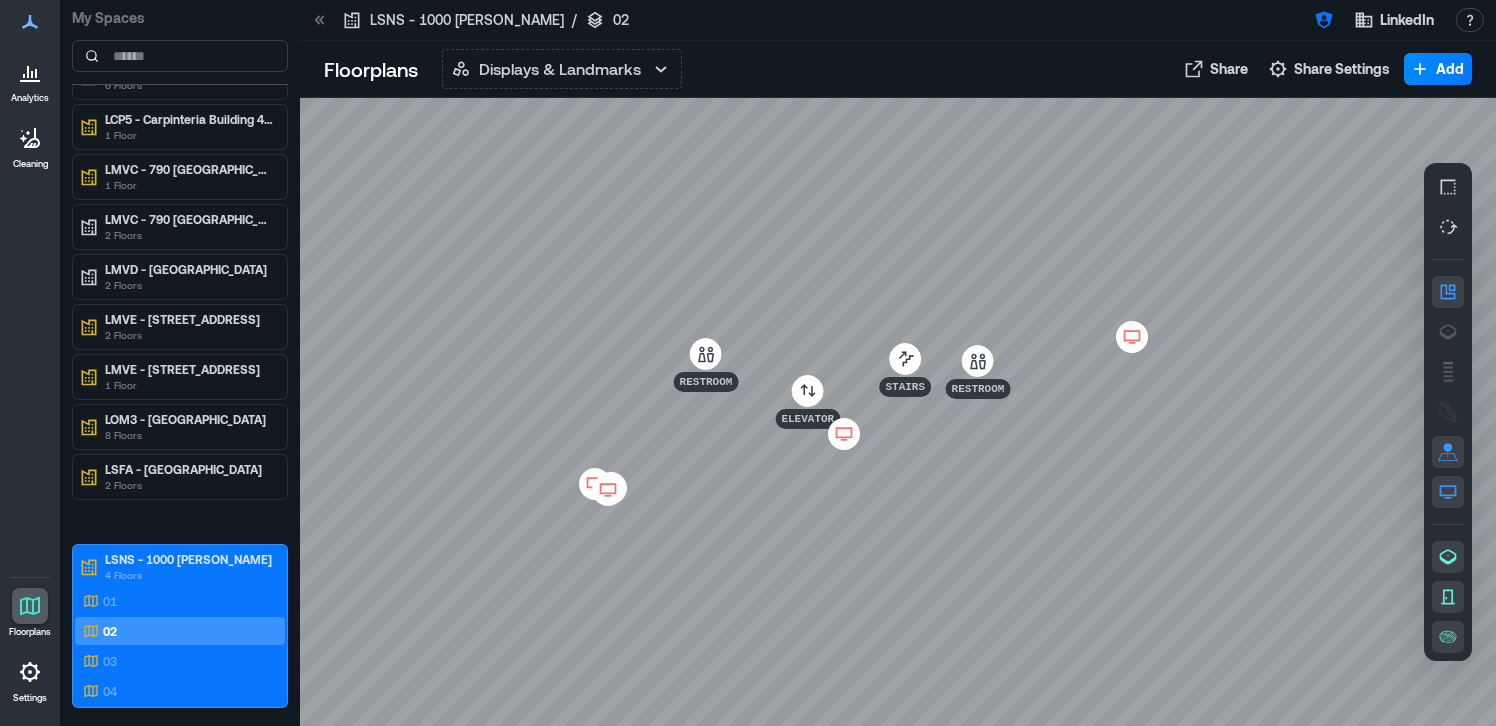 click 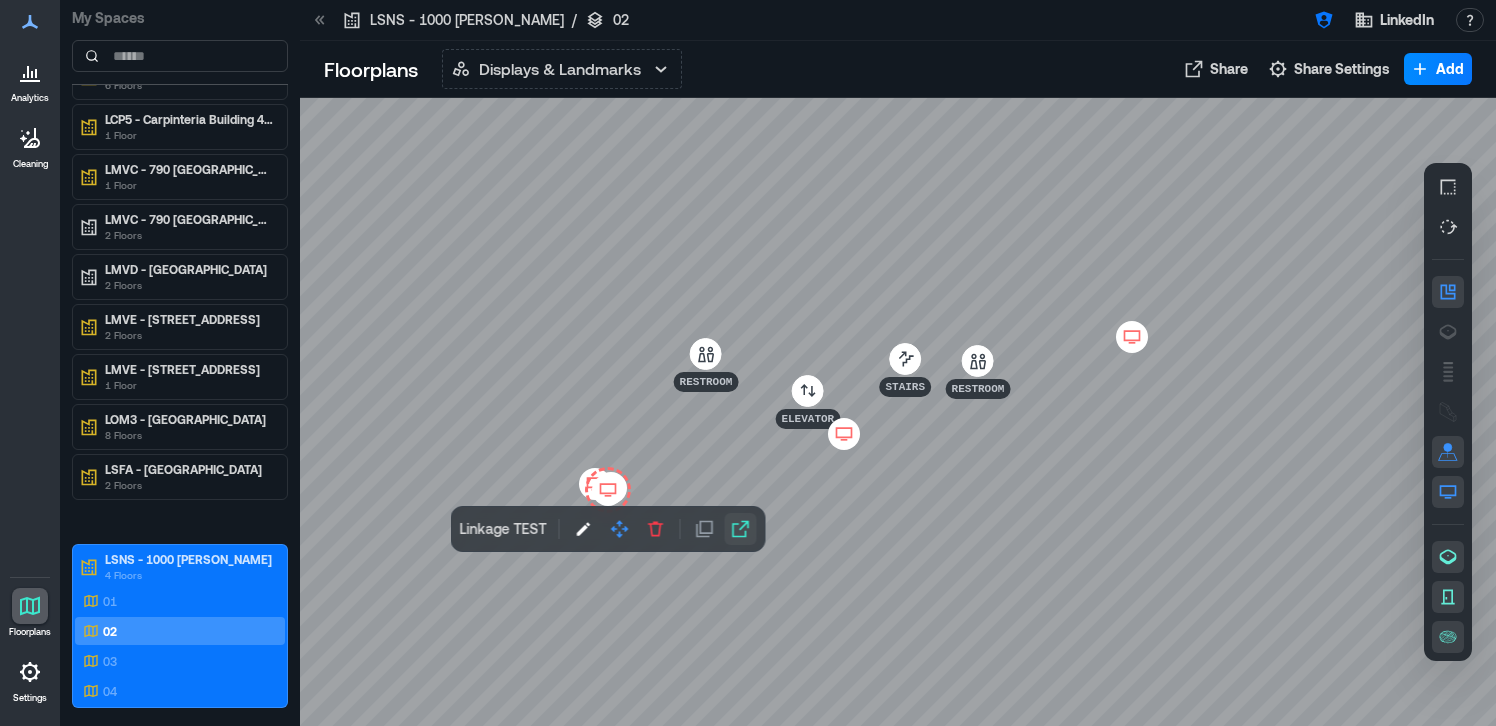 click 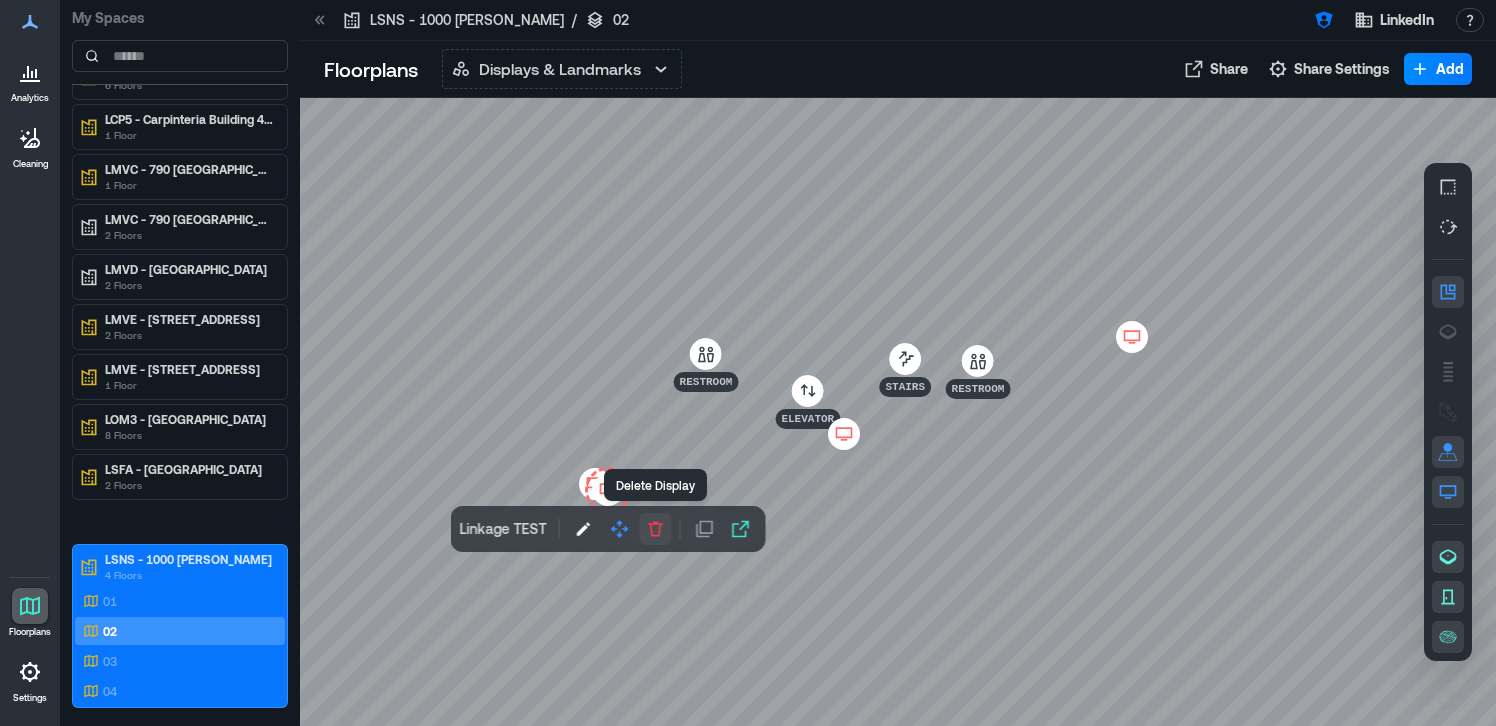 click 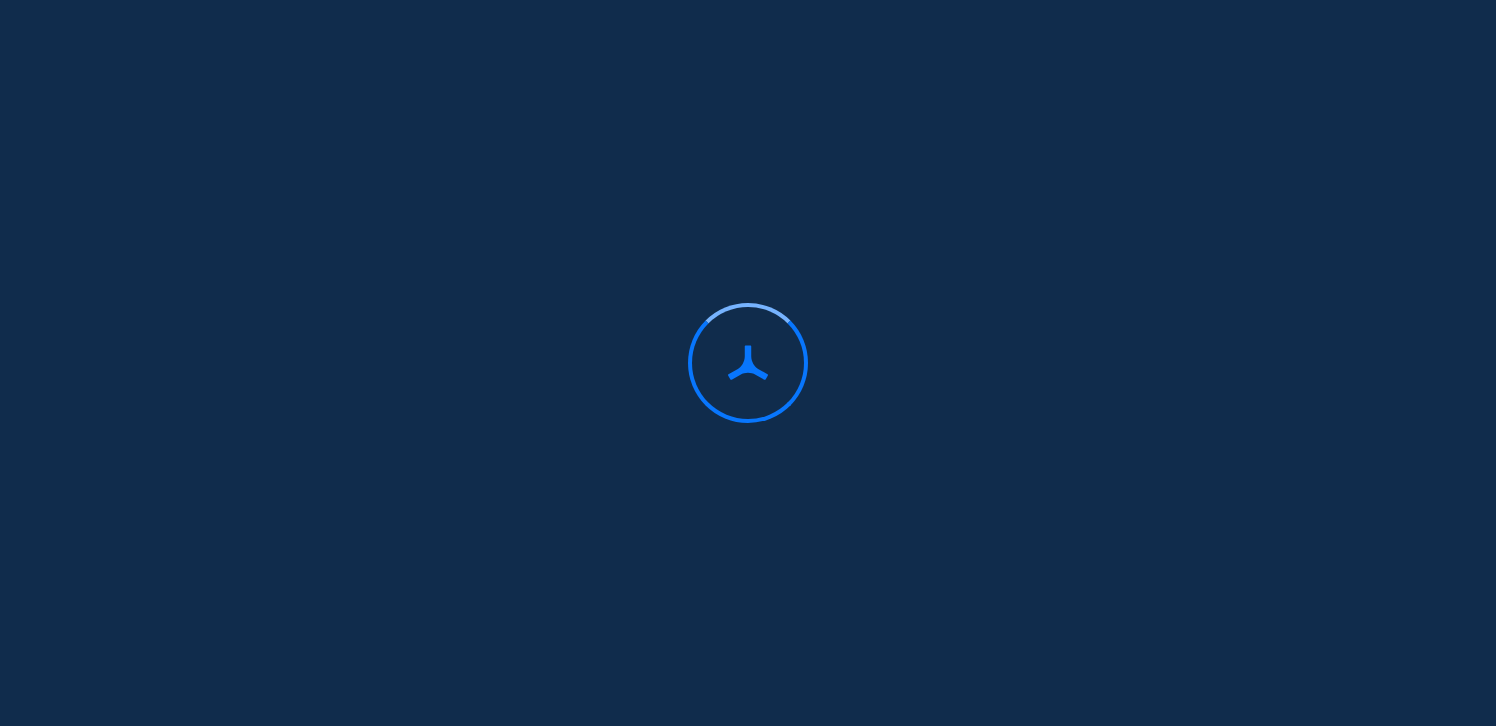 scroll, scrollTop: 0, scrollLeft: 0, axis: both 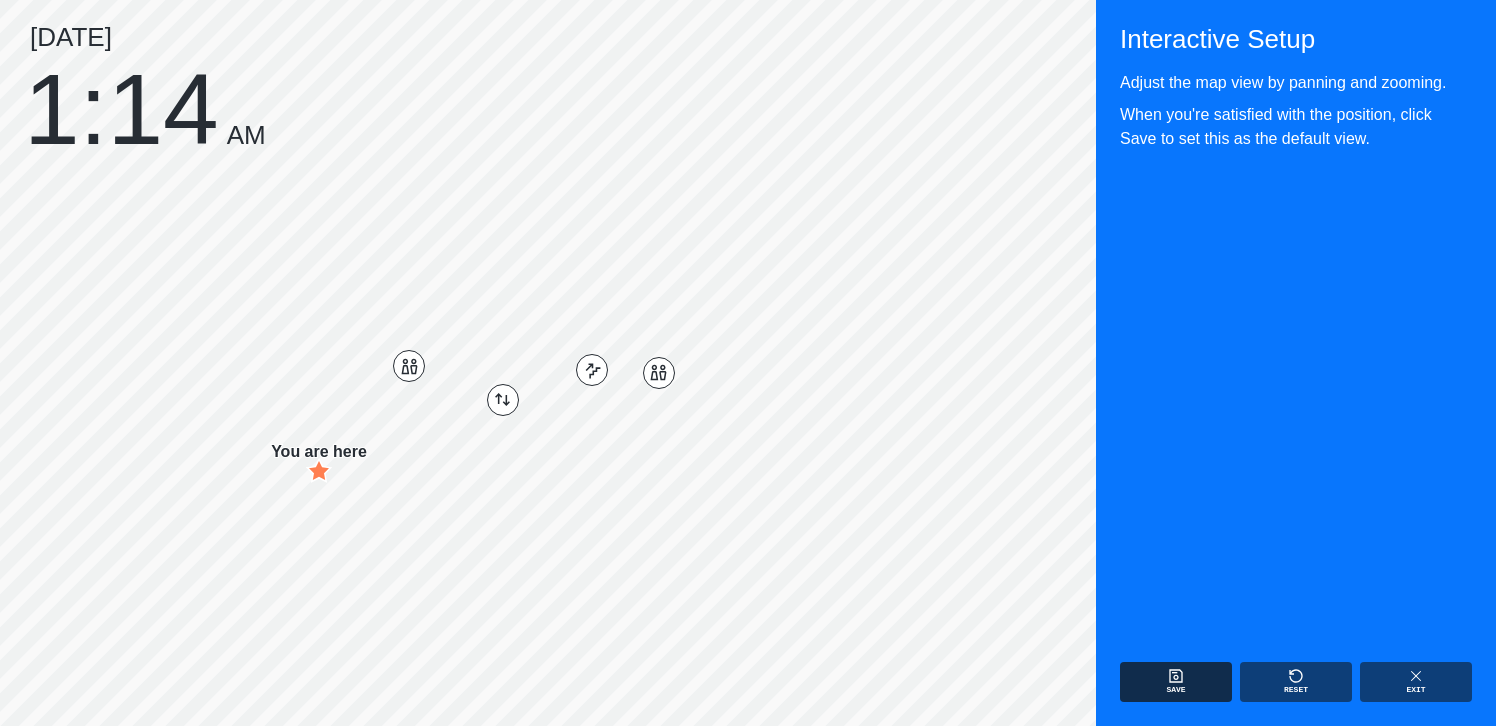 click on "Save" at bounding box center (1176, 682) 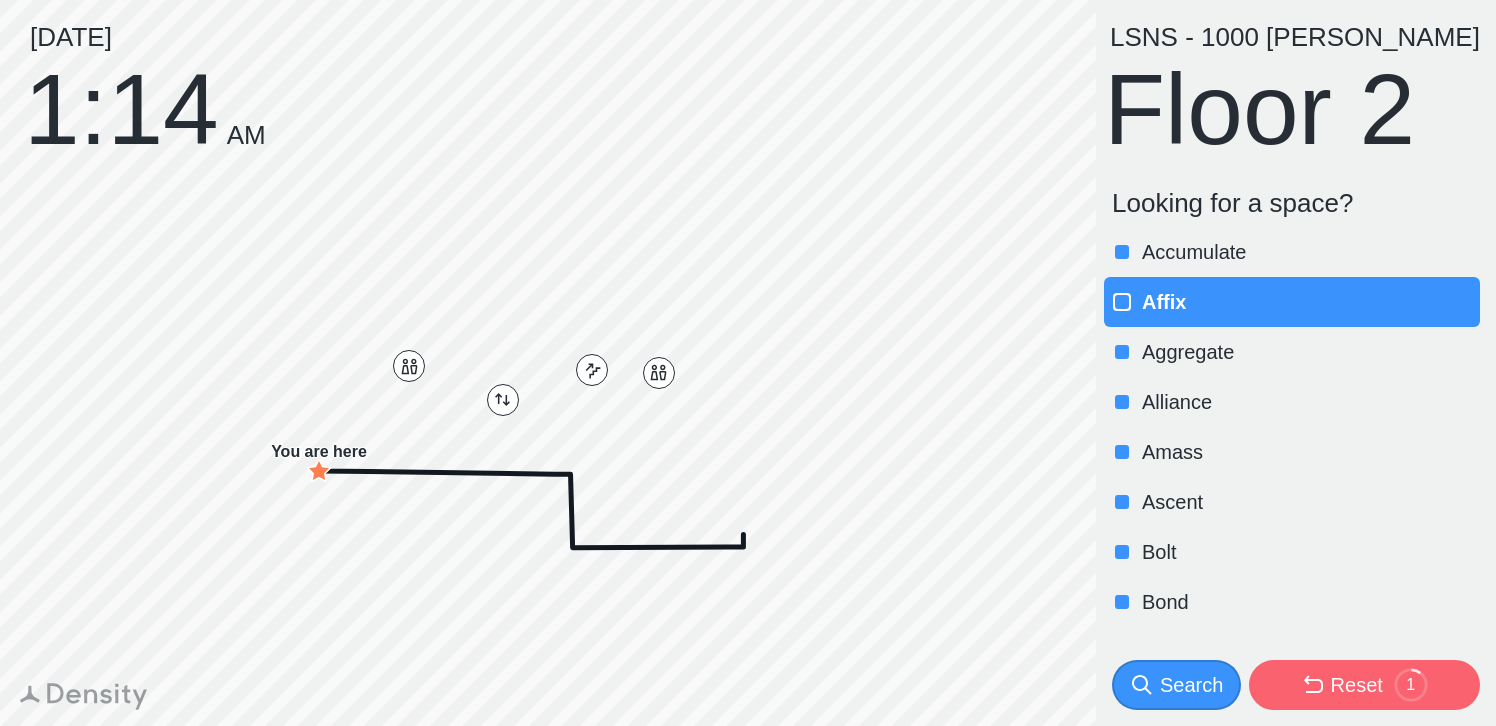 click on "Ascent" at bounding box center [1292, 502] 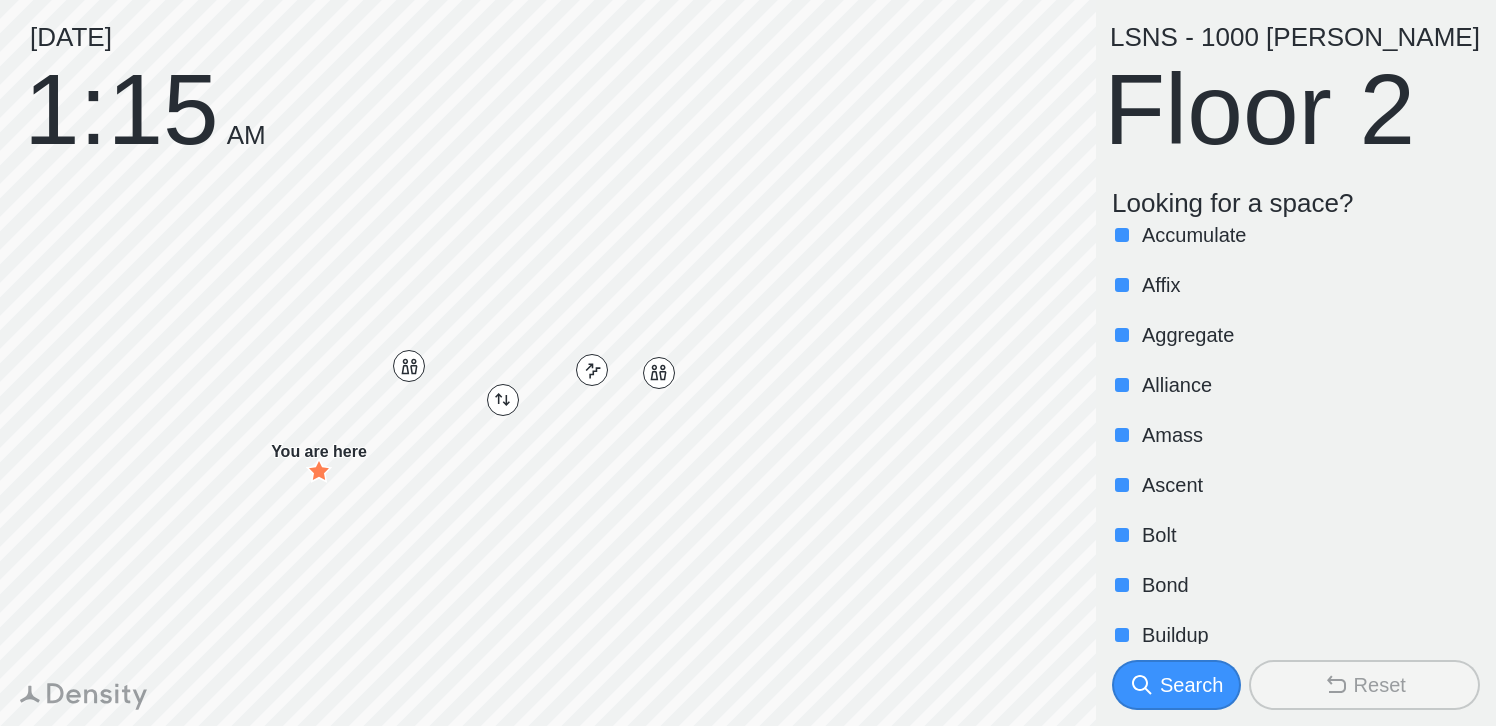 scroll, scrollTop: 0, scrollLeft: 0, axis: both 